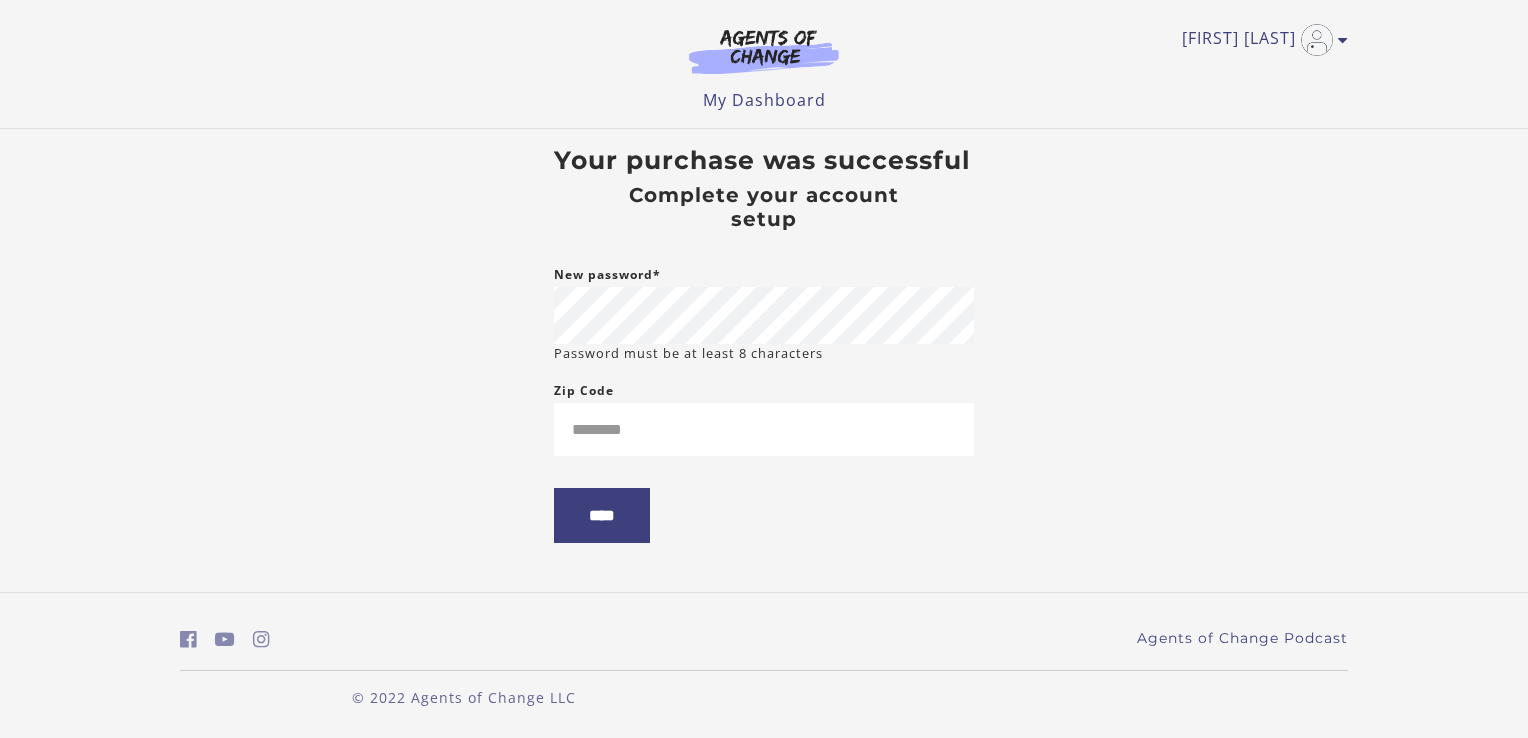 scroll, scrollTop: 0, scrollLeft: 0, axis: both 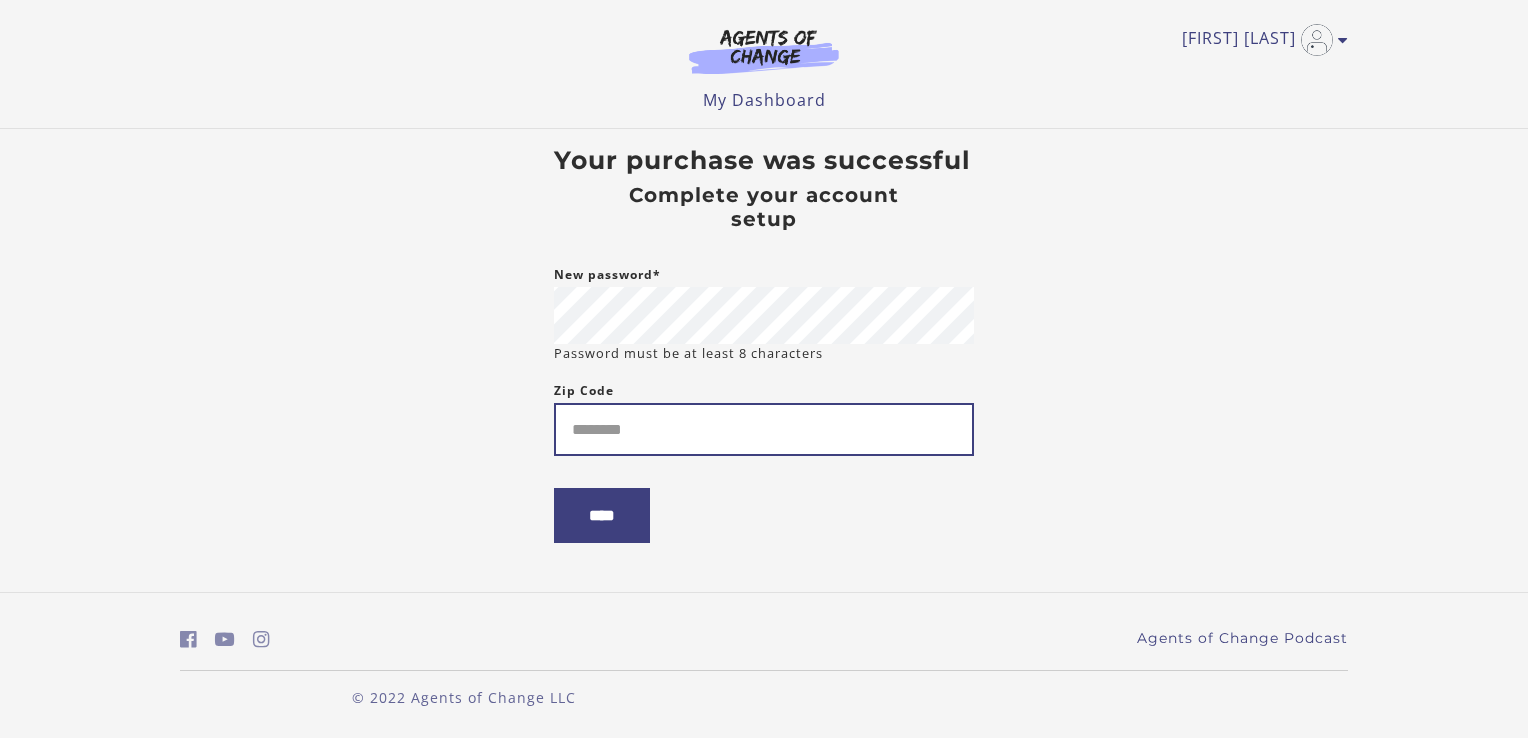 click on "Zip Code" at bounding box center (764, 429) 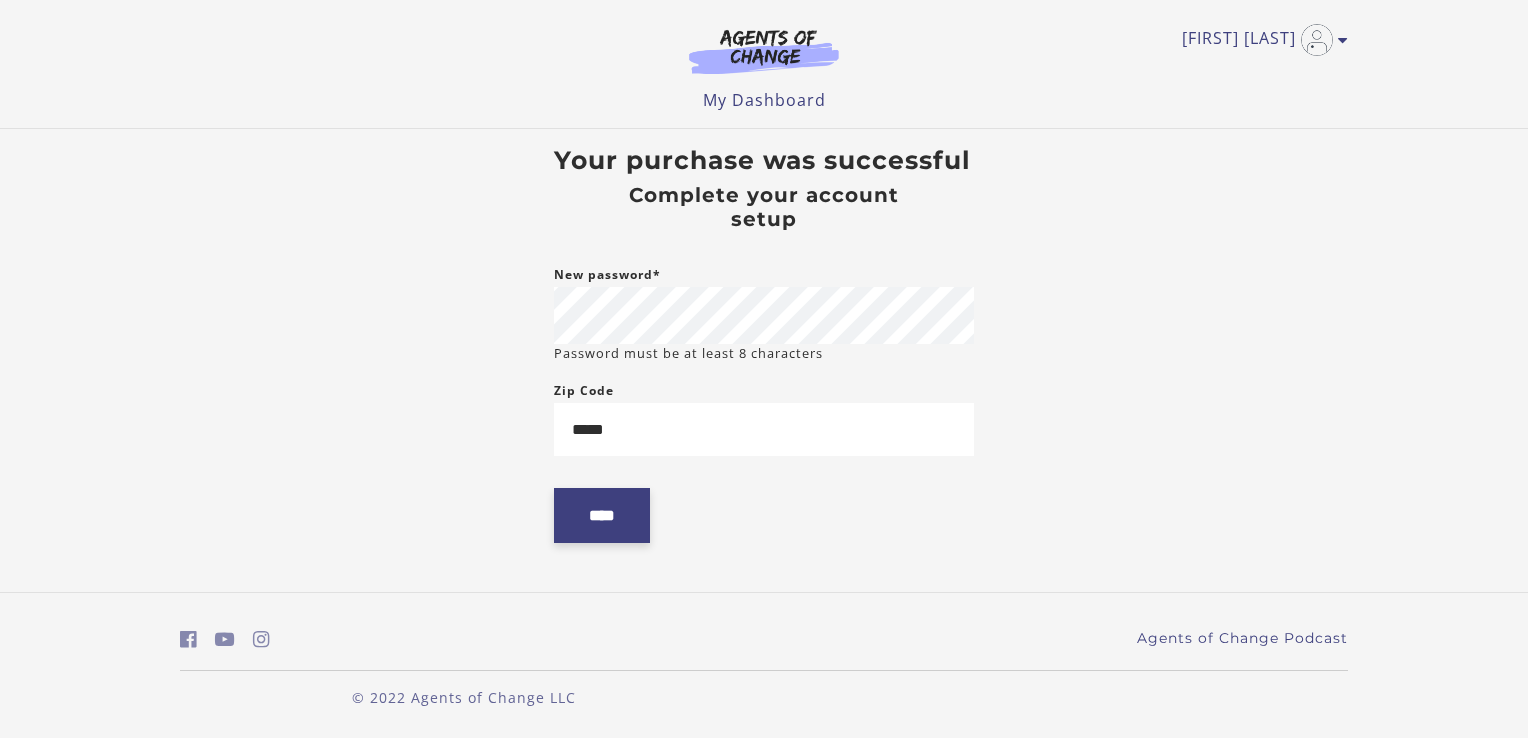 click on "****" at bounding box center (602, 515) 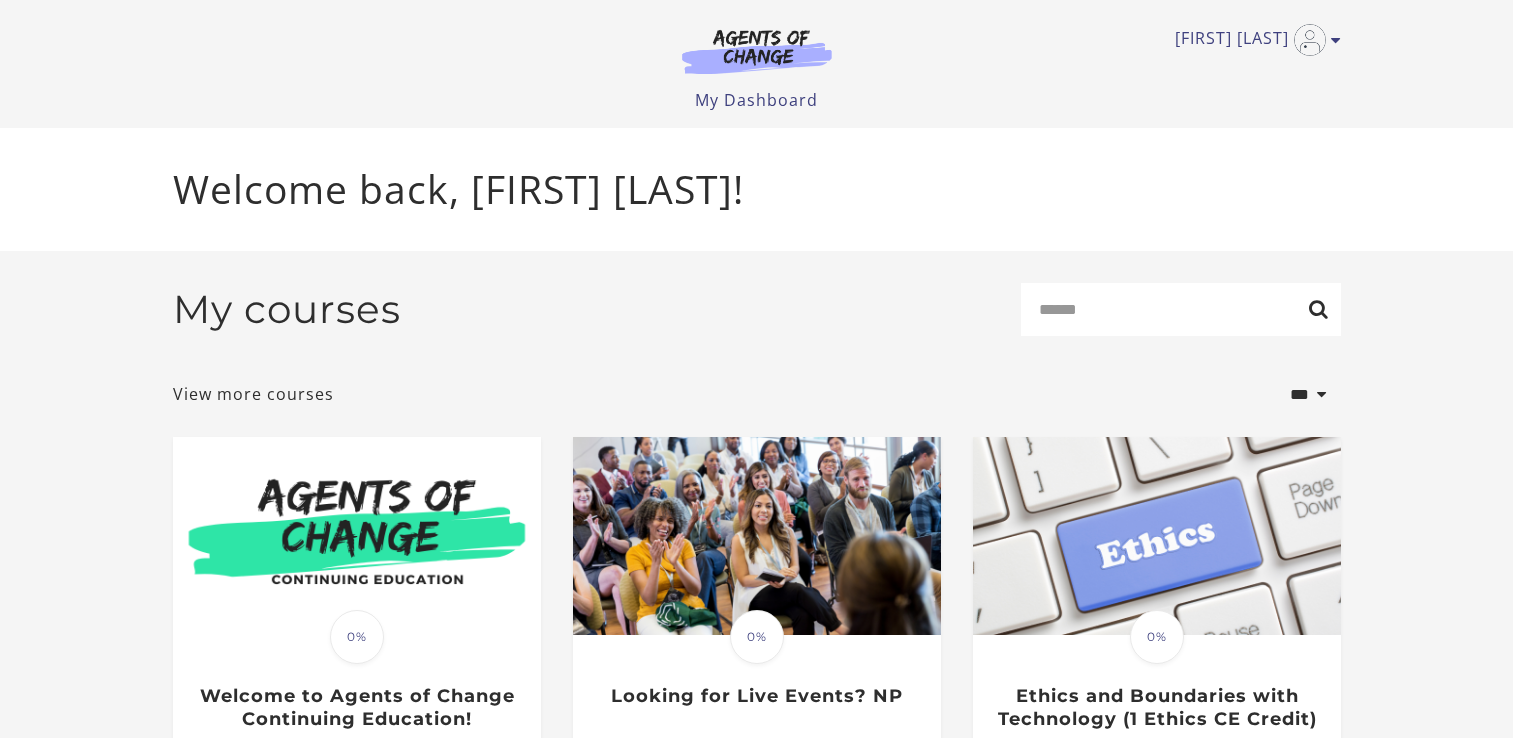 scroll, scrollTop: 0, scrollLeft: 0, axis: both 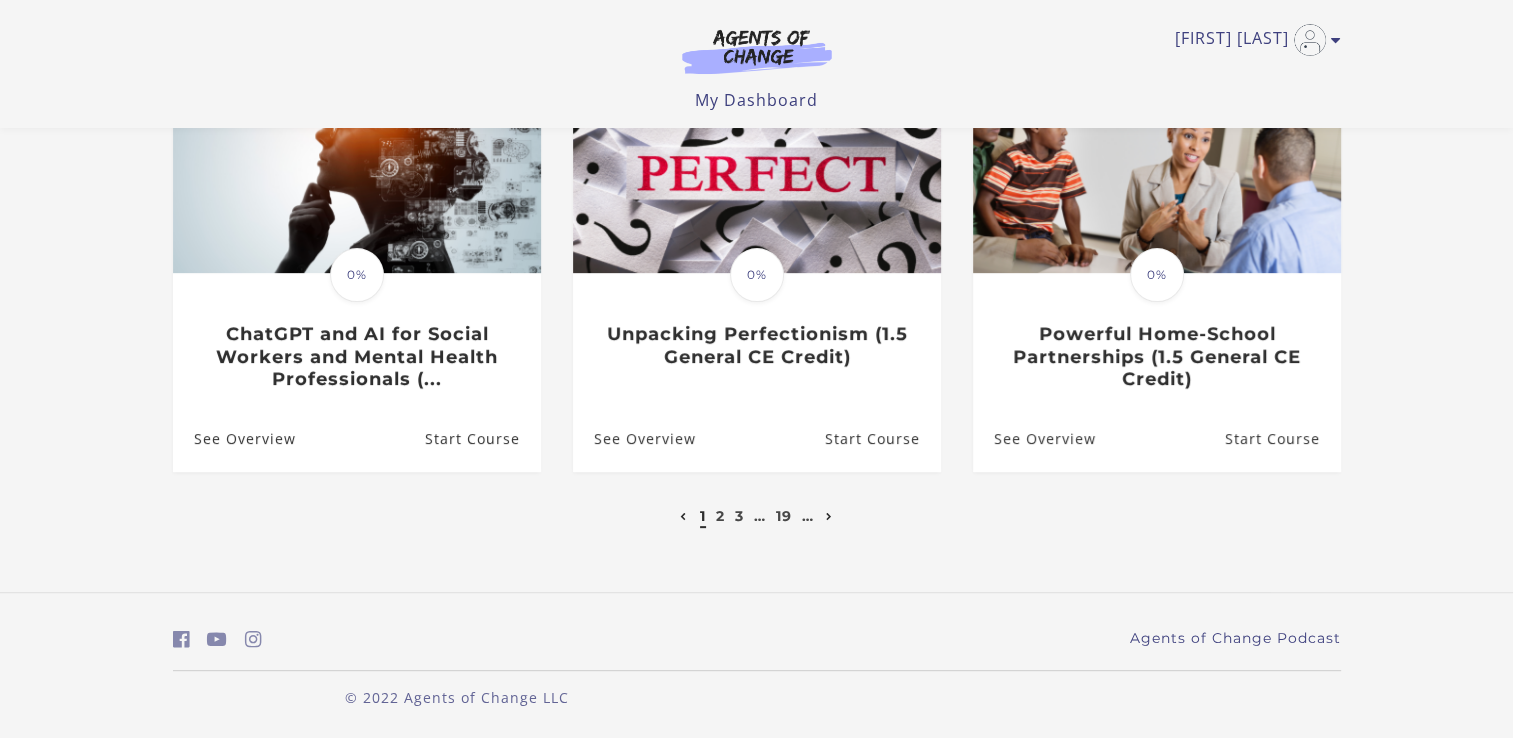 click at bounding box center [829, 517] 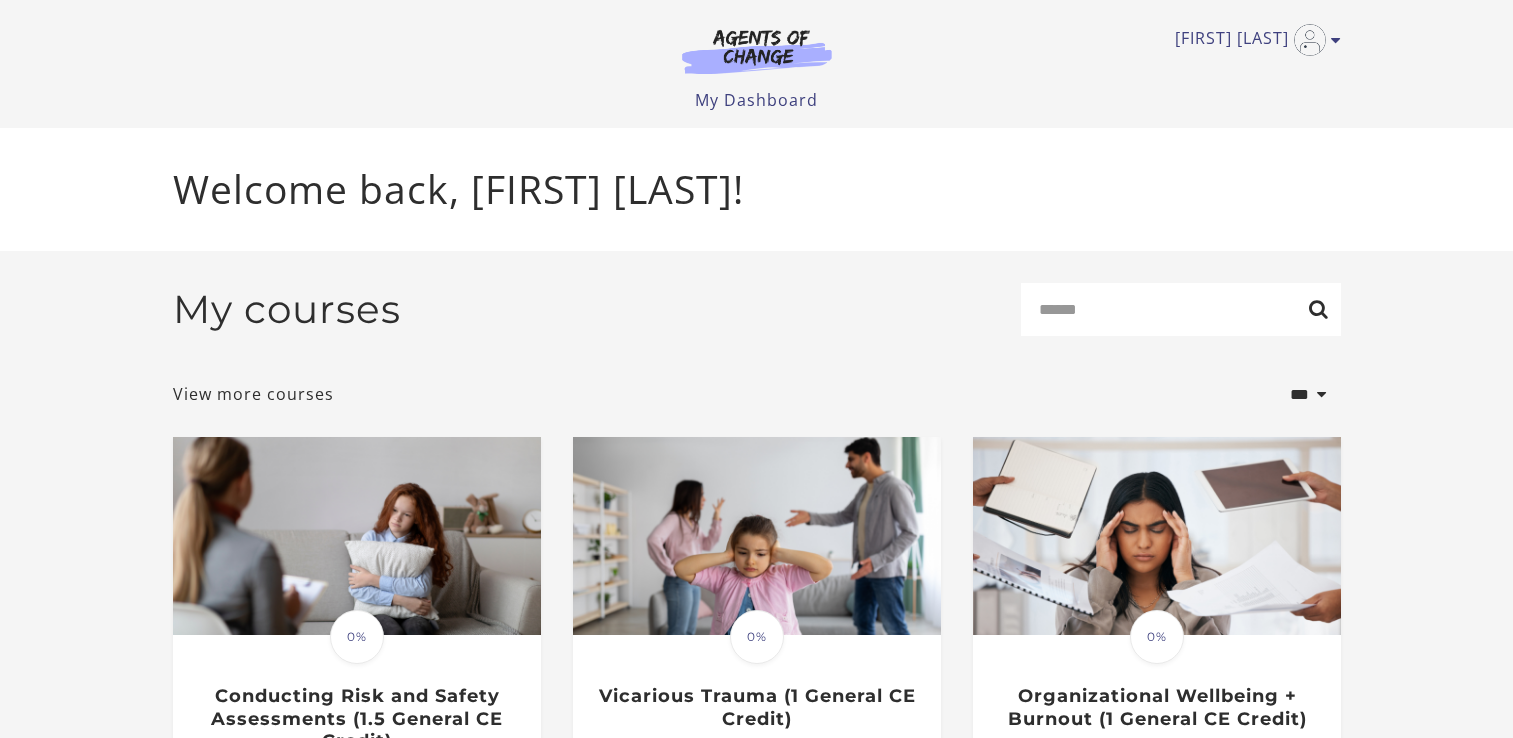 scroll, scrollTop: 0, scrollLeft: 0, axis: both 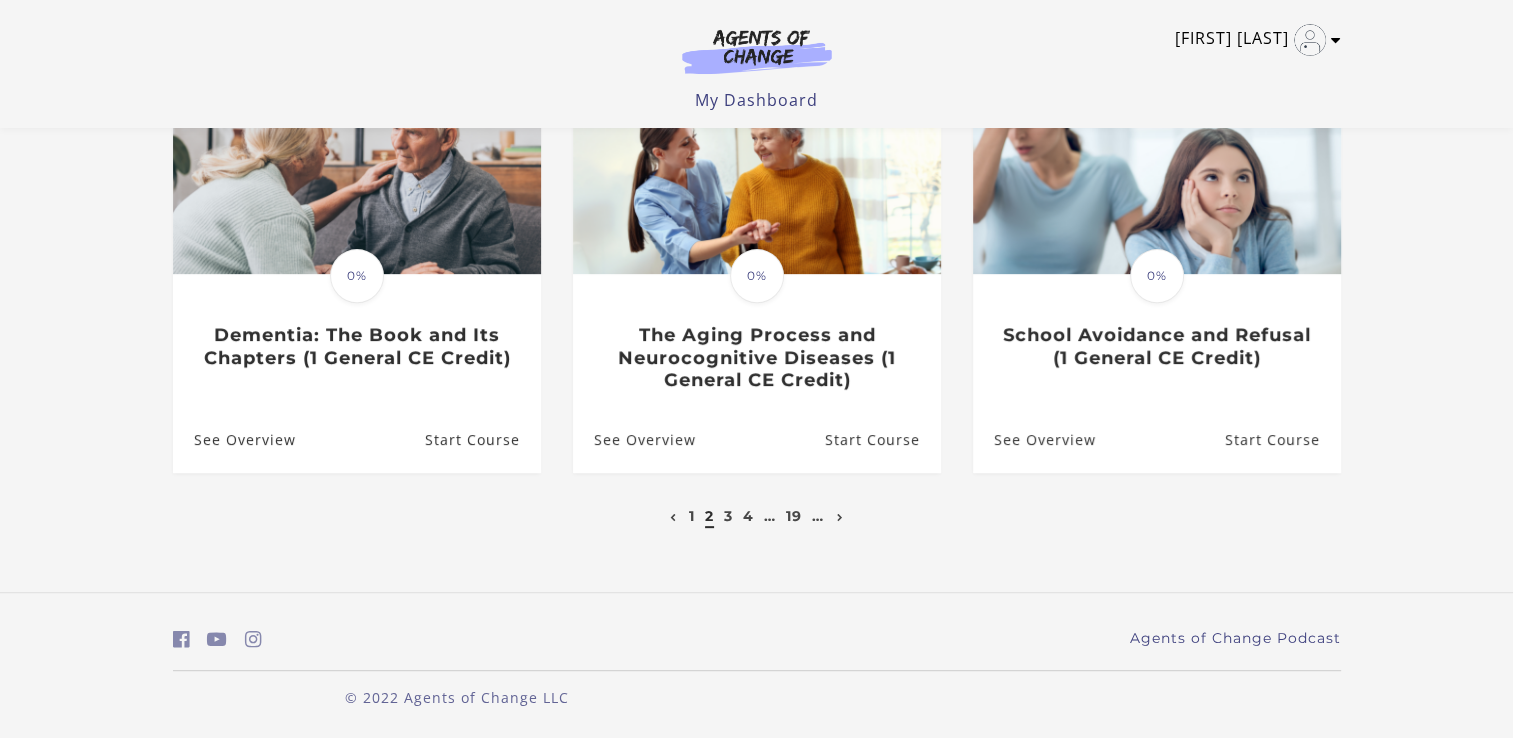 click at bounding box center [1336, 40] 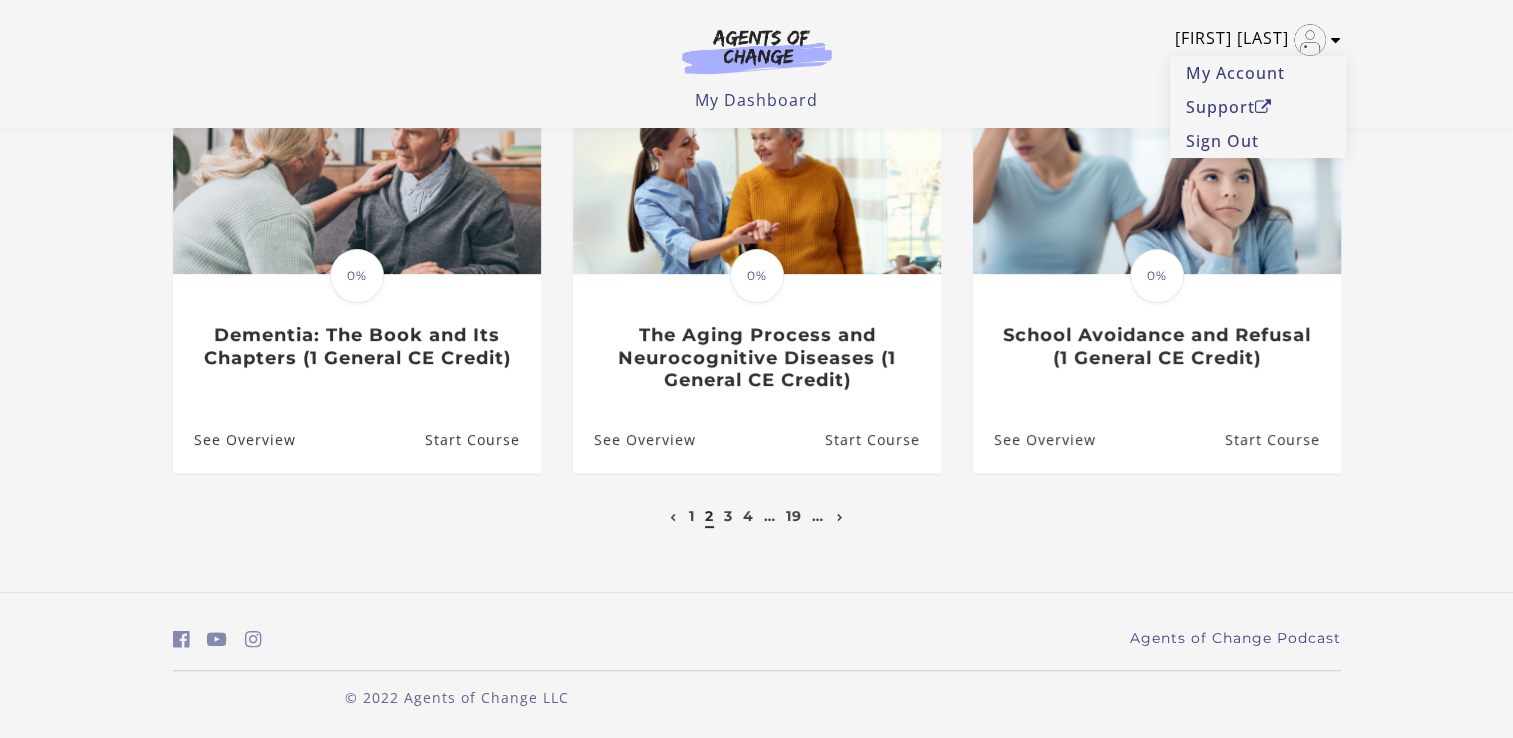 click at bounding box center [1336, 40] 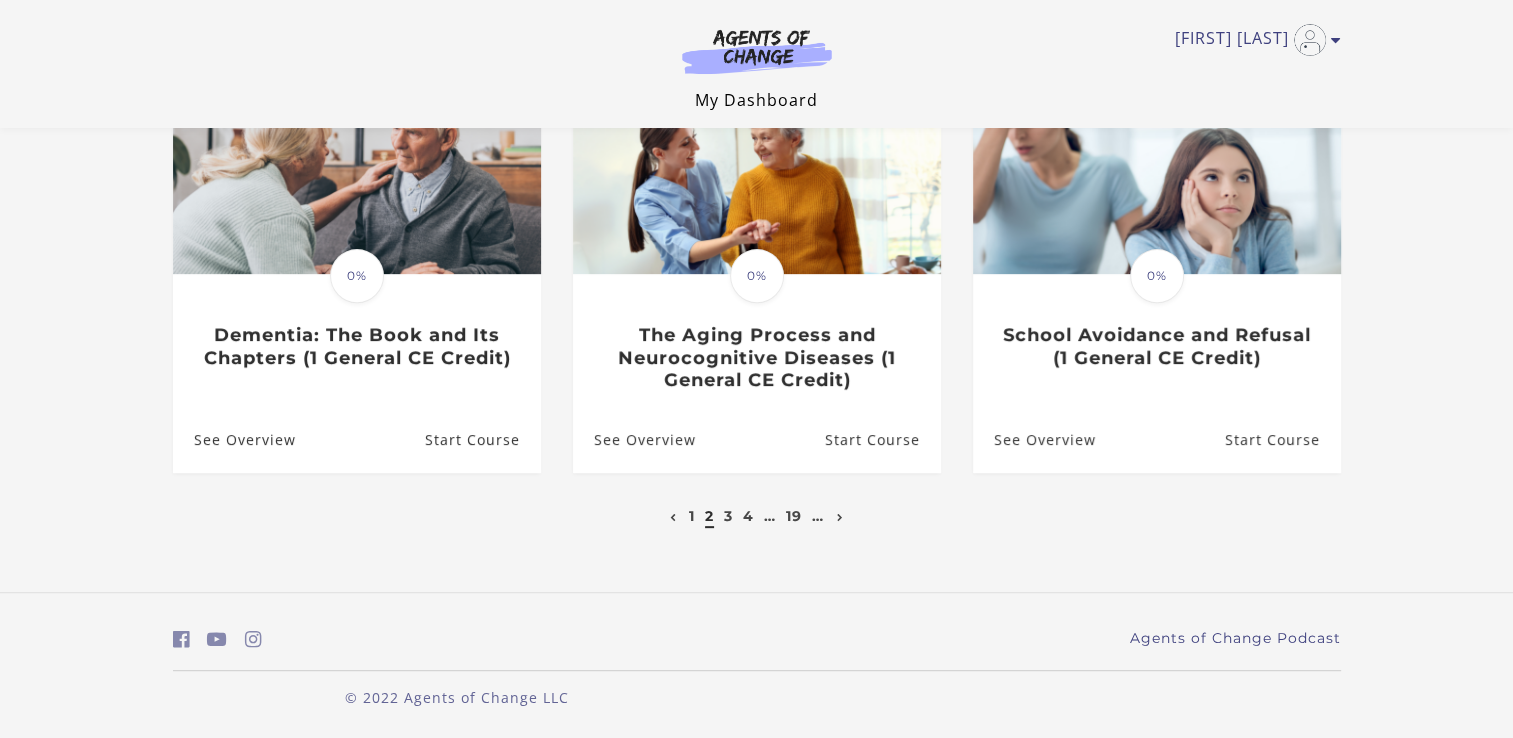 click on "My Dashboard" at bounding box center (756, 100) 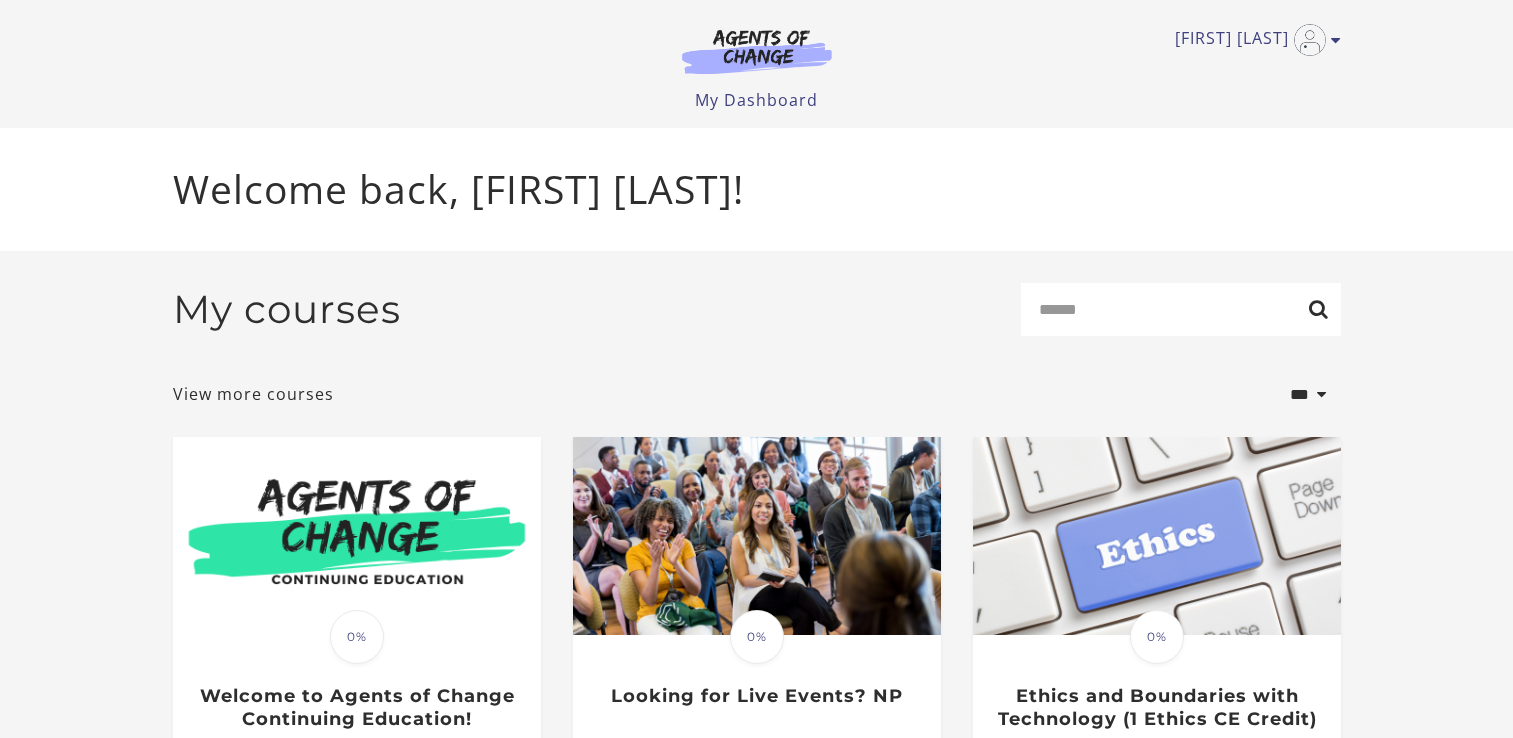 scroll, scrollTop: 0, scrollLeft: 0, axis: both 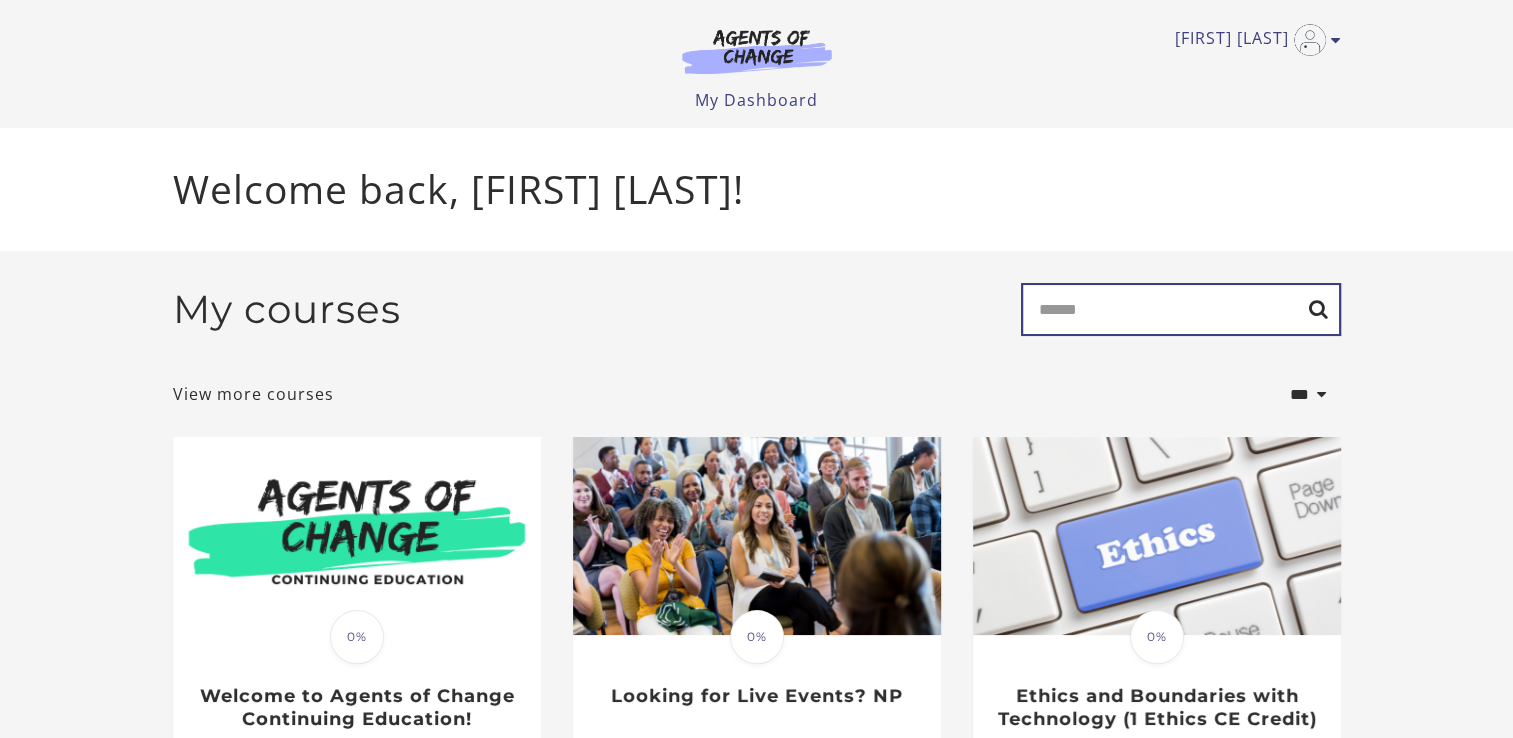 click on "Search" at bounding box center [1181, 309] 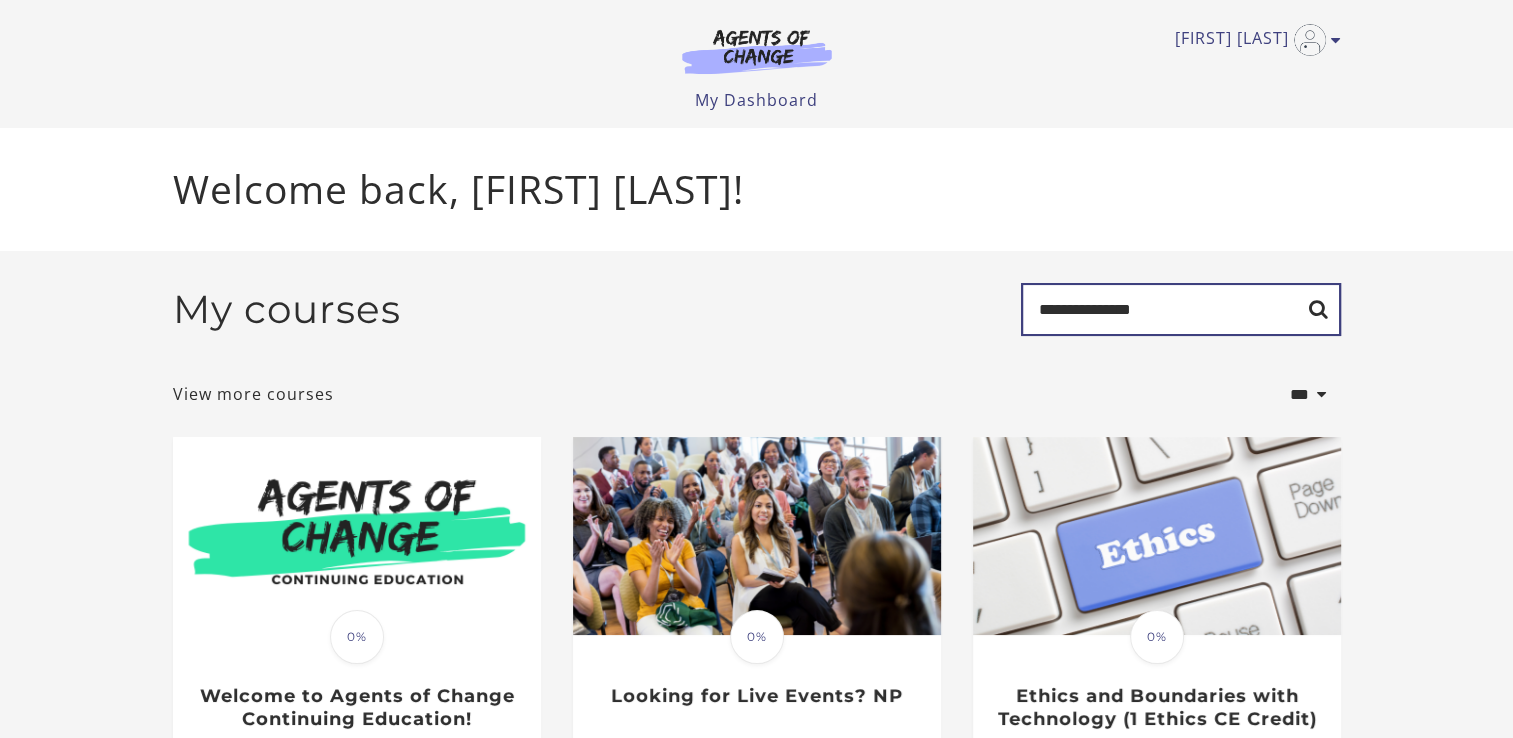 click on "**********" at bounding box center (1181, 309) 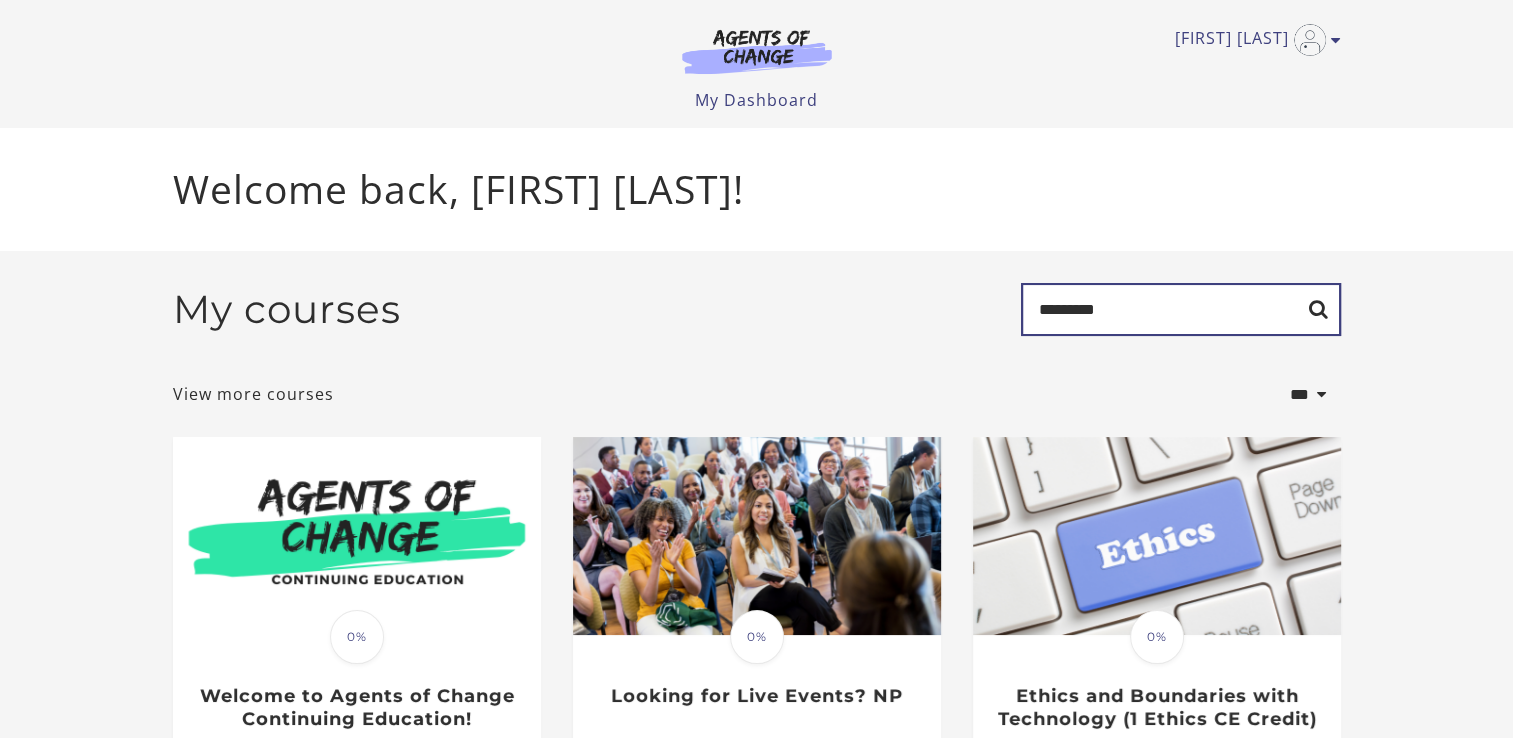 click on "*********" at bounding box center [1181, 309] 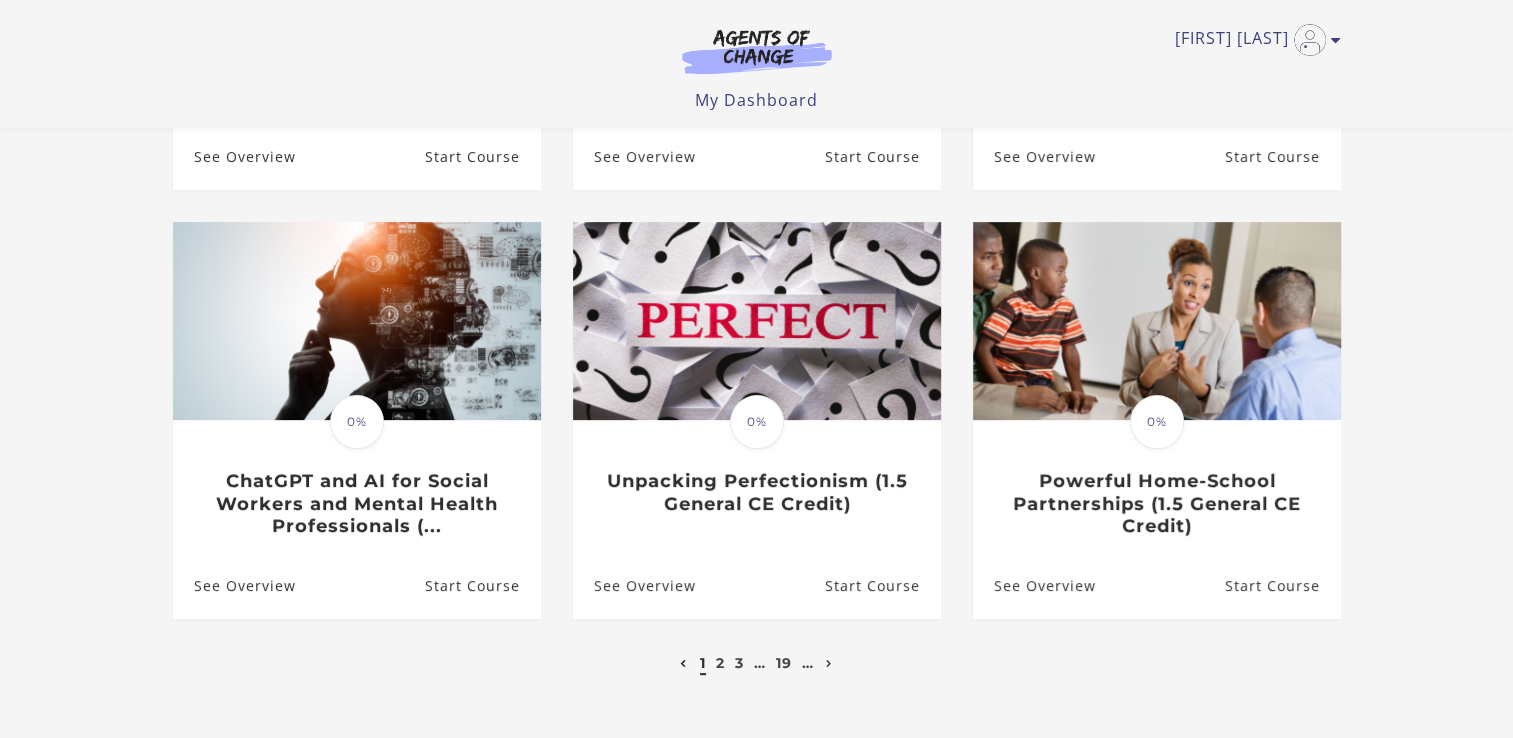 scroll, scrollTop: 573, scrollLeft: 0, axis: vertical 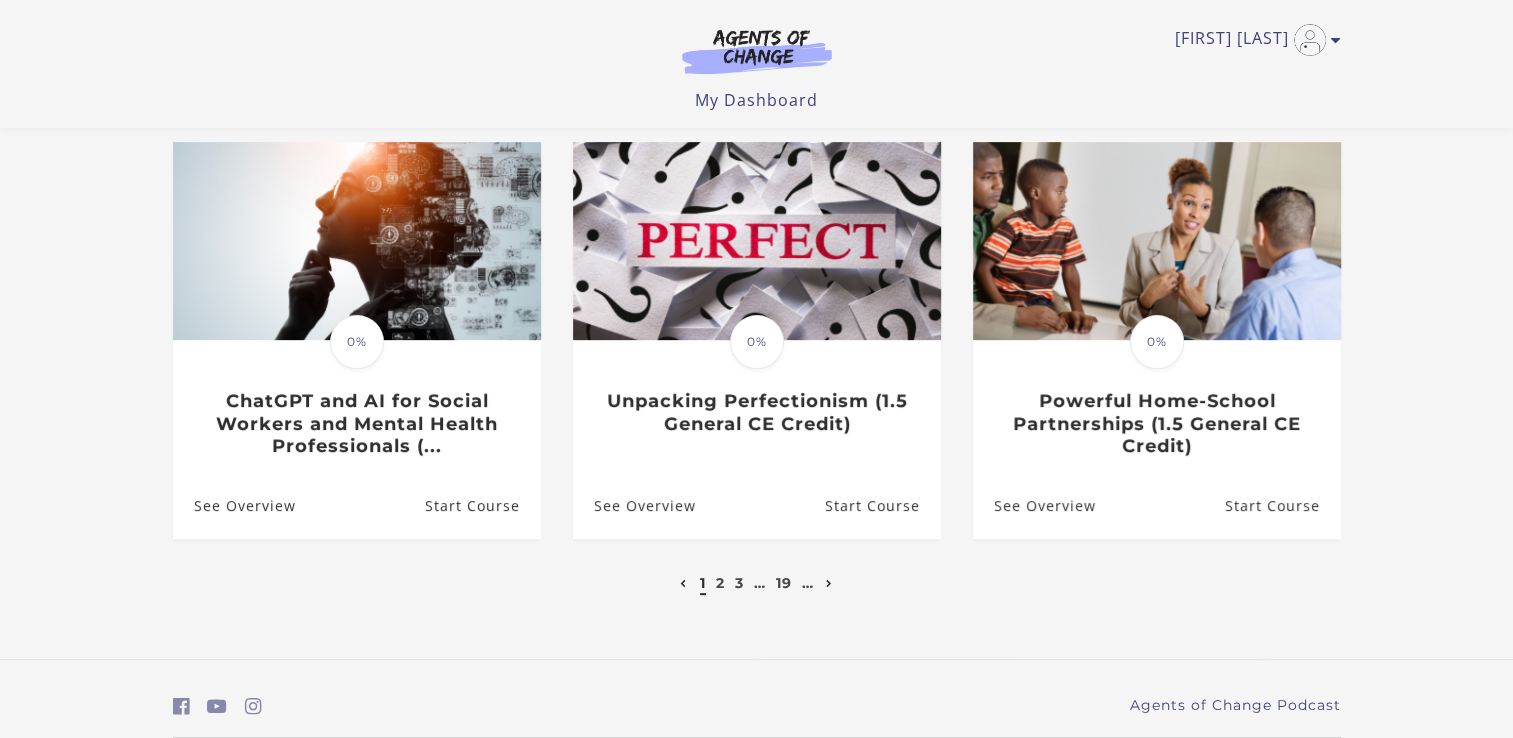 type on "*********" 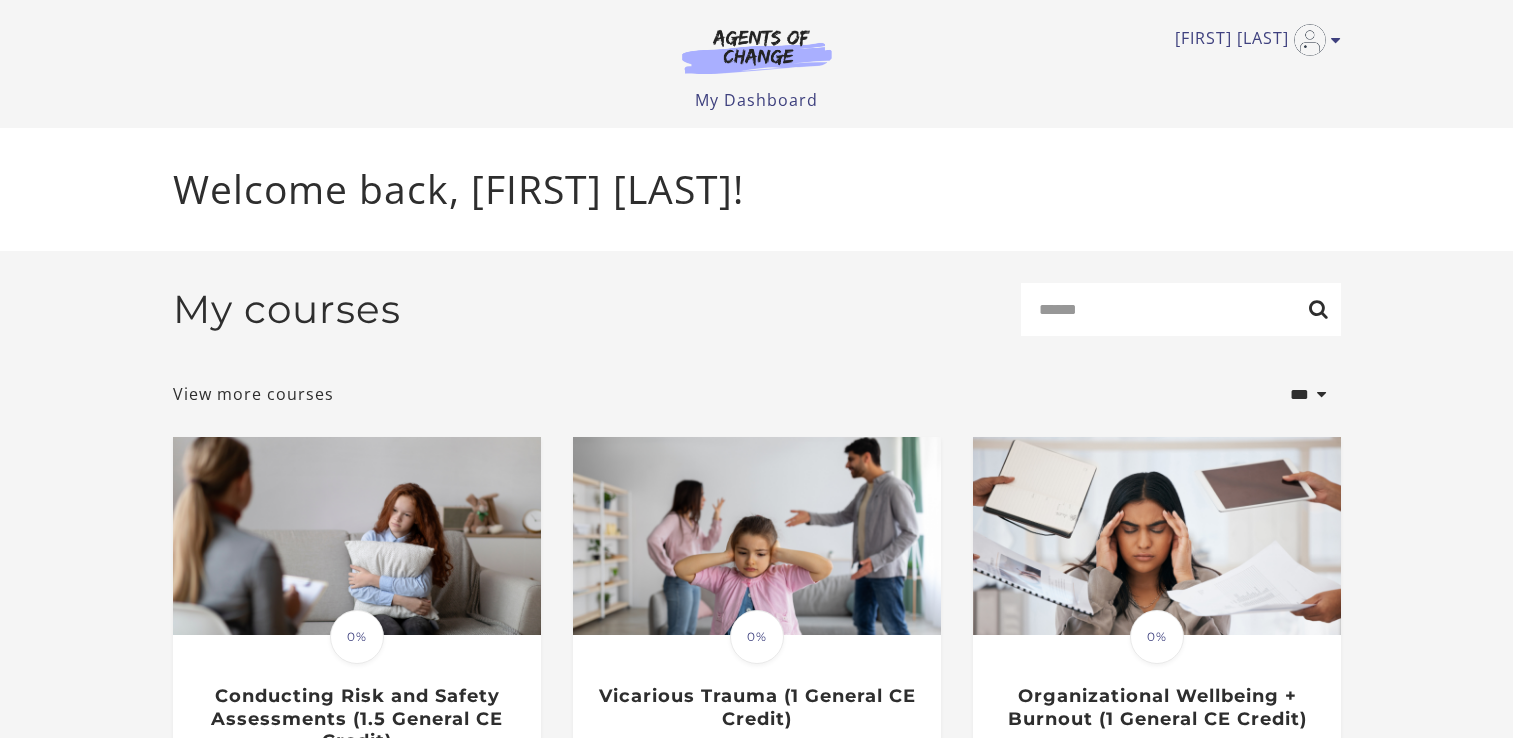 scroll, scrollTop: 0, scrollLeft: 0, axis: both 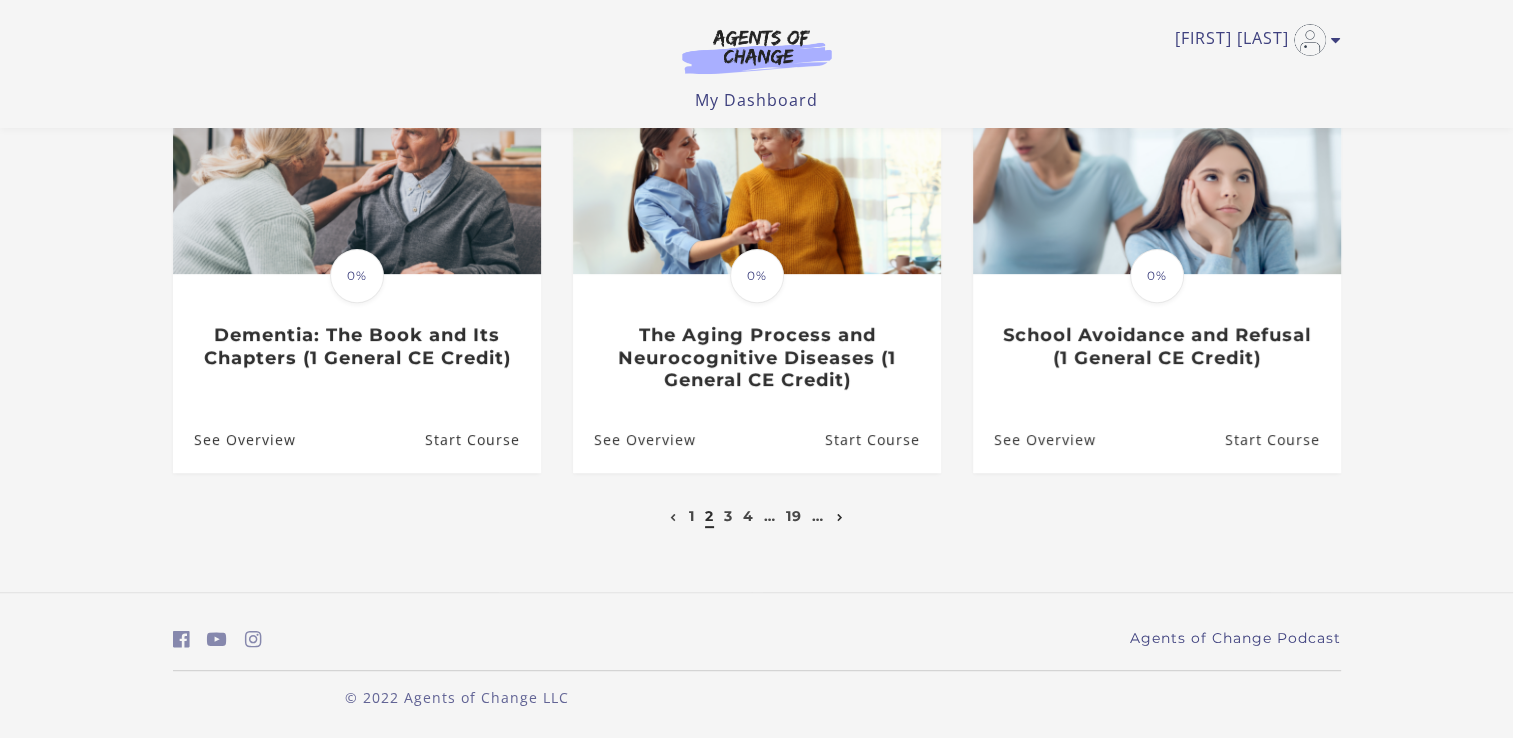 click at bounding box center [840, 518] 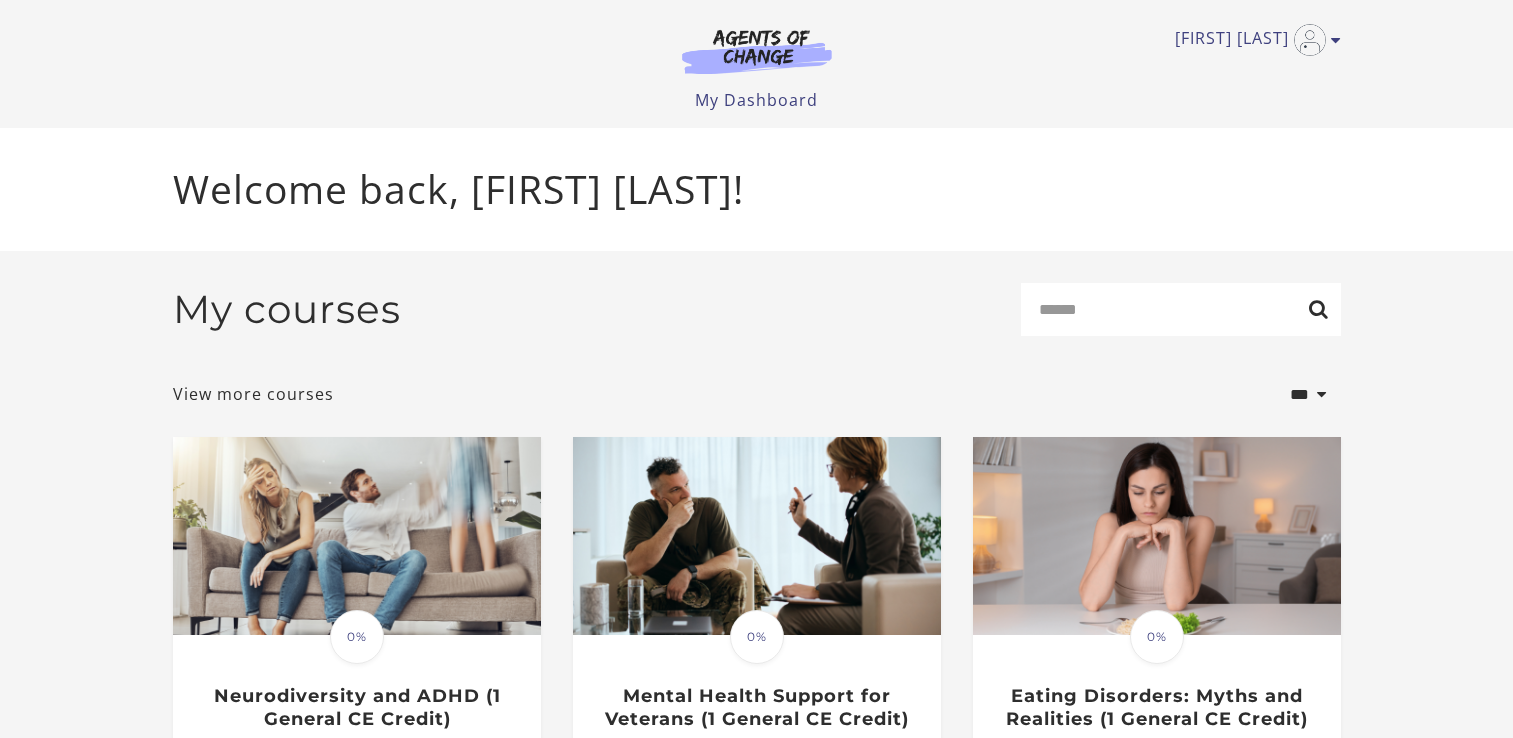 scroll, scrollTop: 0, scrollLeft: 0, axis: both 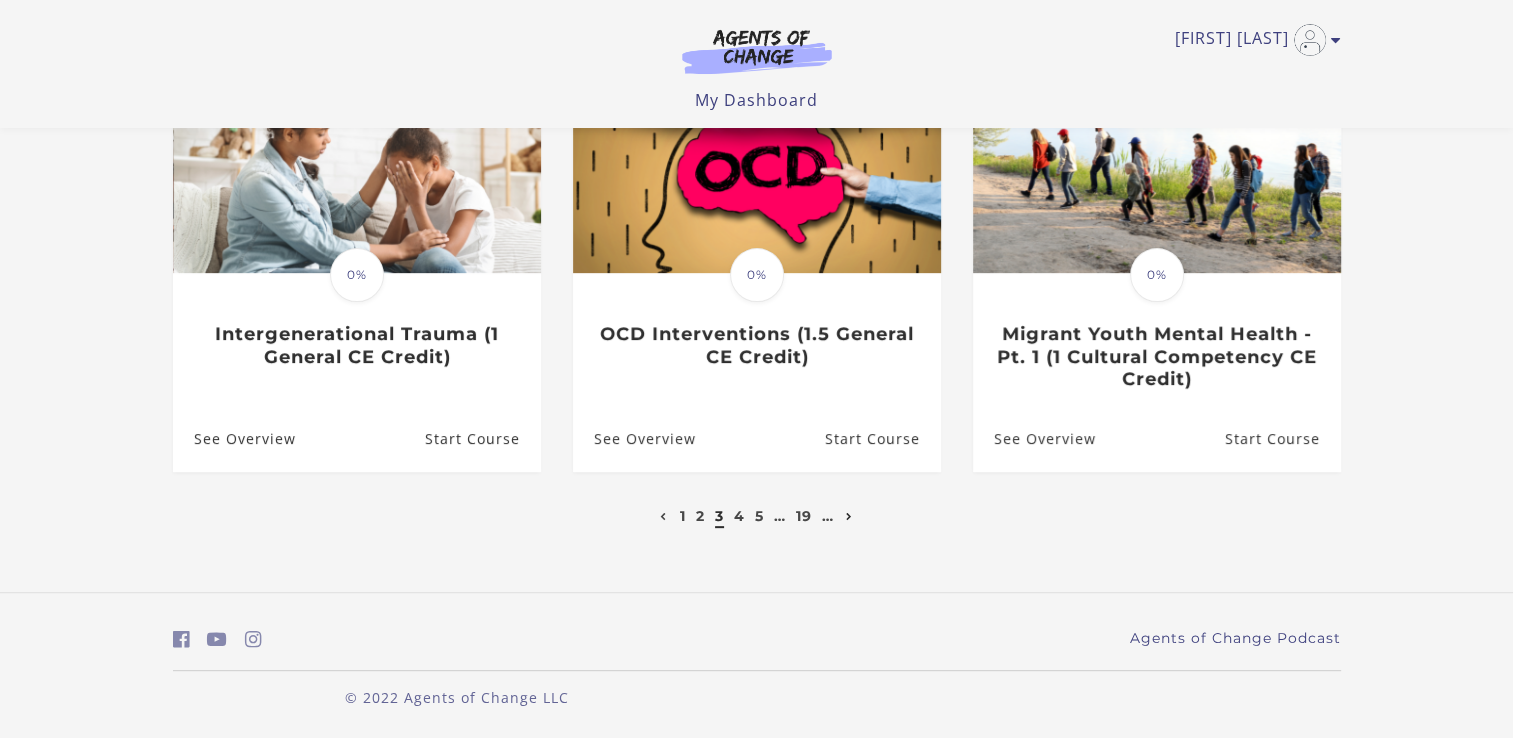 click at bounding box center (849, 517) 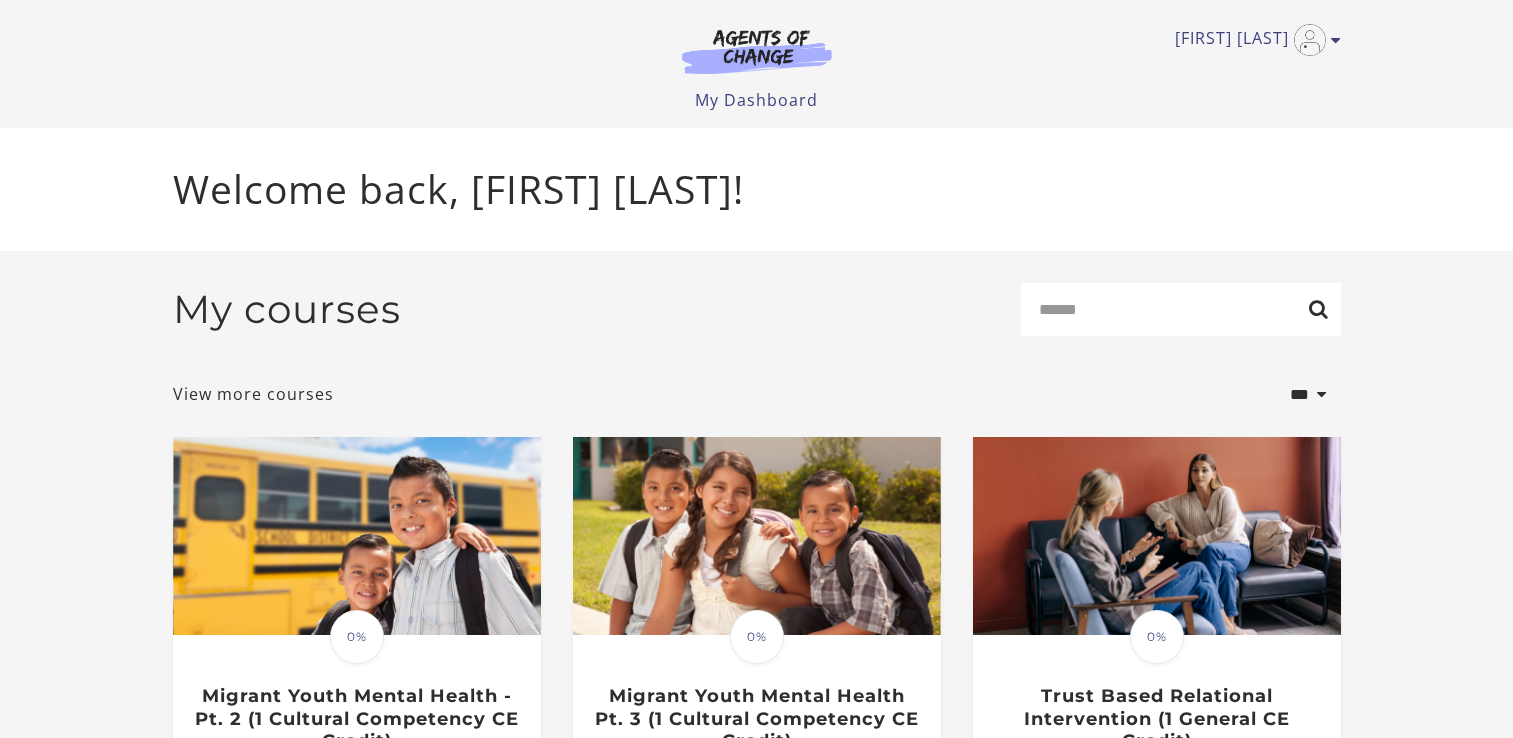 scroll, scrollTop: 0, scrollLeft: 0, axis: both 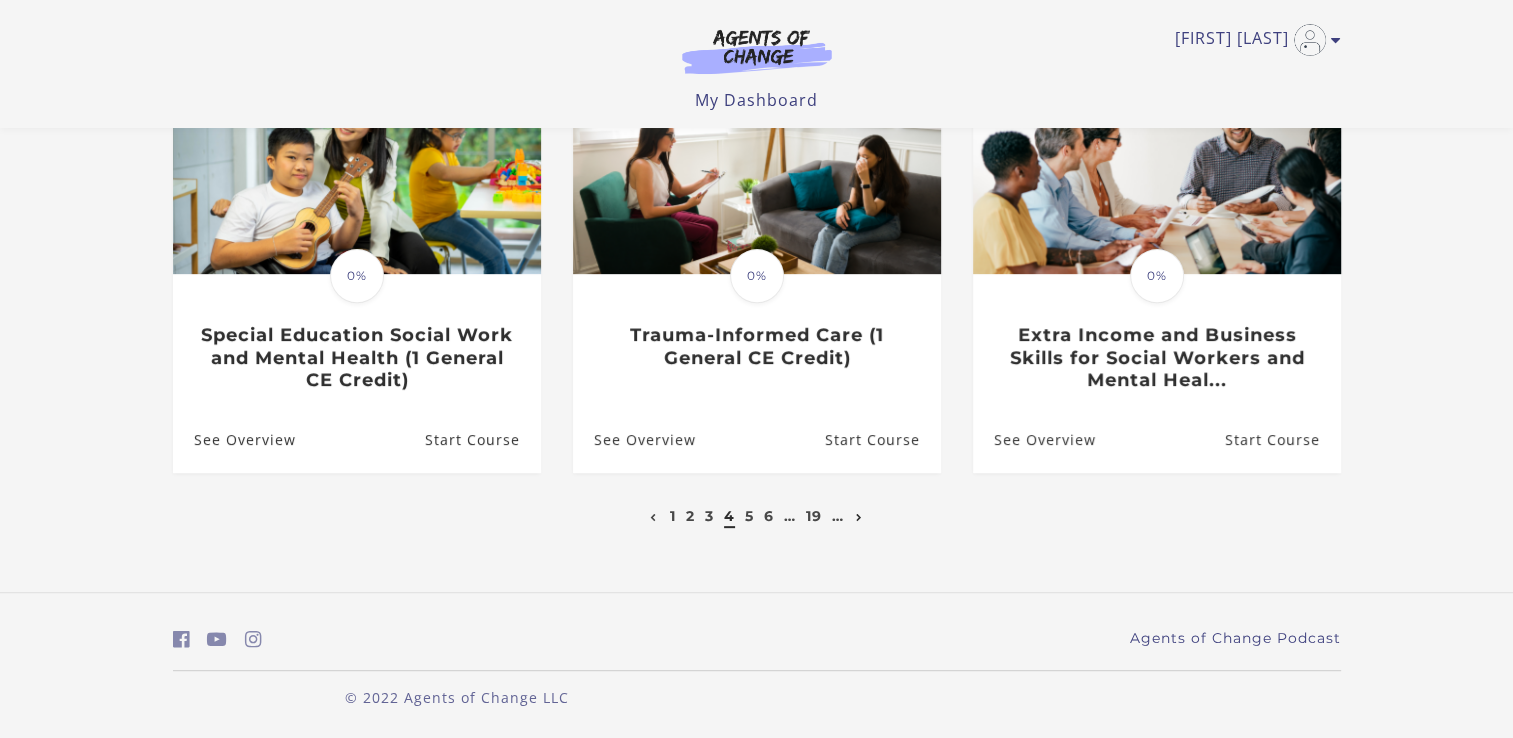 click at bounding box center [859, 516] 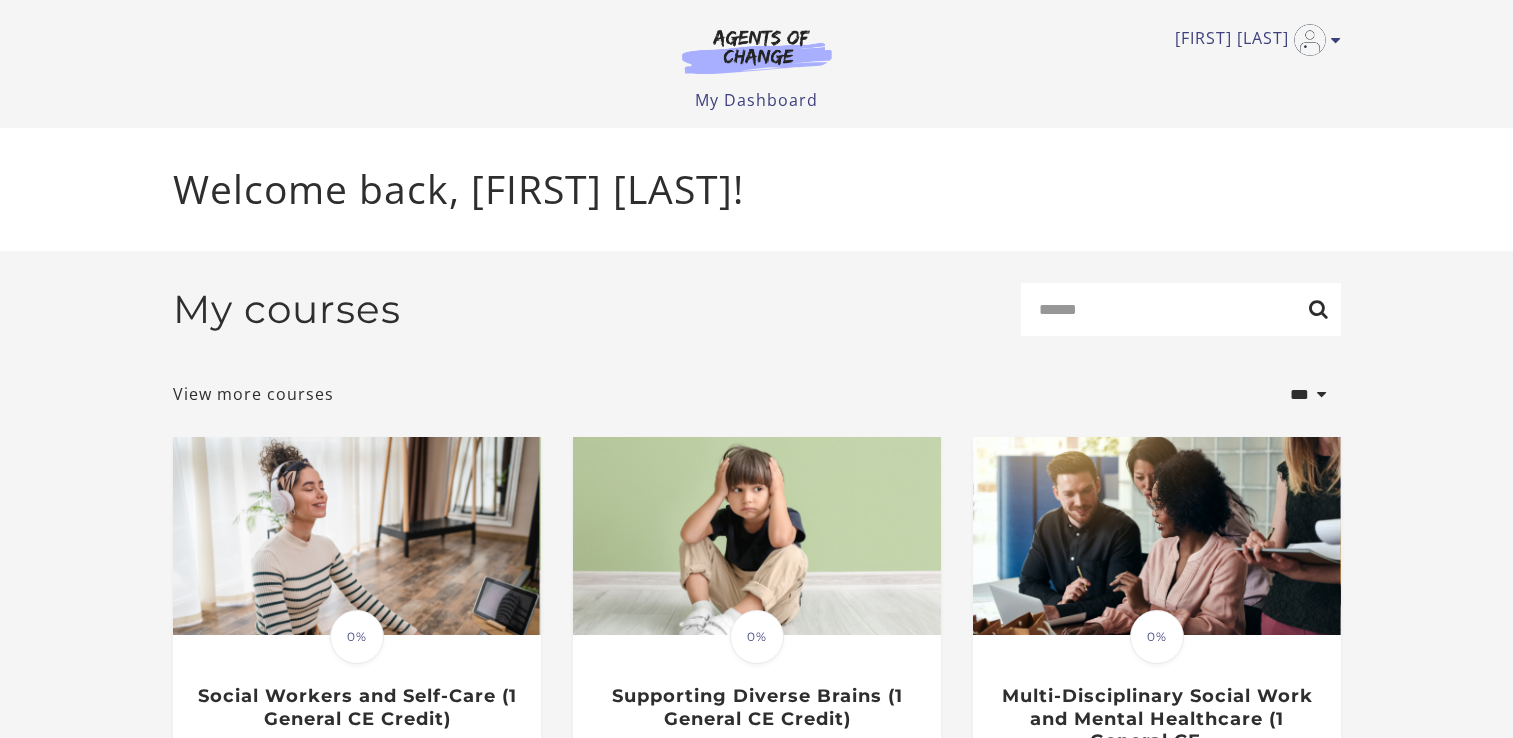 scroll, scrollTop: 0, scrollLeft: 0, axis: both 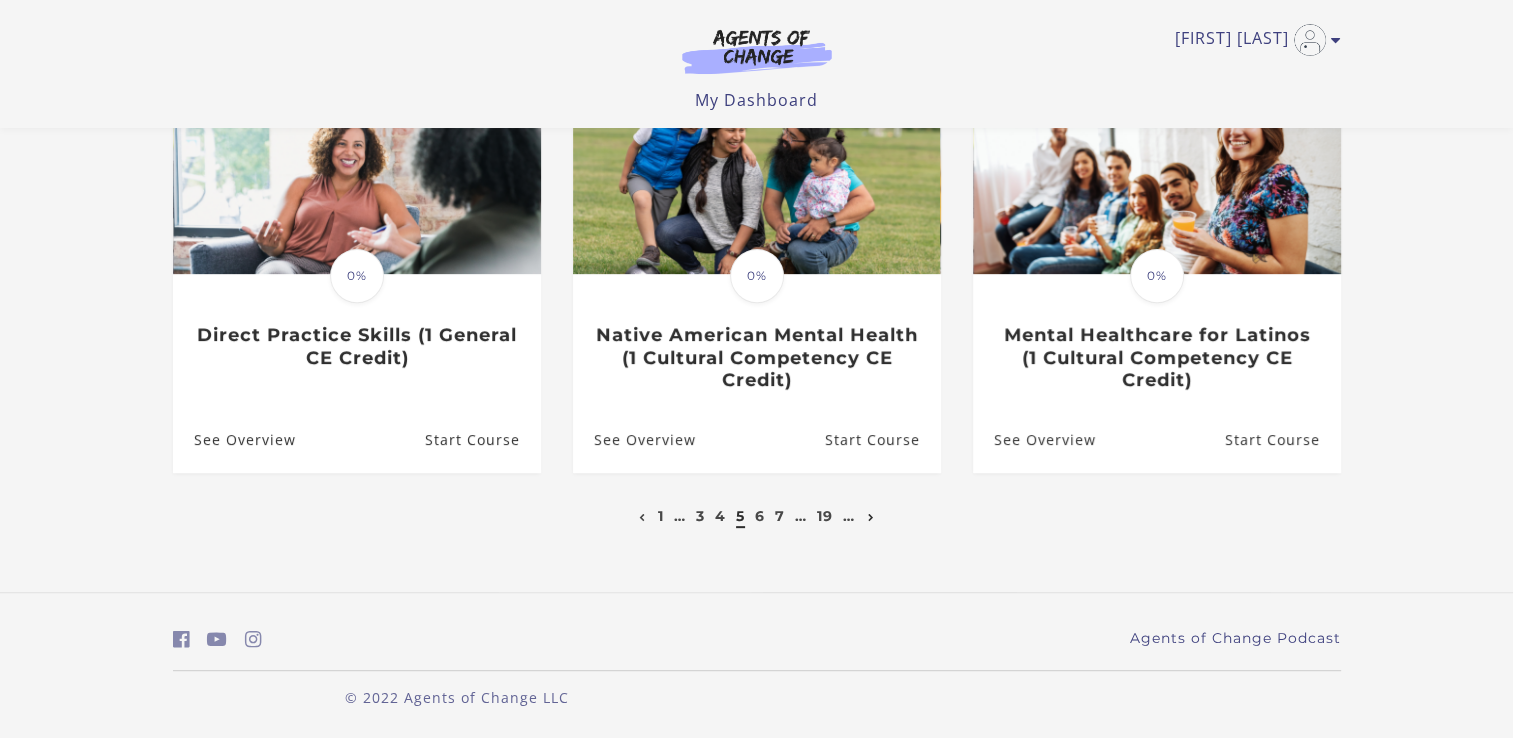 click at bounding box center (871, 516) 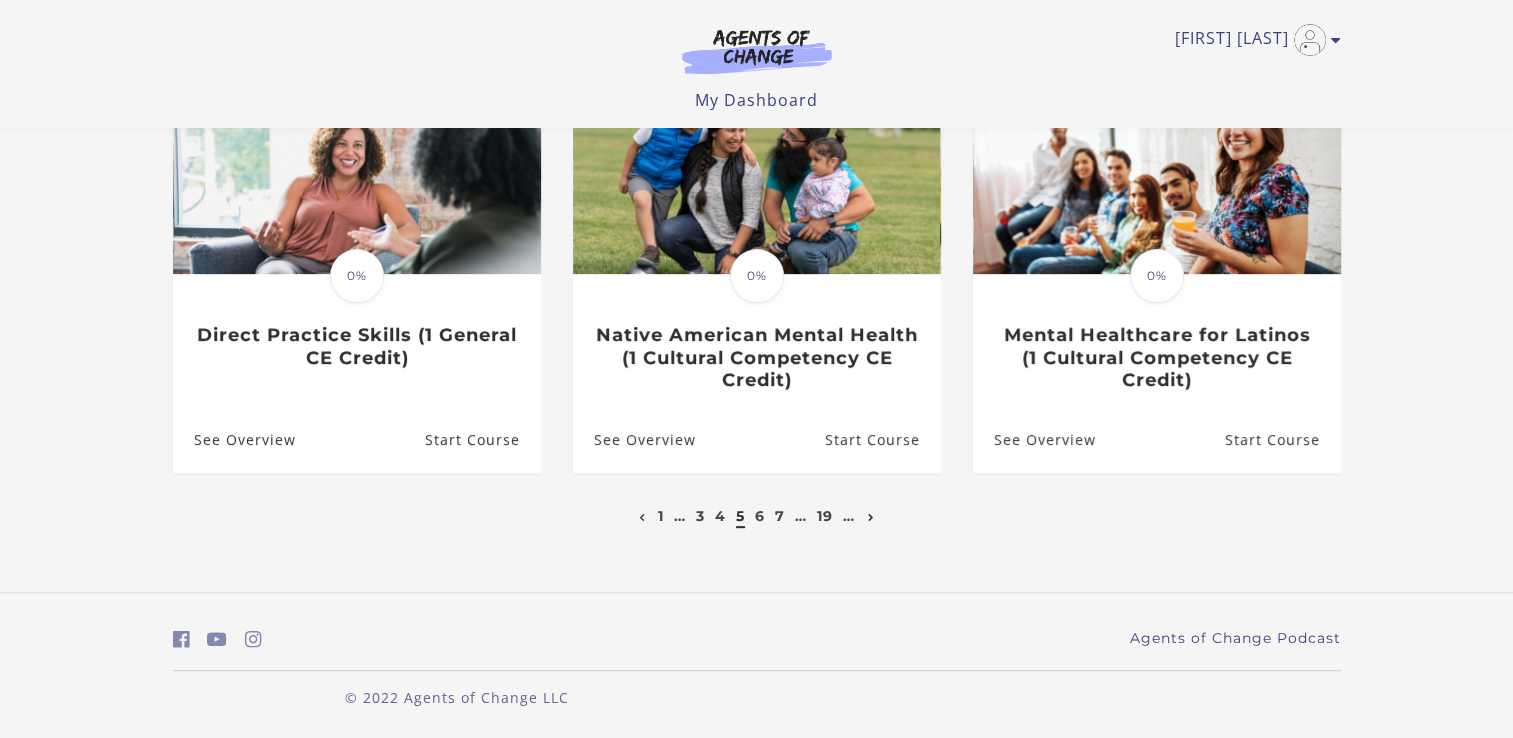 click at bounding box center (871, 518) 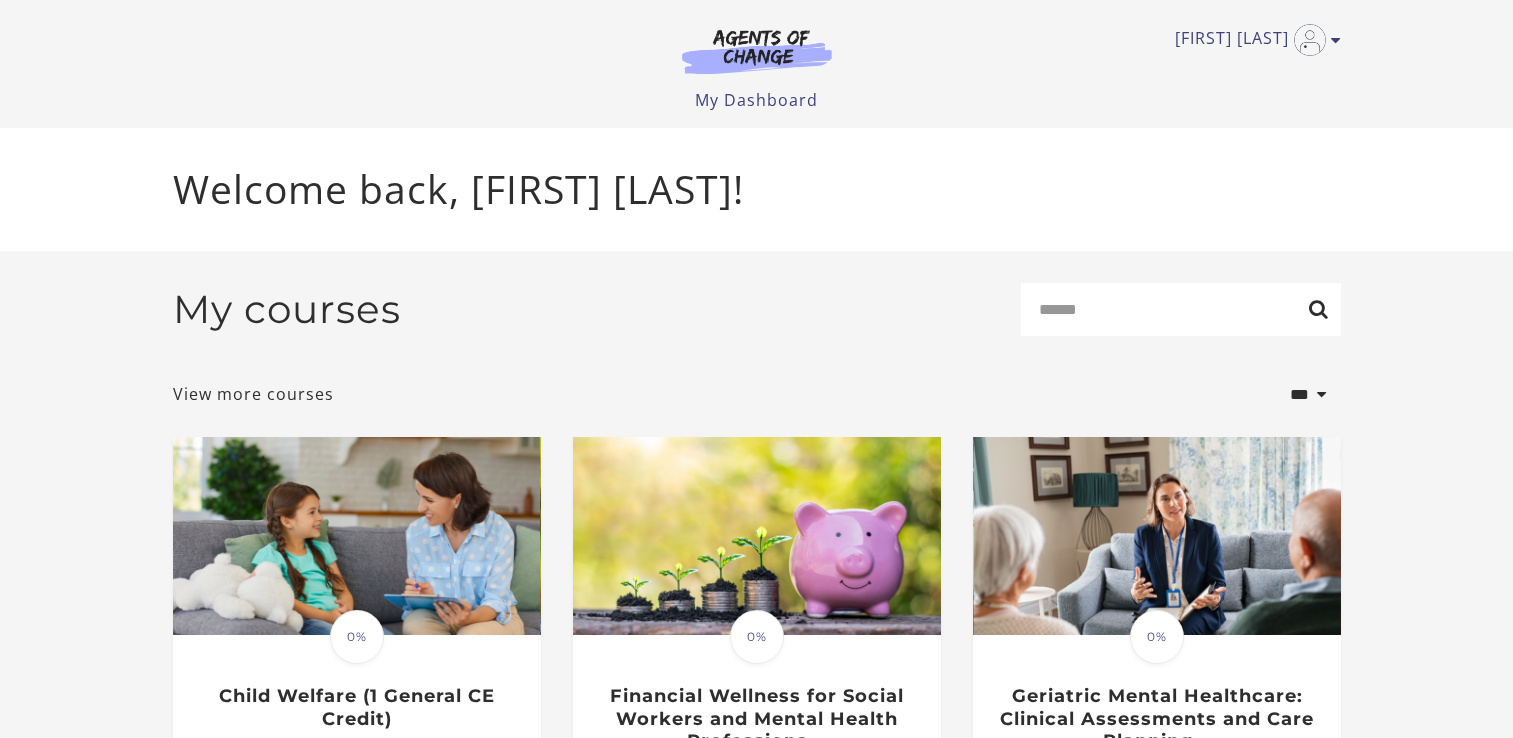 scroll, scrollTop: 0, scrollLeft: 0, axis: both 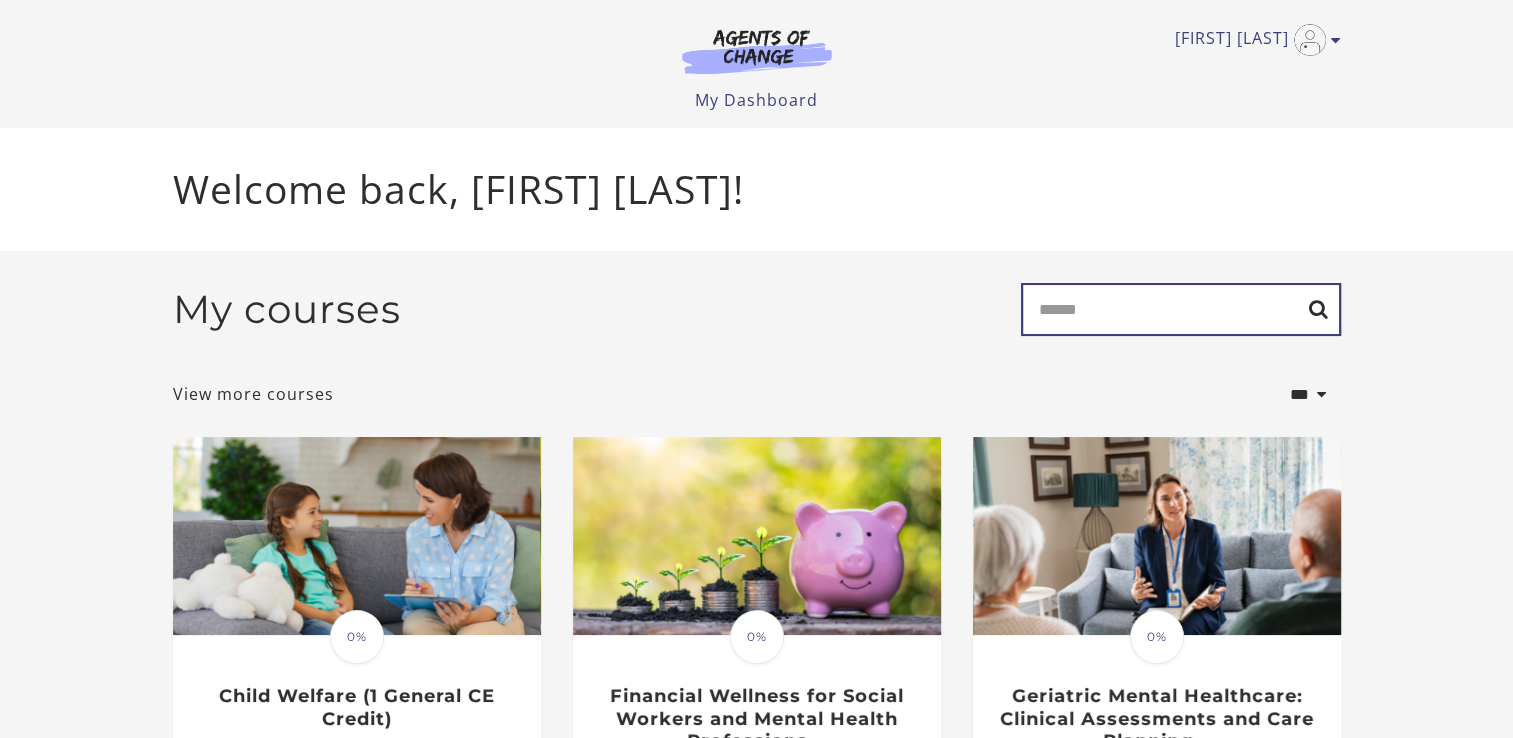 click on "Search" at bounding box center [1181, 309] 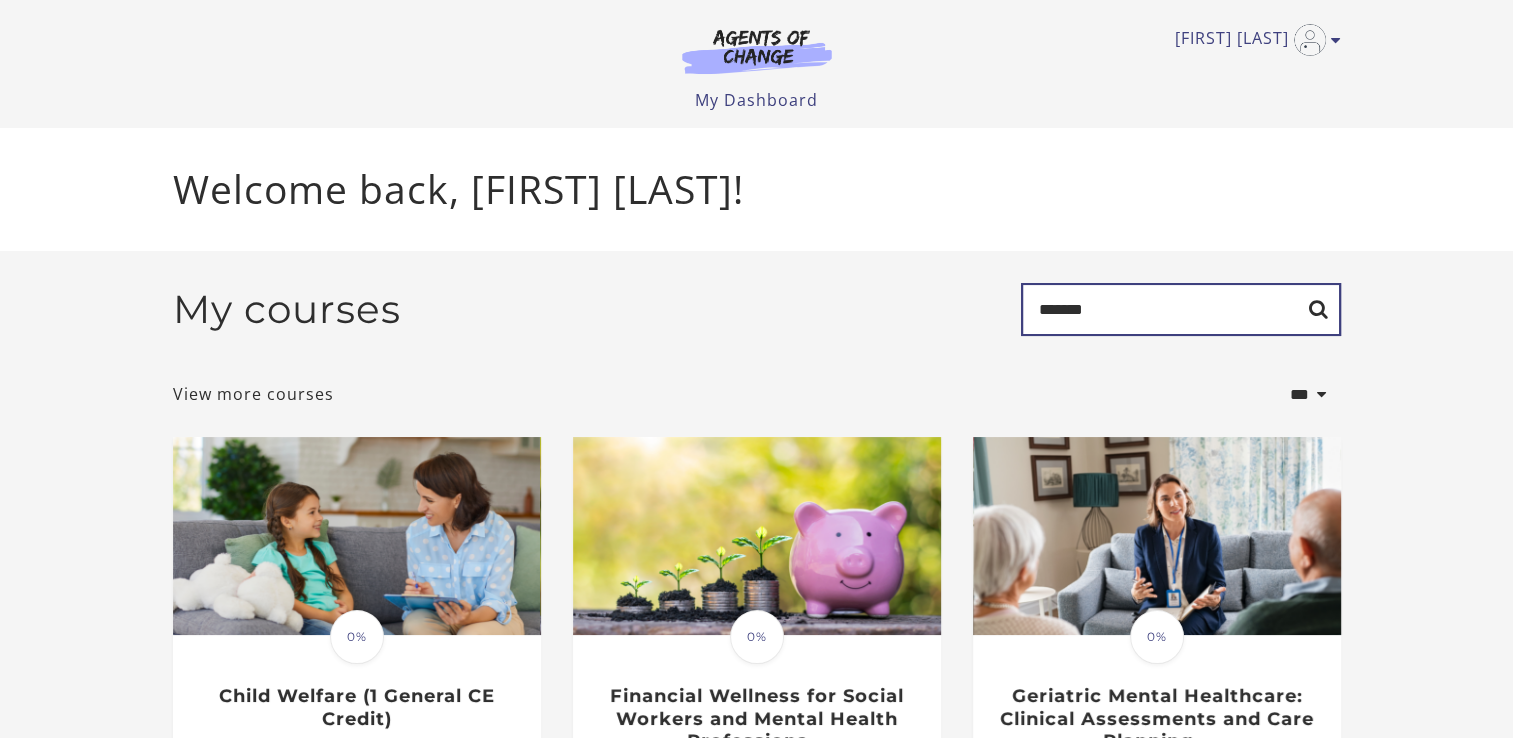 click on "*******" at bounding box center [1181, 309] 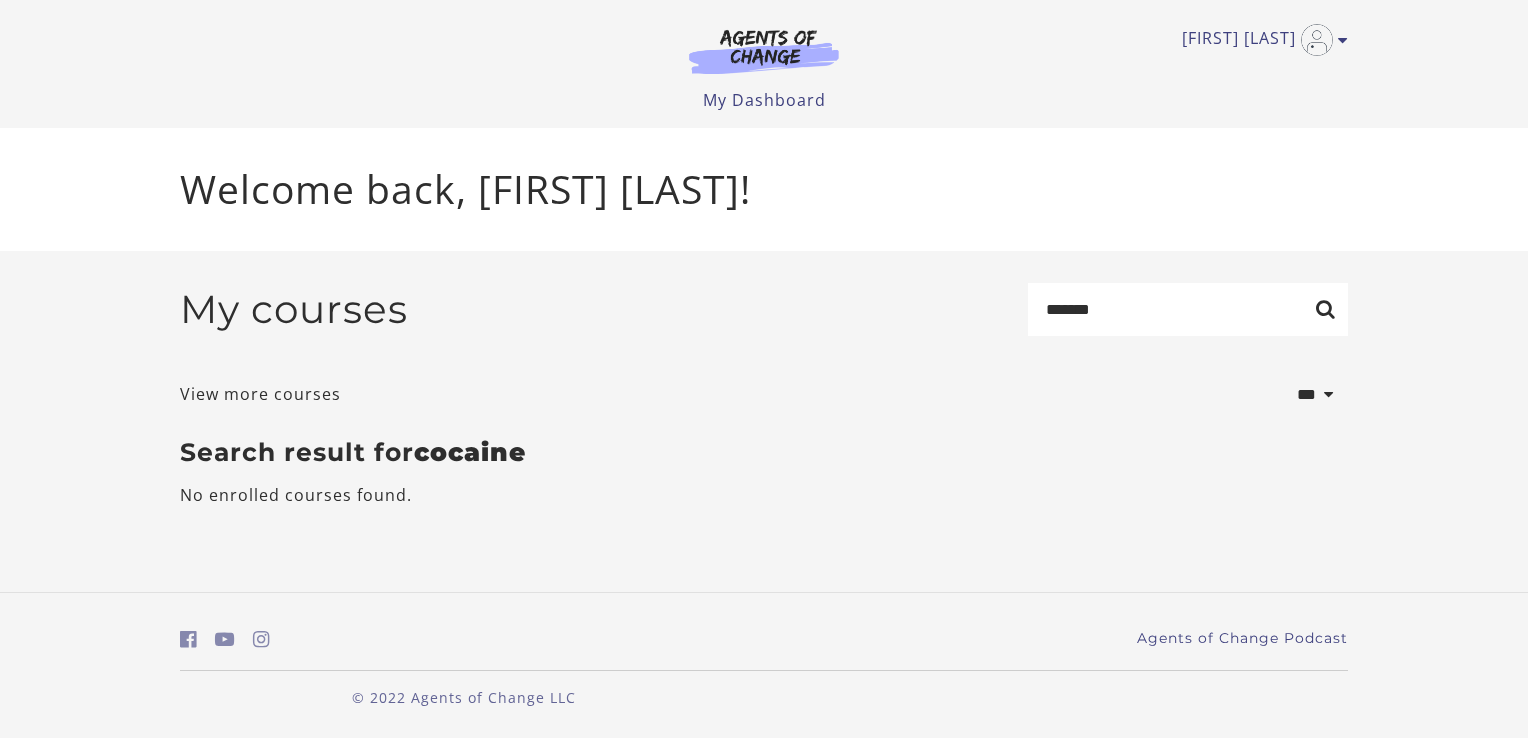scroll, scrollTop: 0, scrollLeft: 0, axis: both 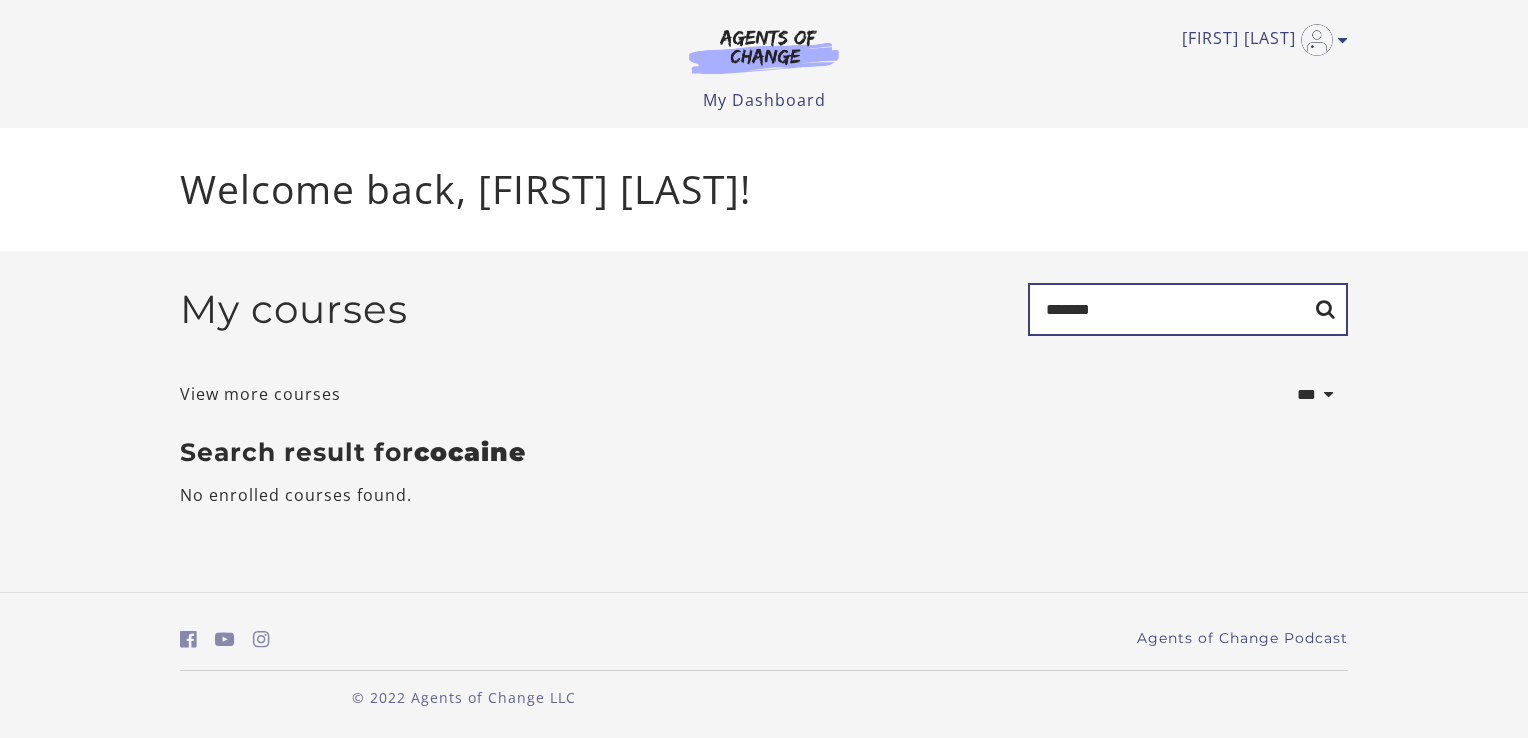 click on "*******" at bounding box center (1188, 309) 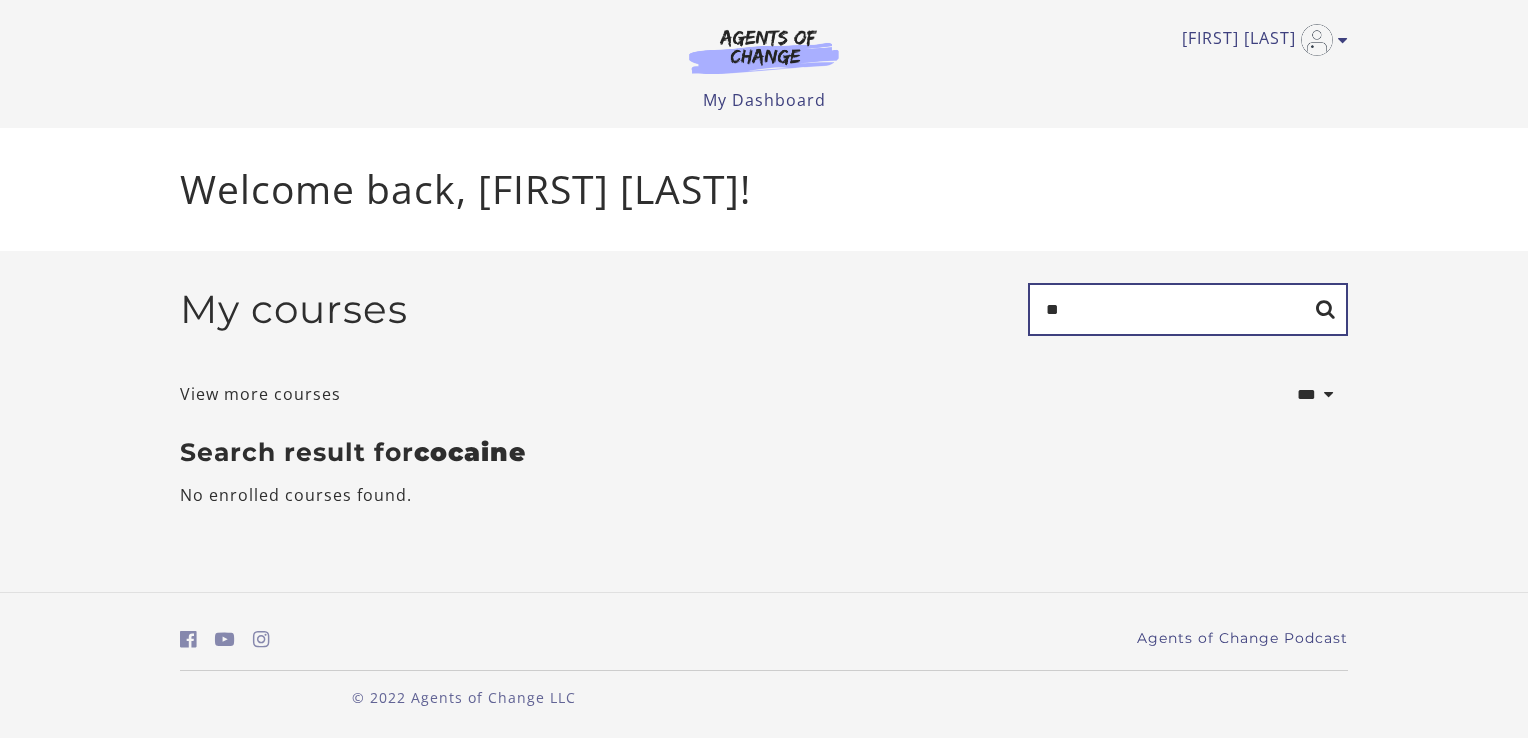type on "*" 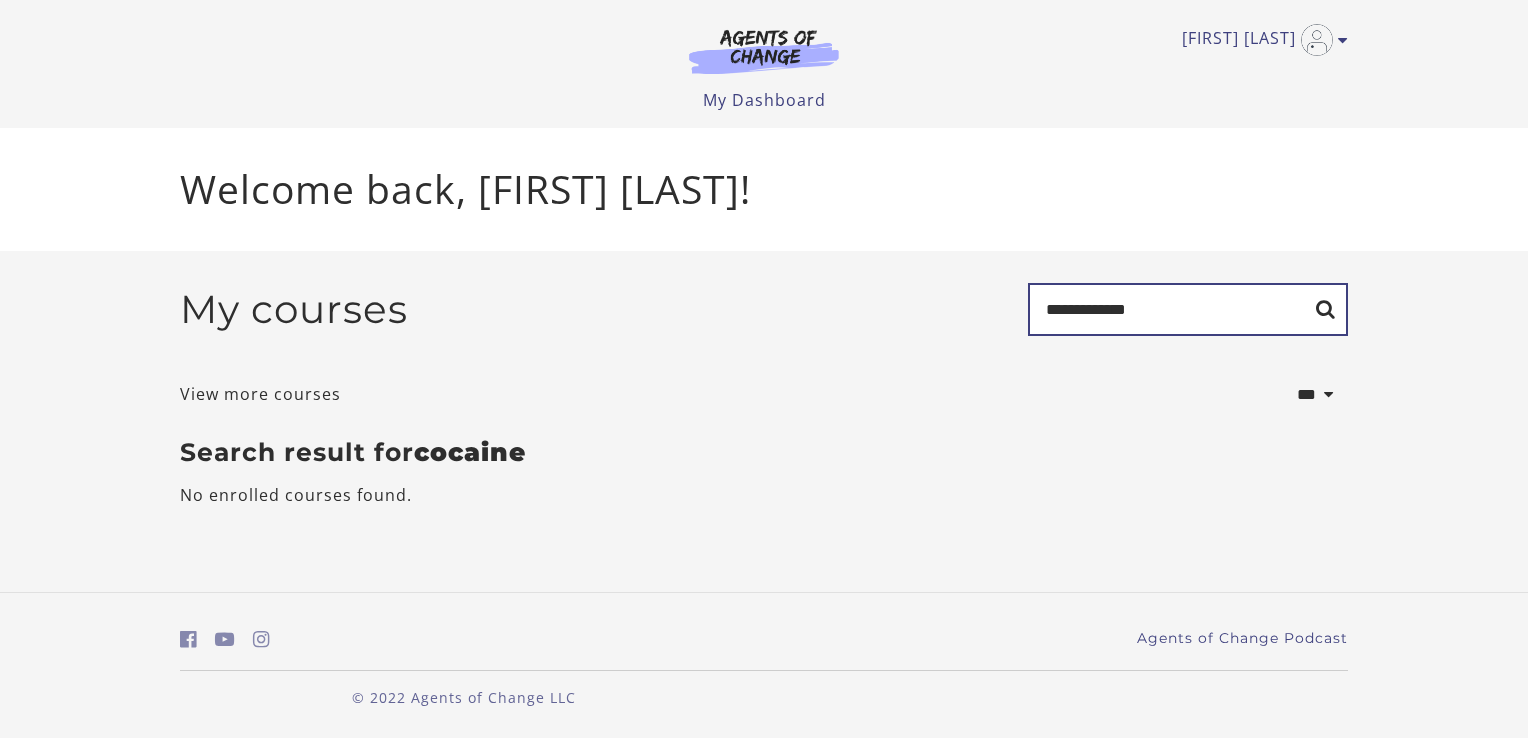 type on "**********" 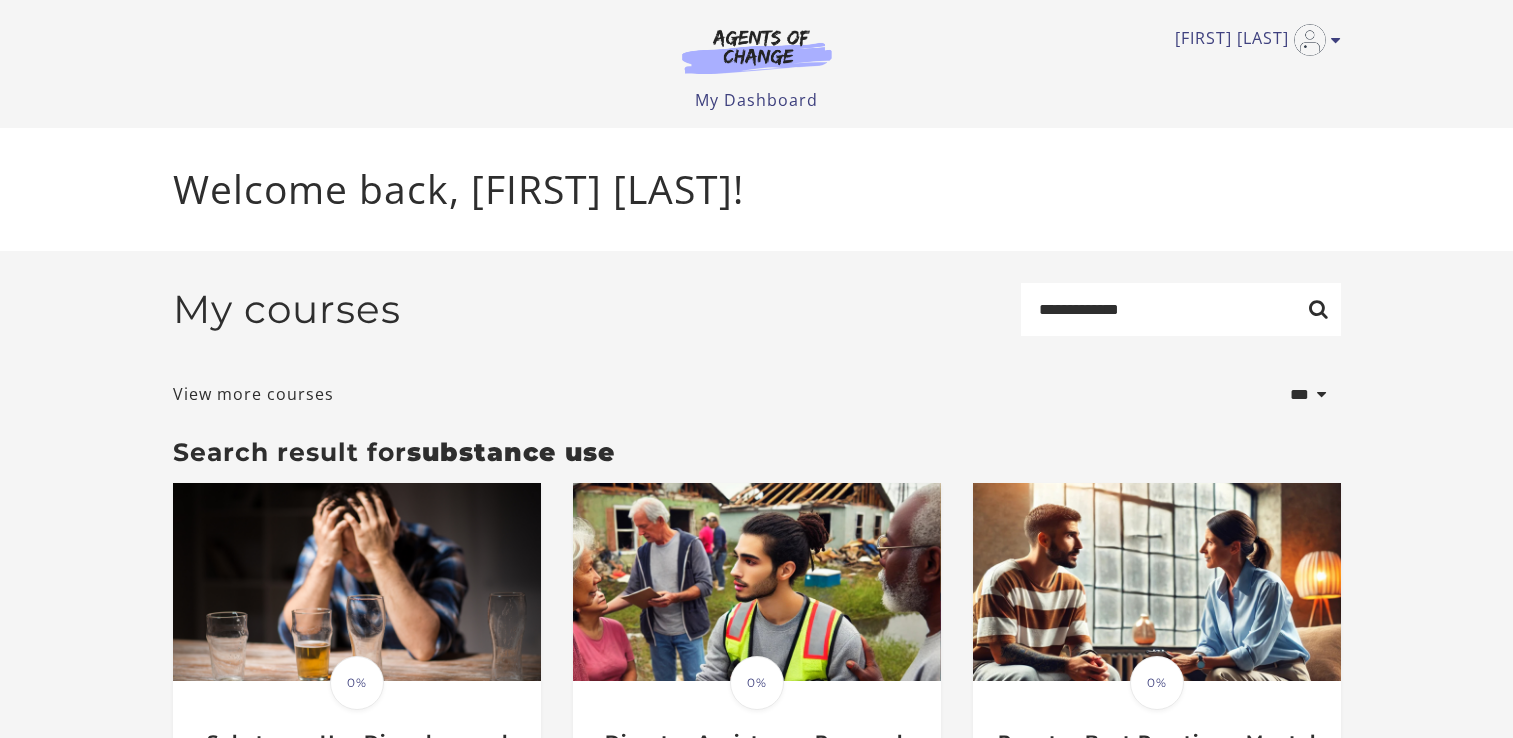 scroll, scrollTop: 0, scrollLeft: 0, axis: both 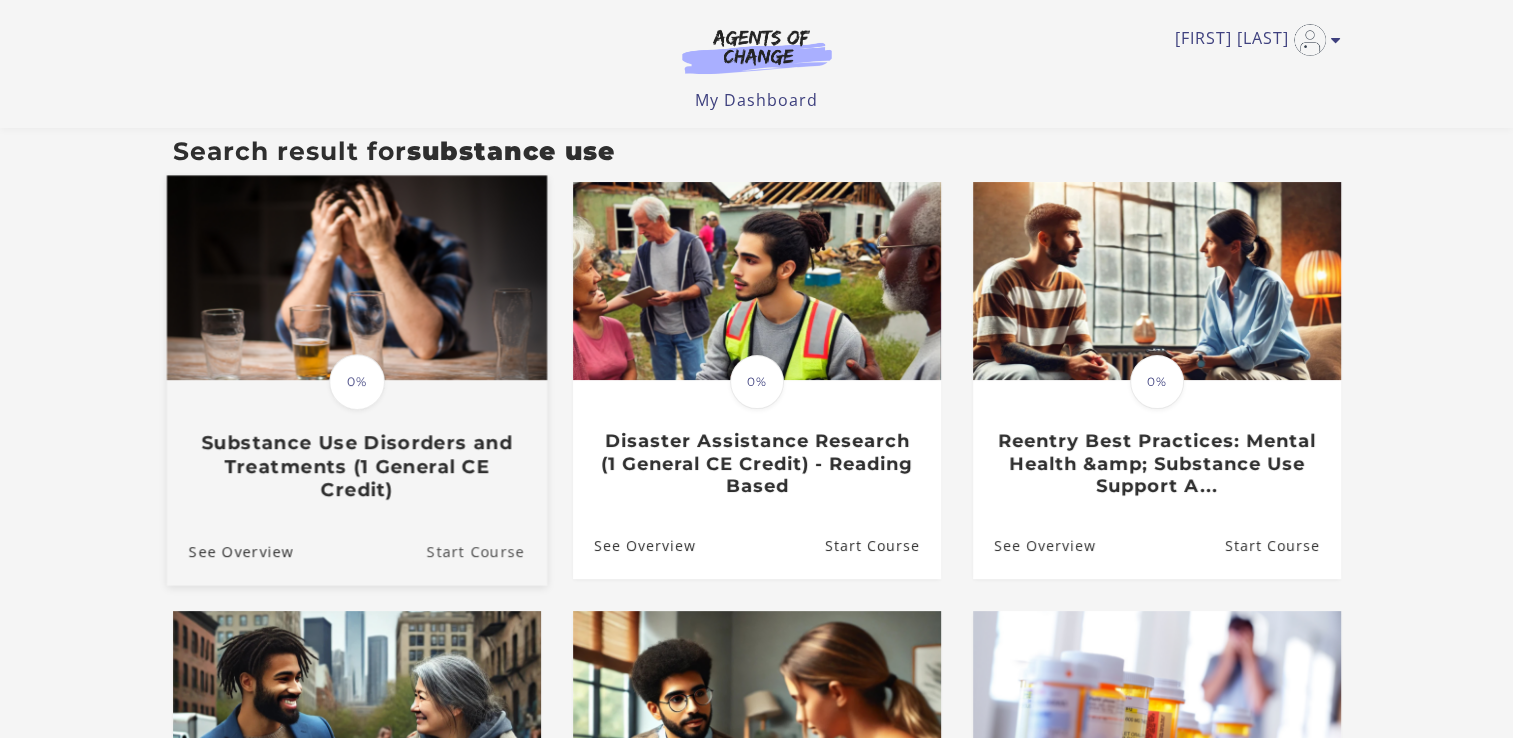 click on "Start Course" at bounding box center (486, 551) 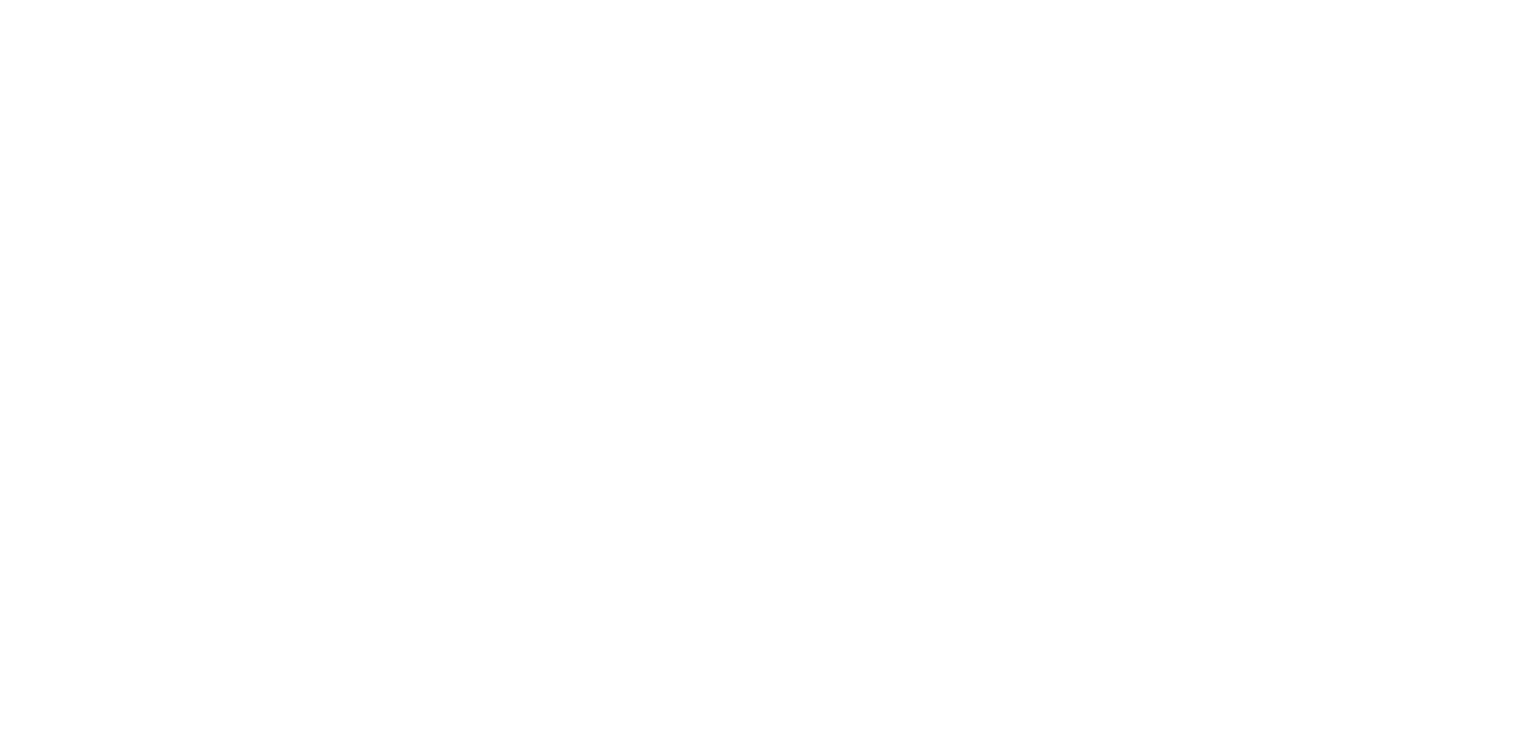 scroll, scrollTop: 0, scrollLeft: 0, axis: both 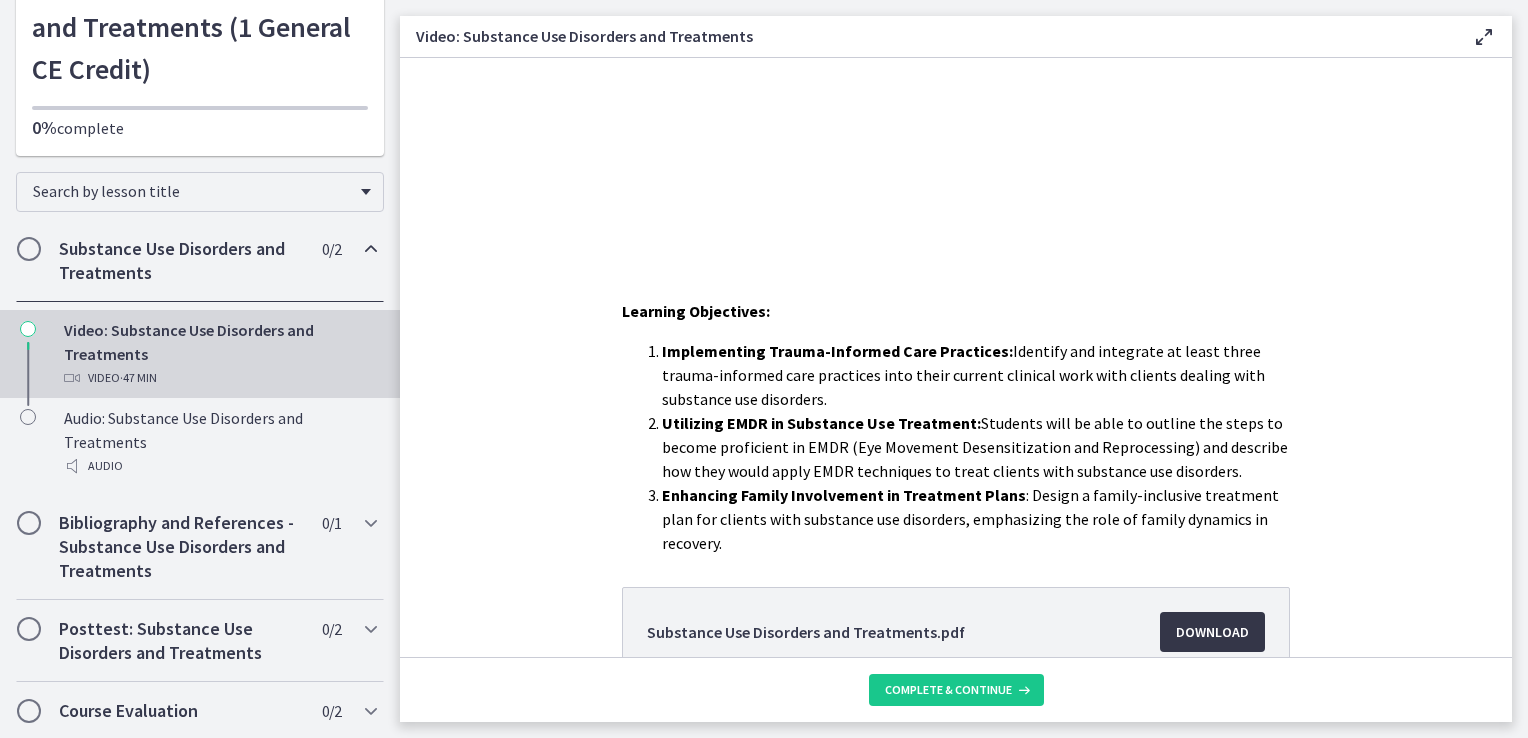 click on "Download
Opens in a new window" at bounding box center (1212, 632) 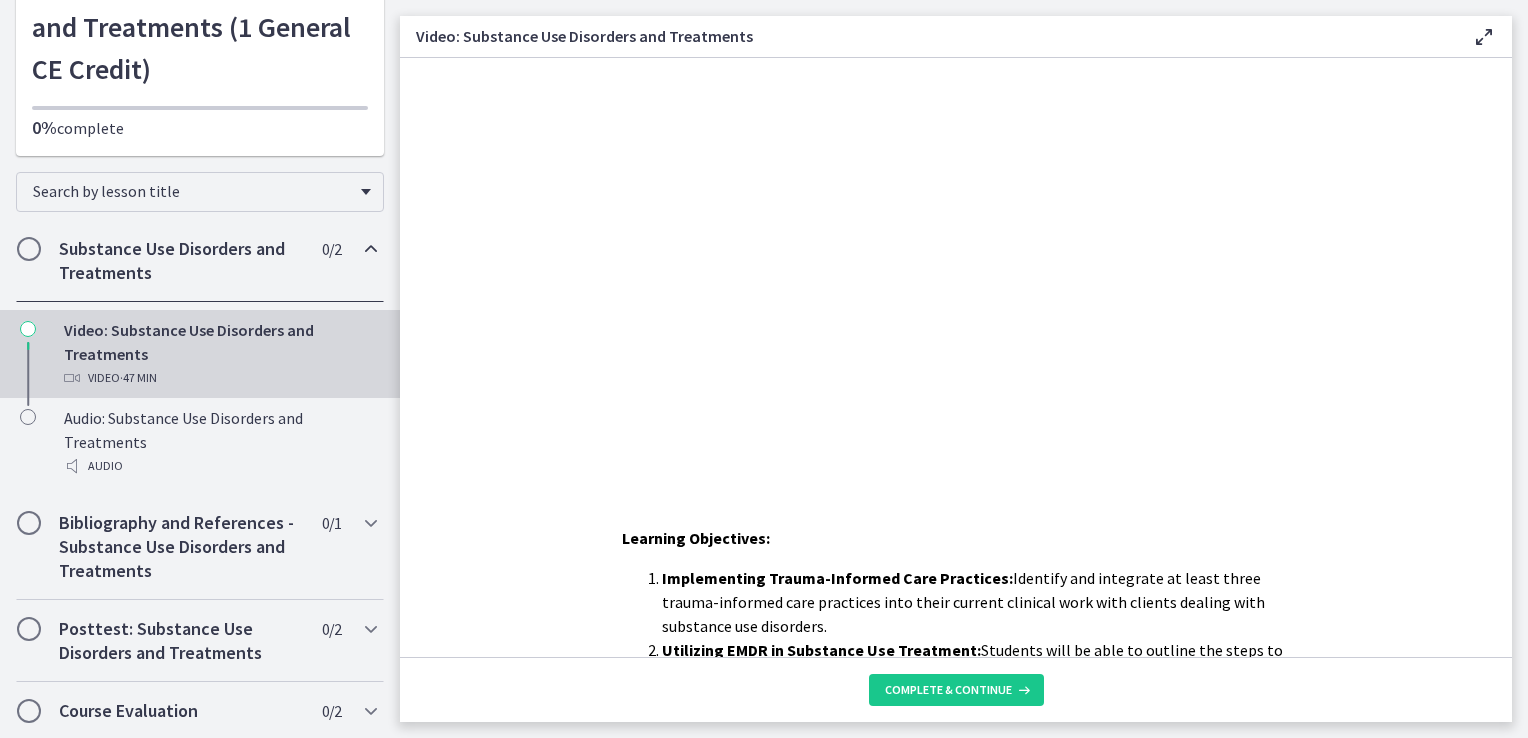 scroll, scrollTop: 0, scrollLeft: 0, axis: both 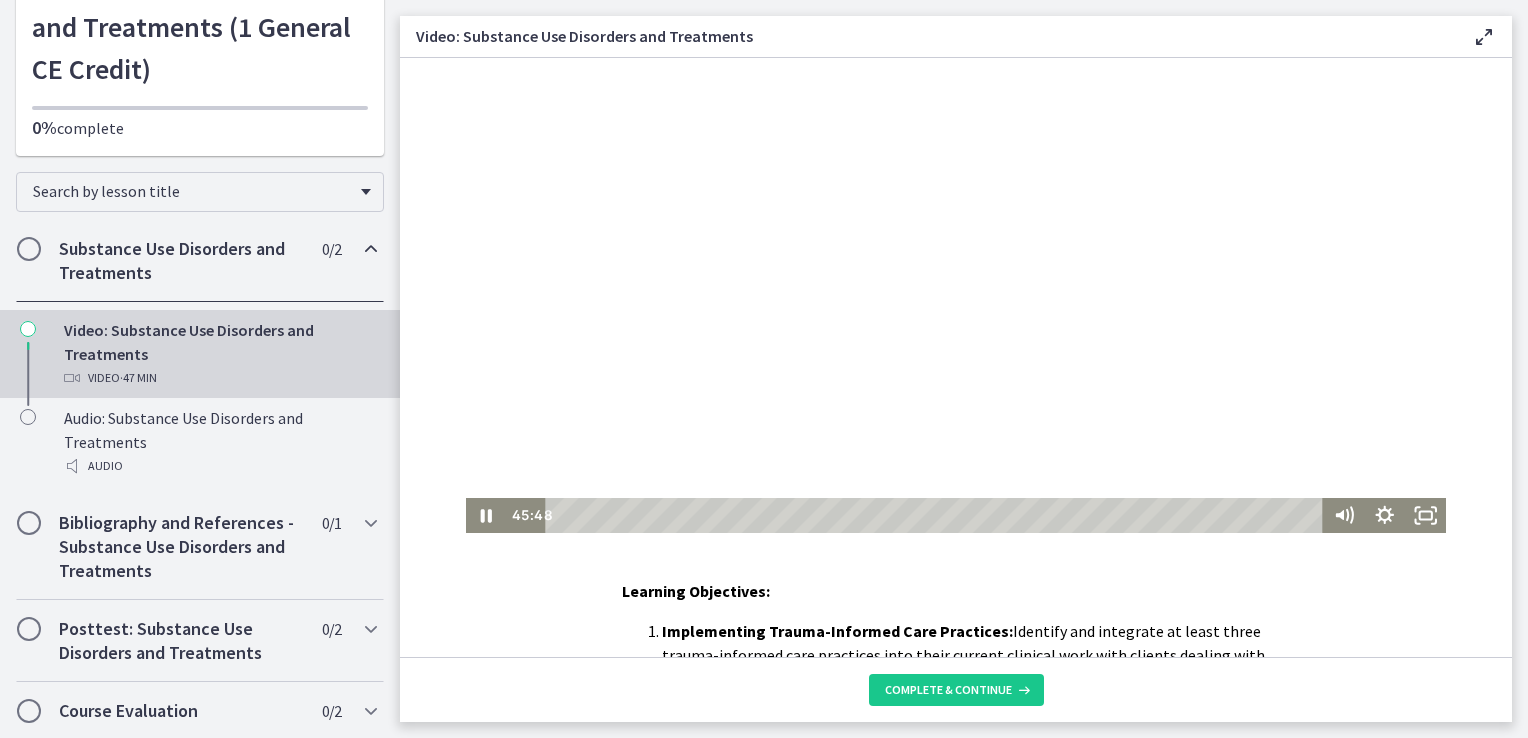 drag, startPoint x: 966, startPoint y: 458, endPoint x: 1111, endPoint y: 458, distance: 145 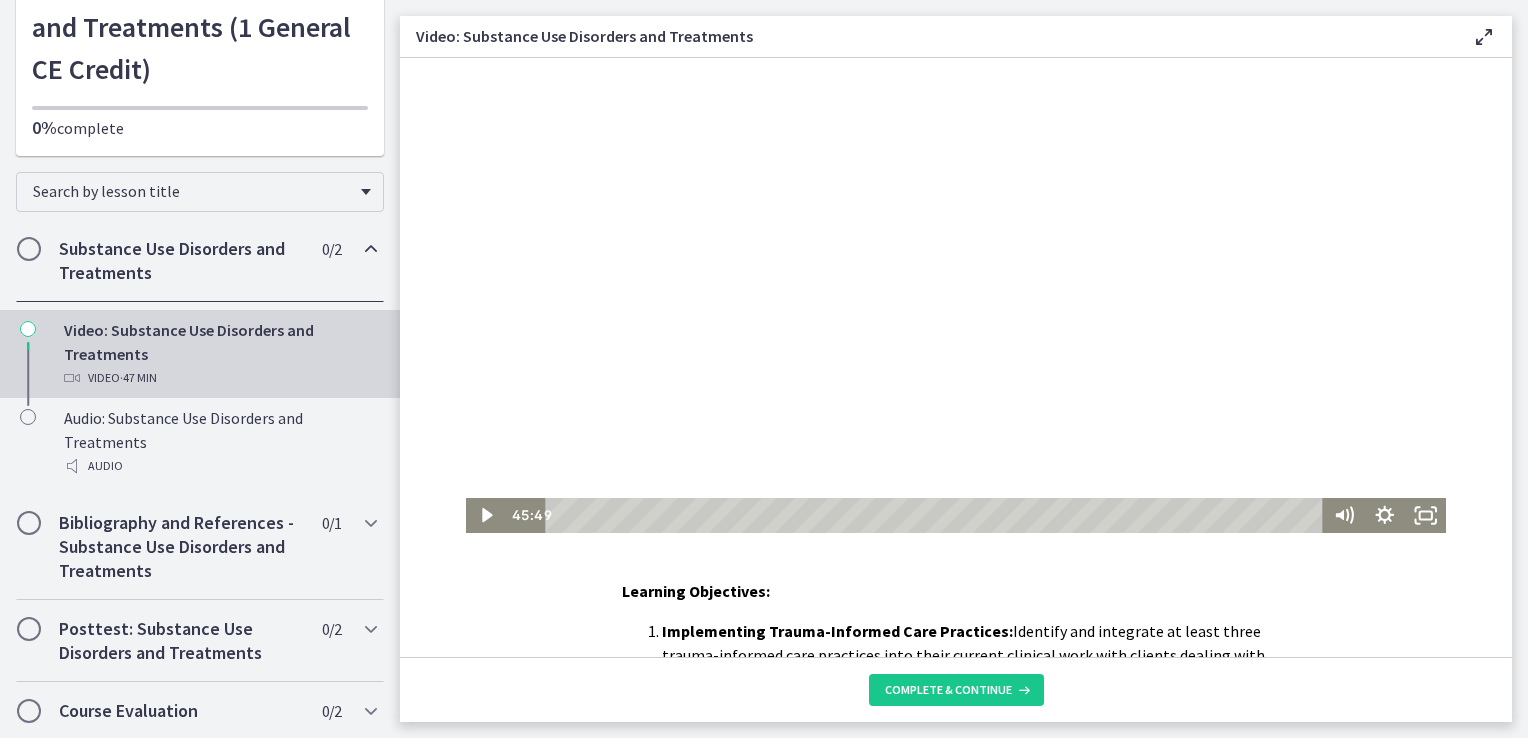 click at bounding box center (956, 295) 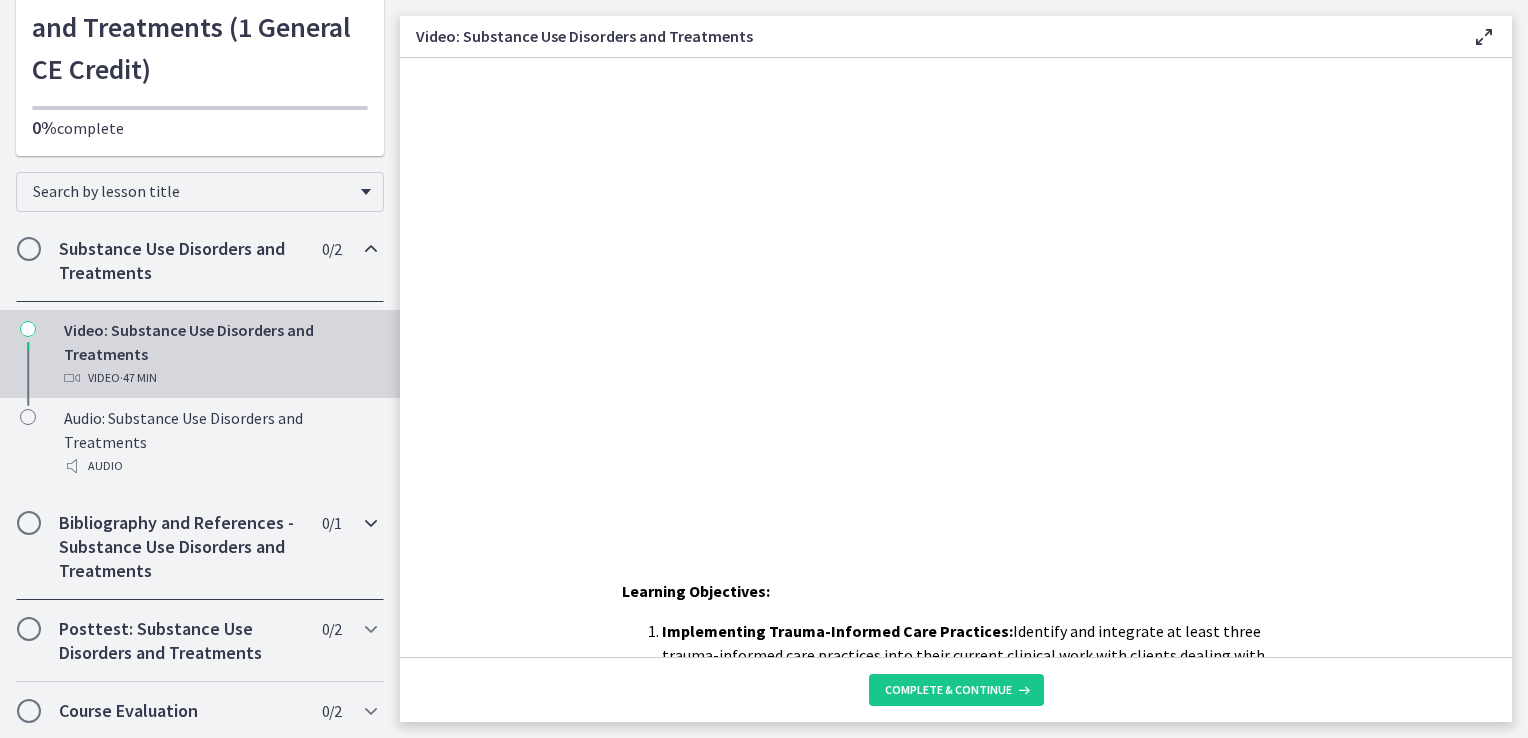 click at bounding box center [29, 523] 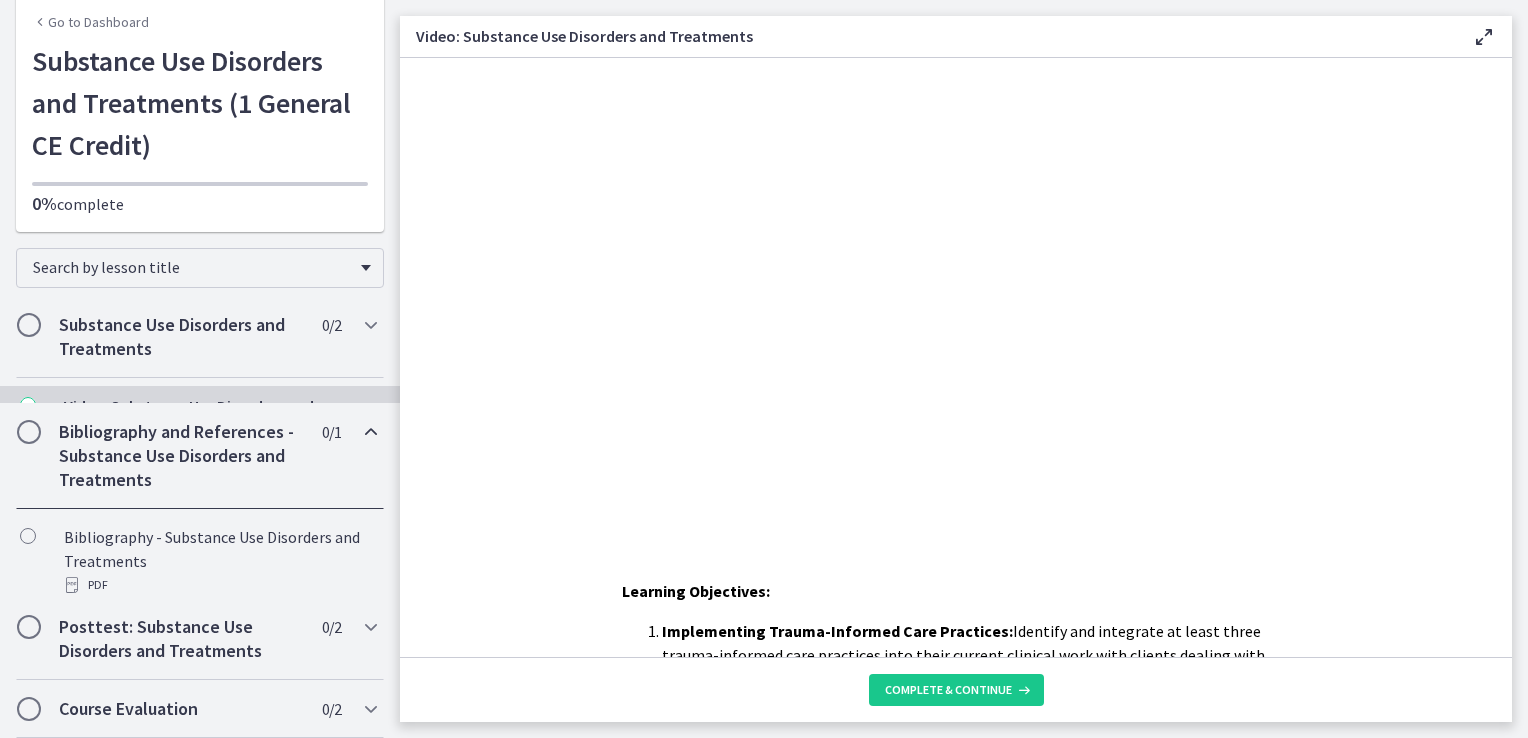 scroll, scrollTop: 72, scrollLeft: 0, axis: vertical 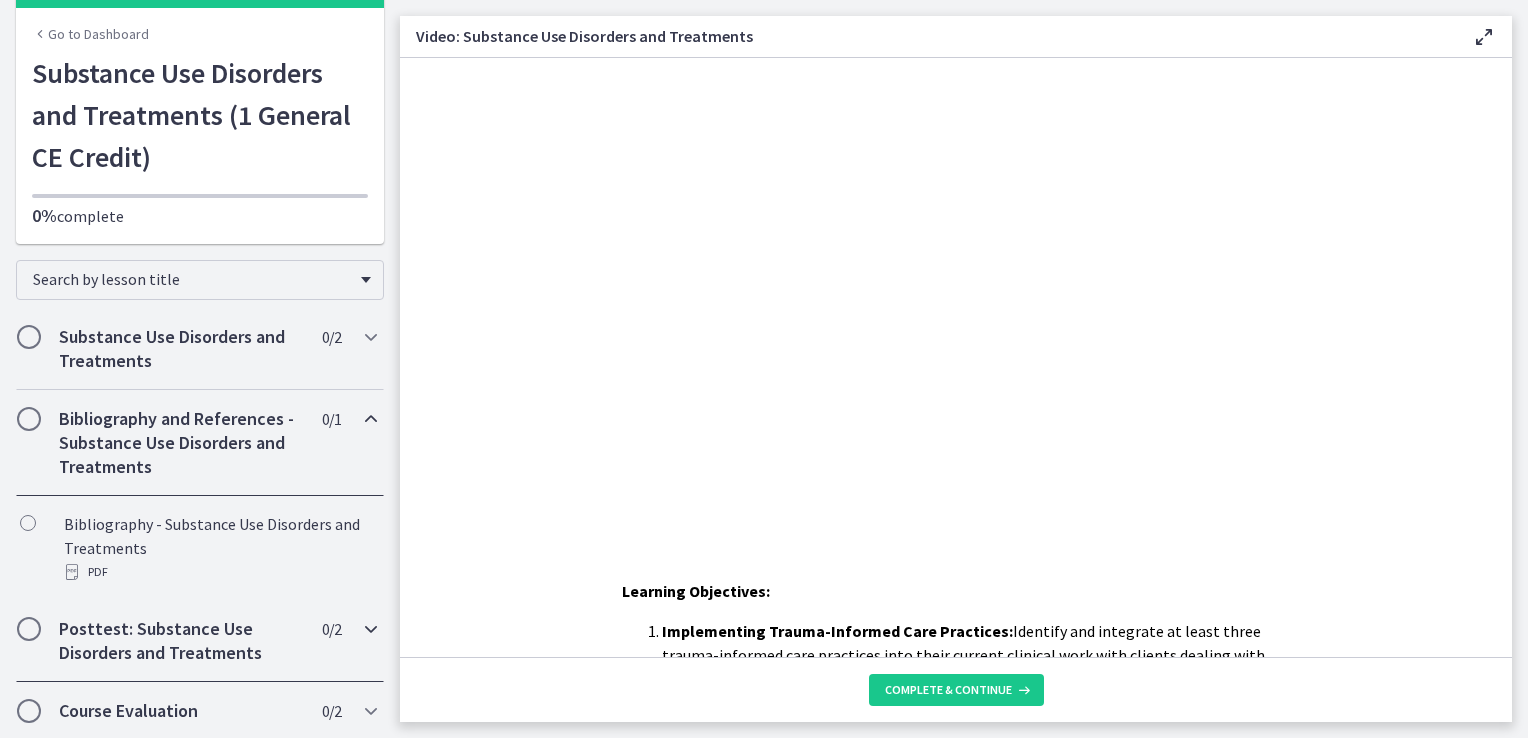 click at bounding box center [29, 629] 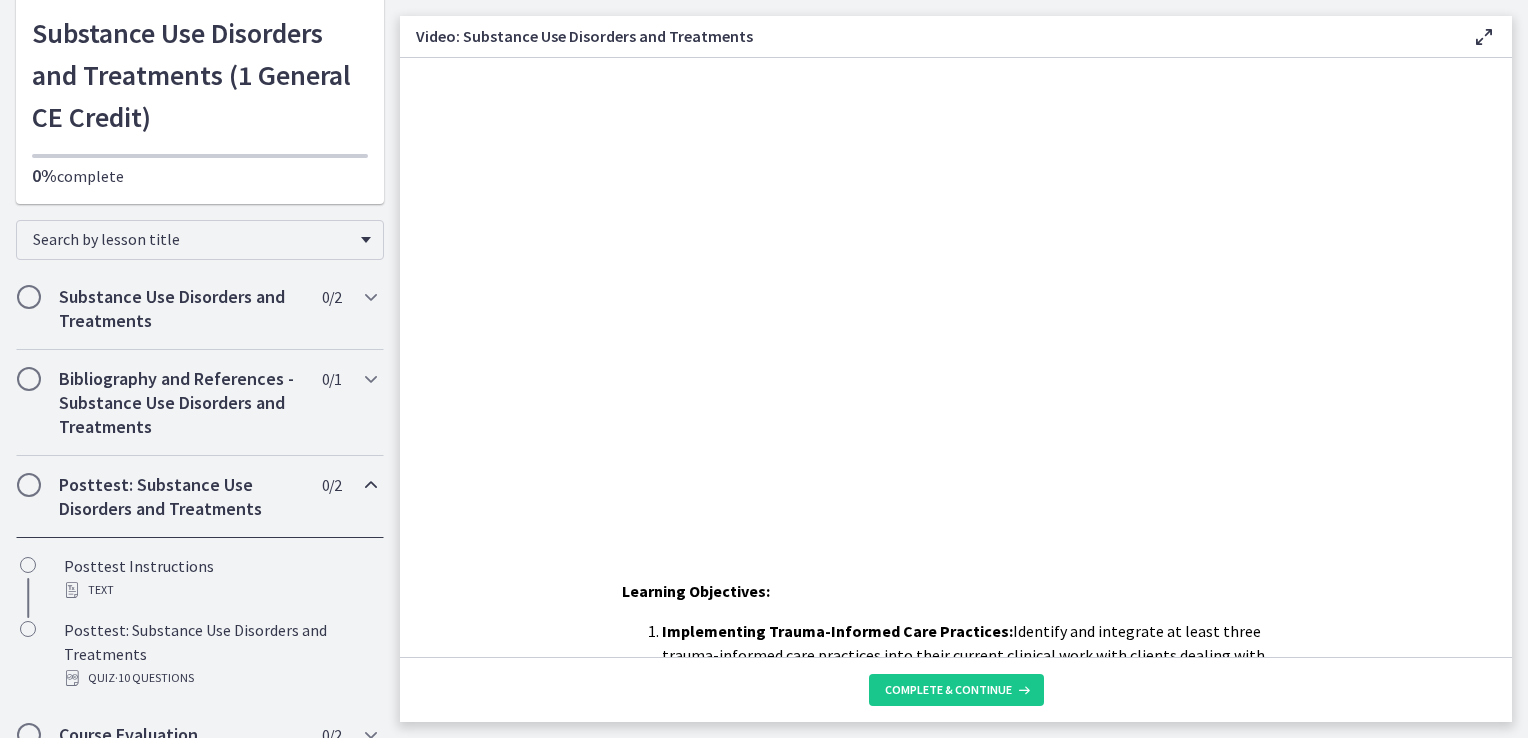 scroll, scrollTop: 136, scrollLeft: 0, axis: vertical 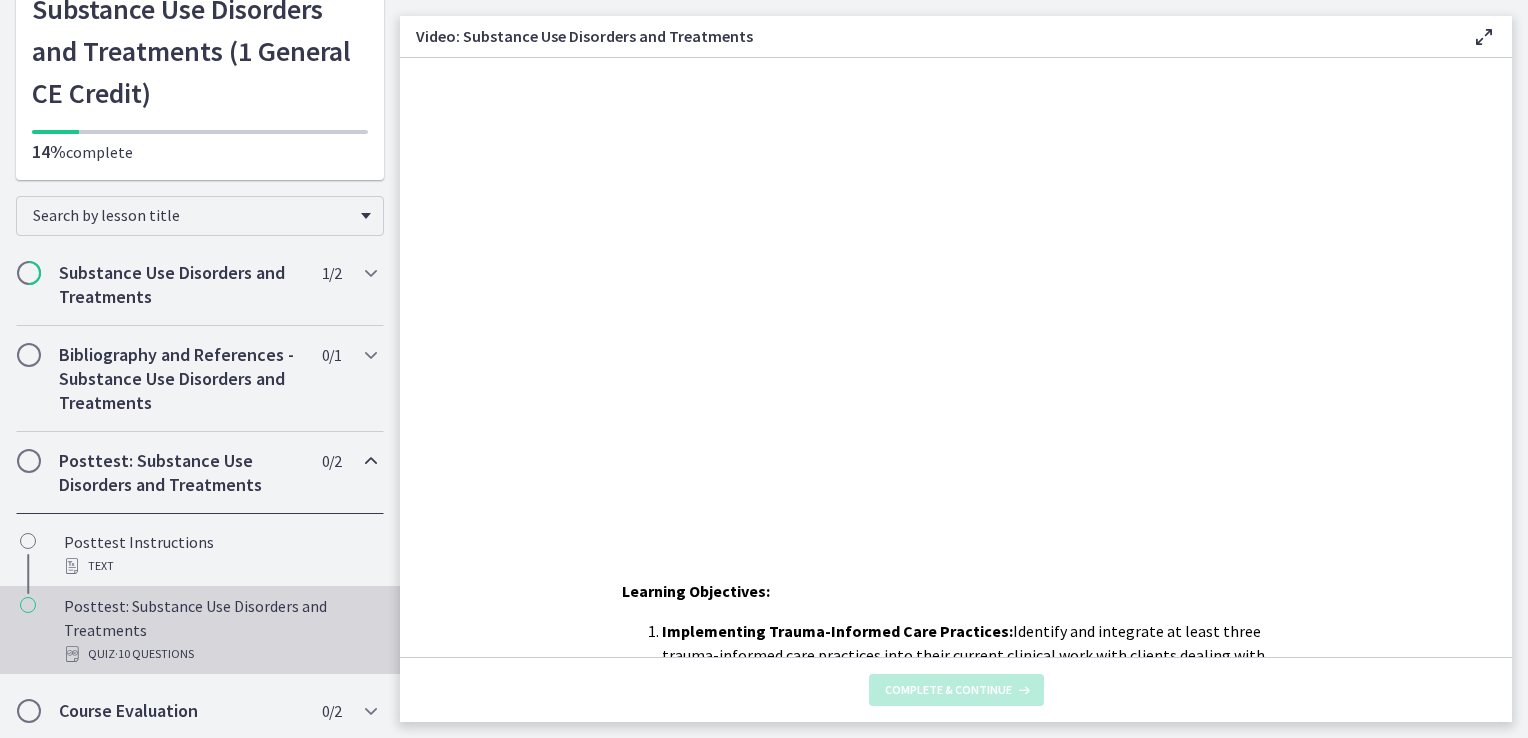 click on "Posttest: Substance Use Disorders and Treatments
Quiz
·  10 Questions" at bounding box center [220, 630] 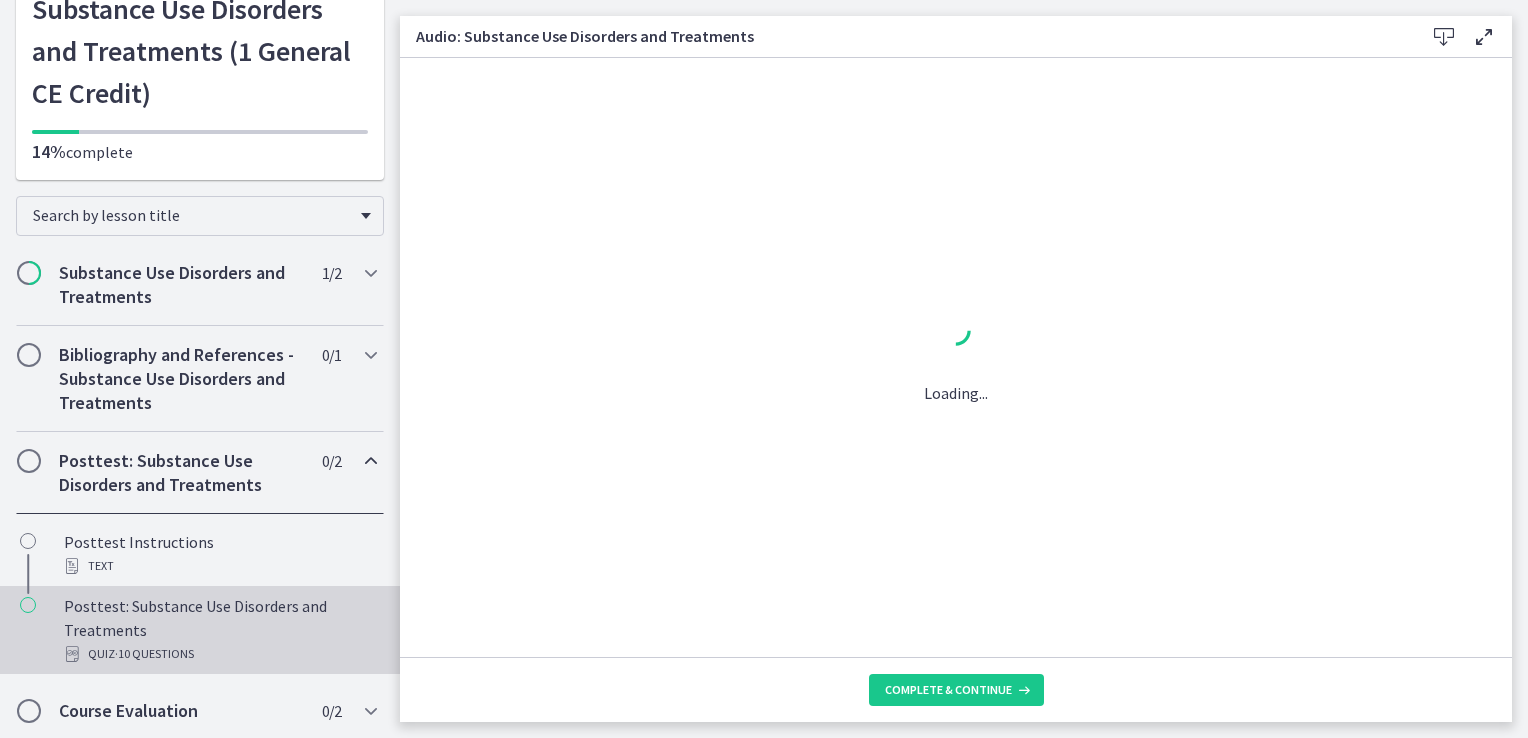 scroll, scrollTop: 136, scrollLeft: 0, axis: vertical 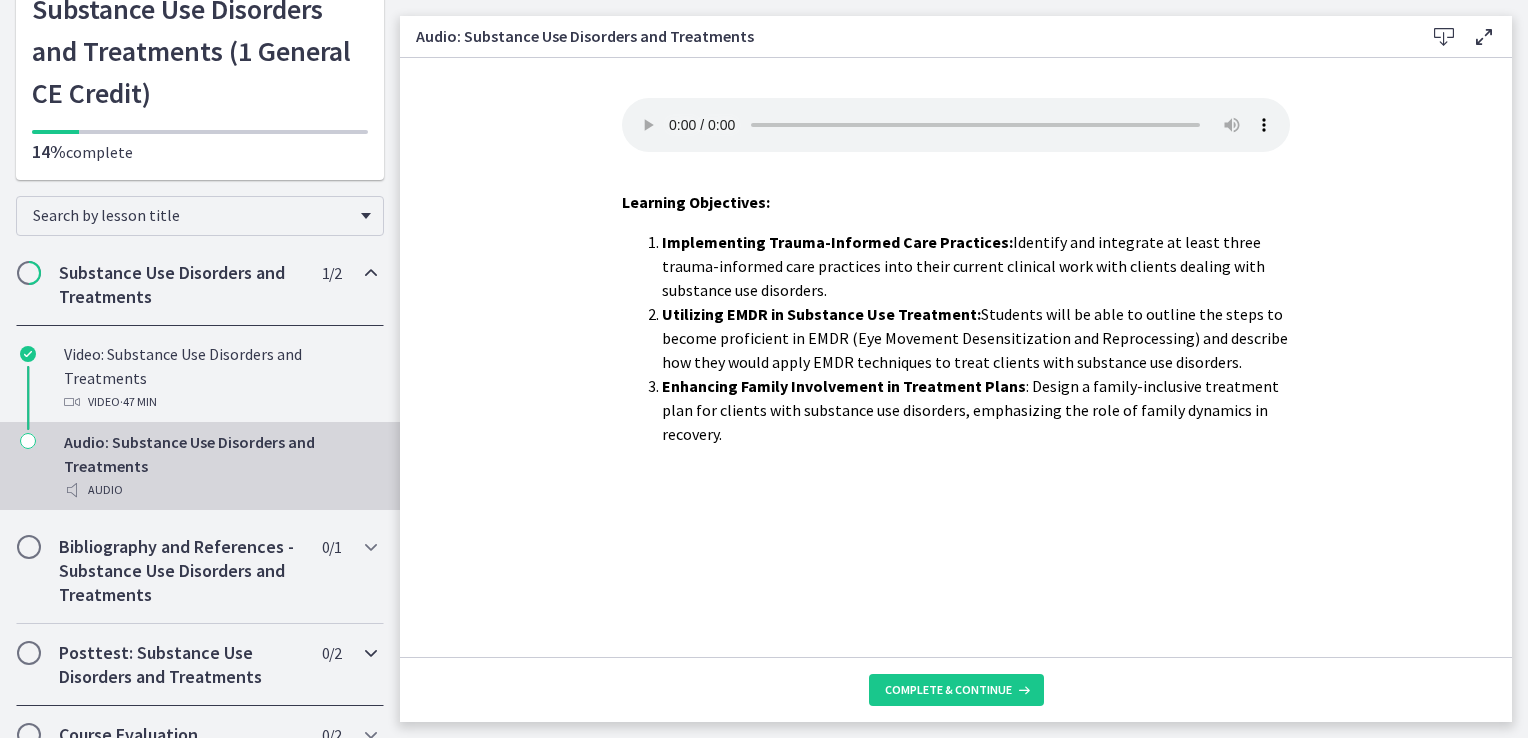 click at bounding box center (371, 653) 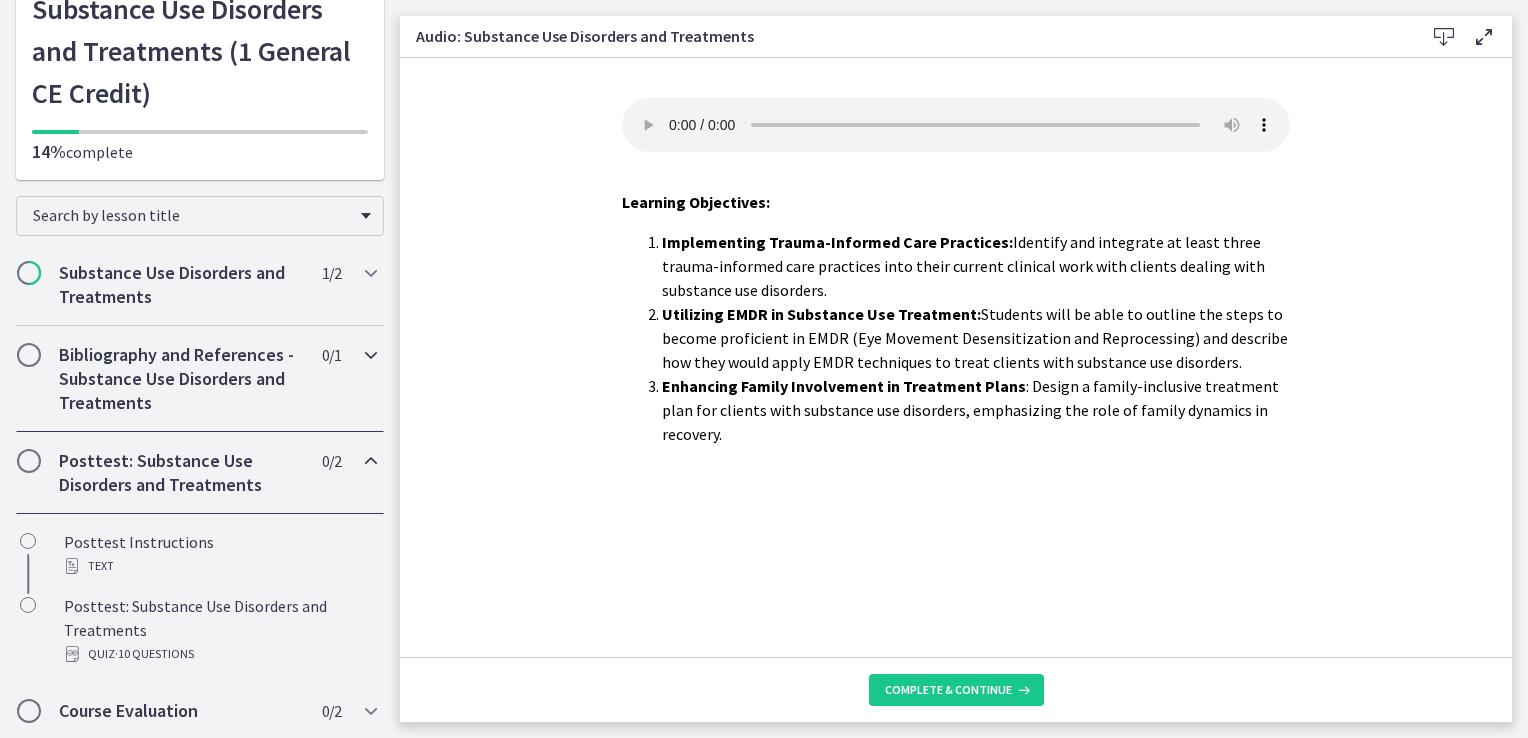click at bounding box center (29, 355) 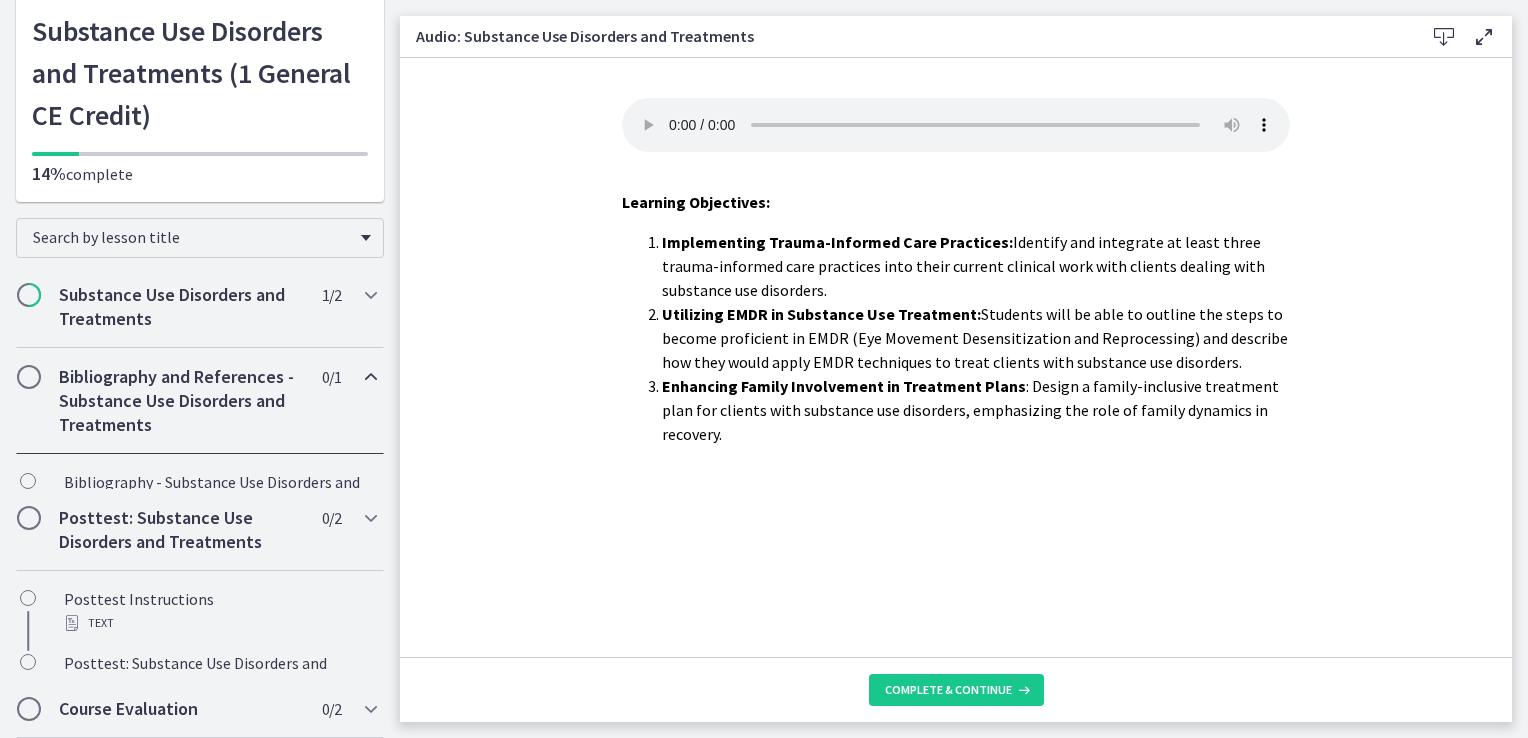 scroll, scrollTop: 72, scrollLeft: 0, axis: vertical 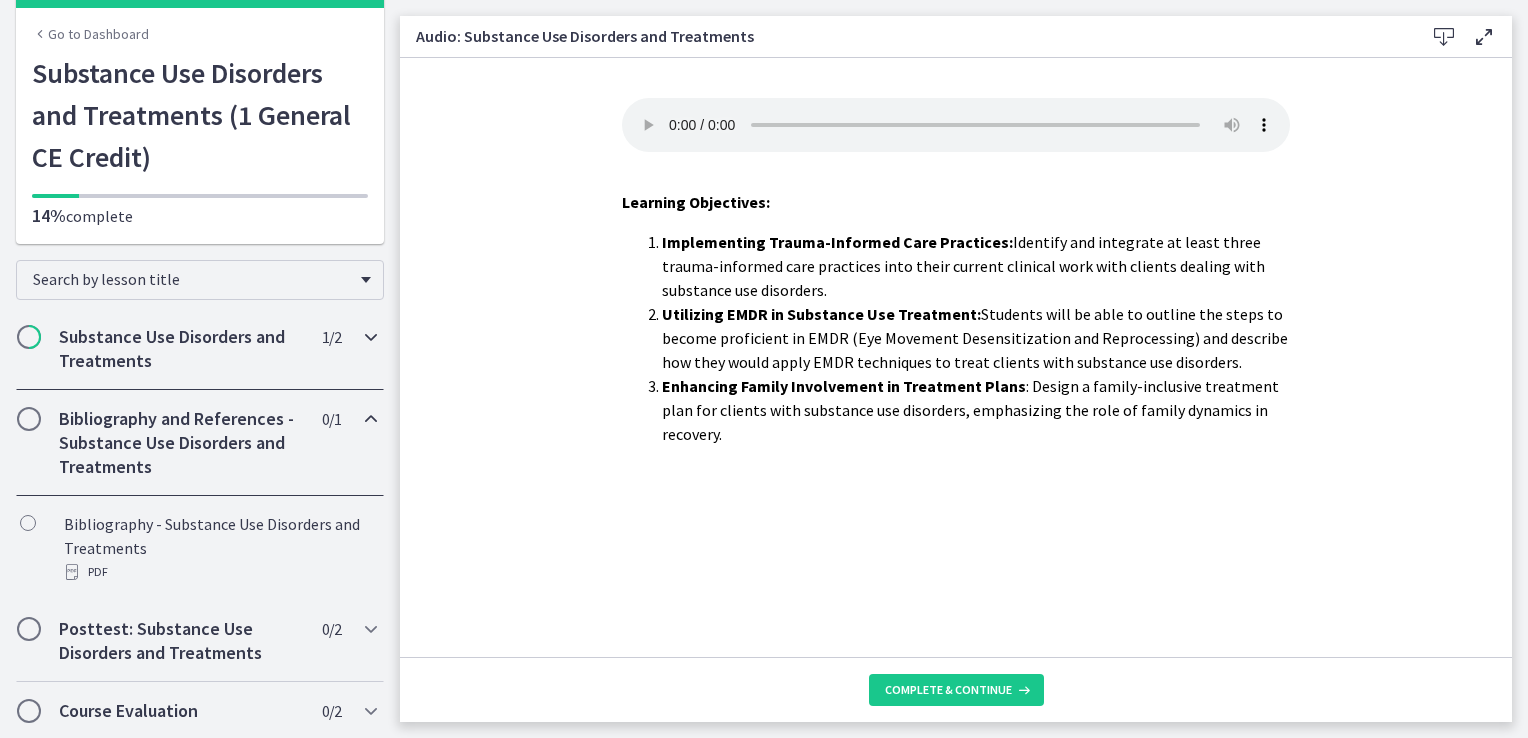 click at bounding box center (371, 337) 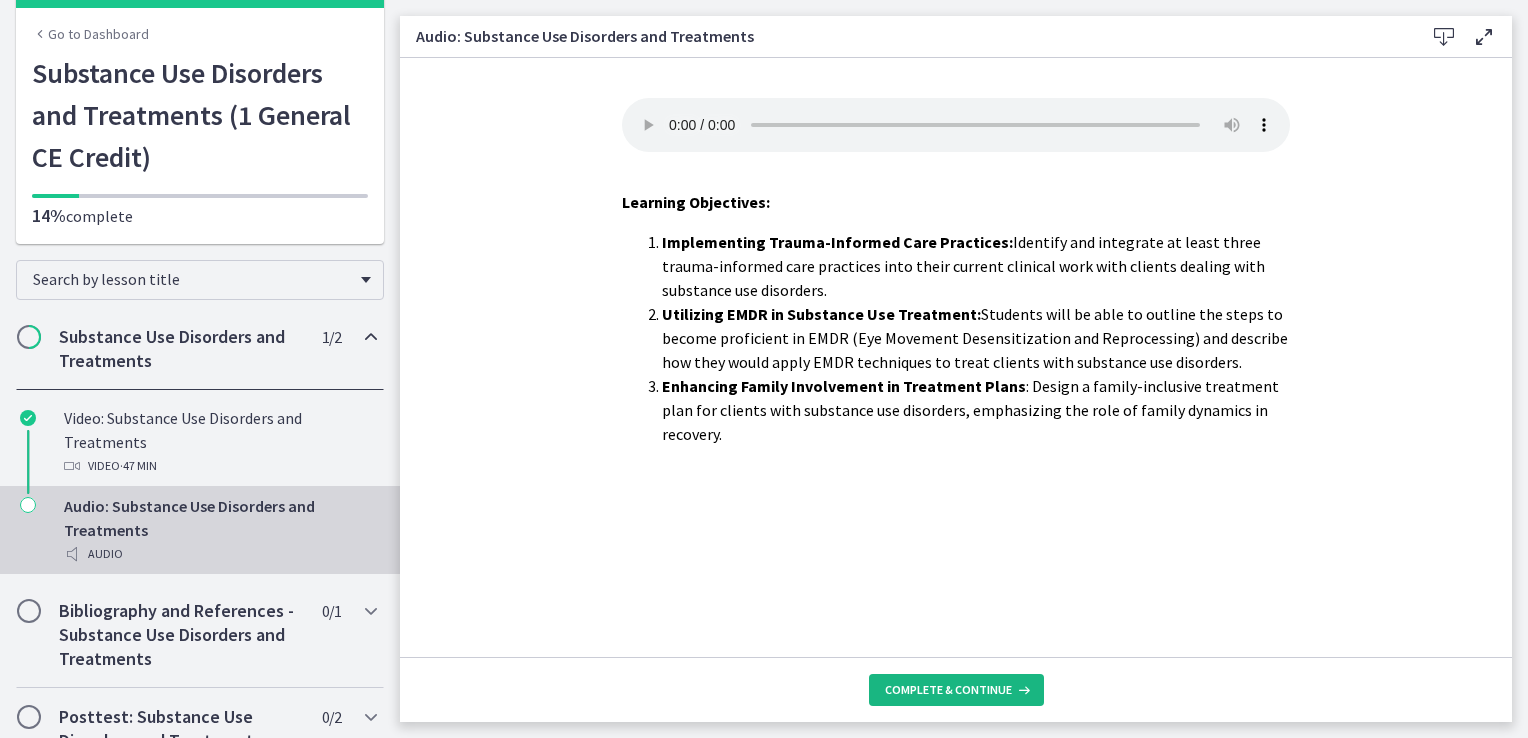 click on "Complete & continue" at bounding box center (948, 690) 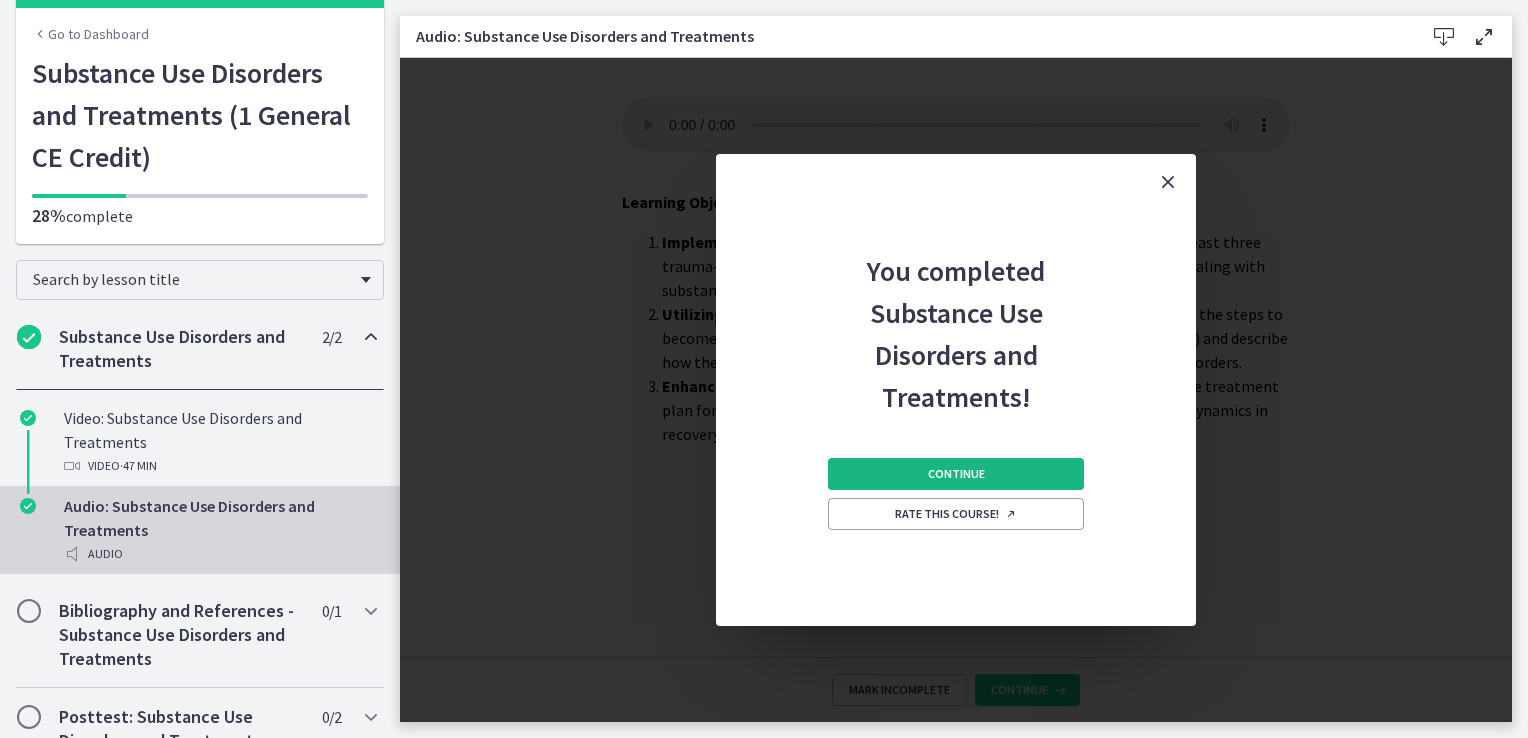 click on "Continue" at bounding box center [956, 474] 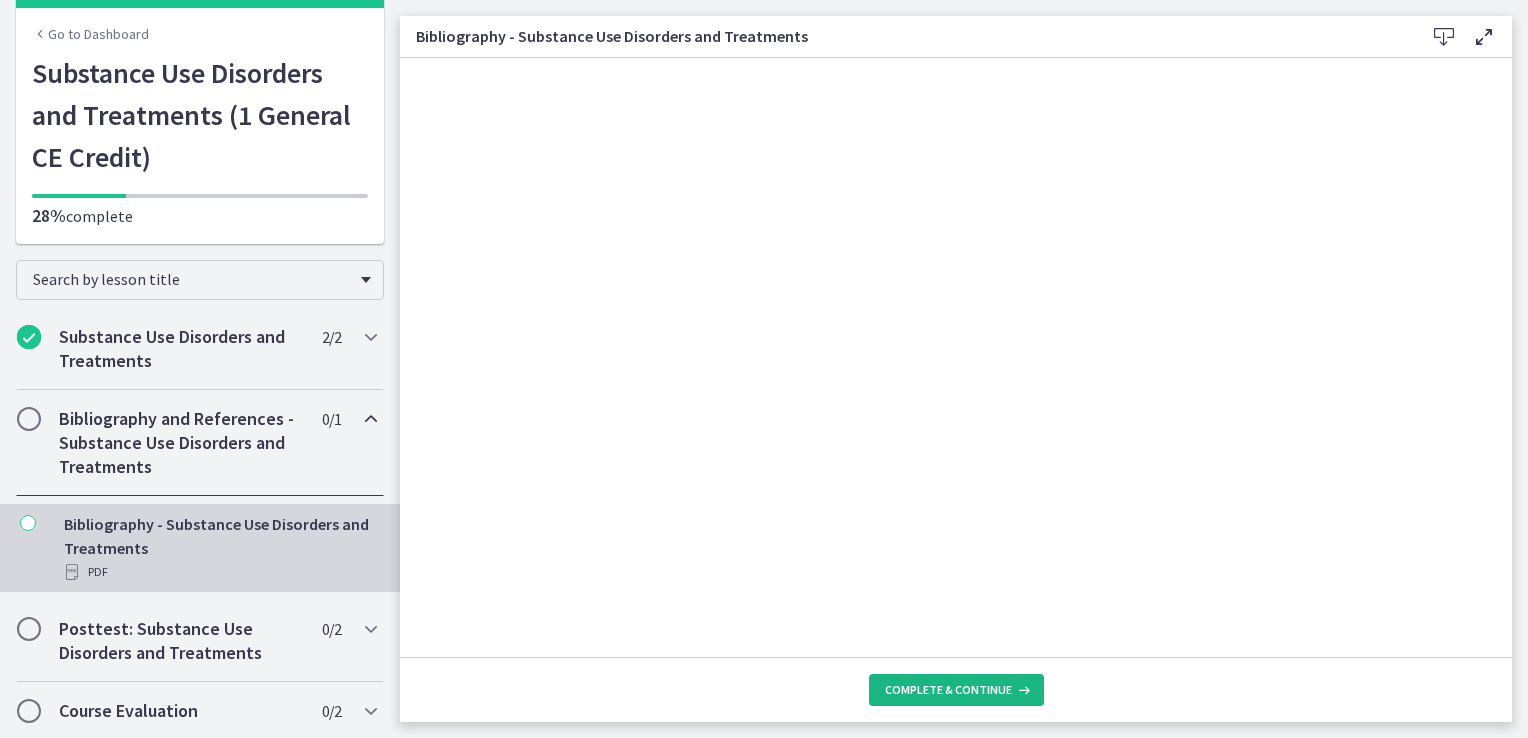 click on "Complete & continue" at bounding box center [948, 690] 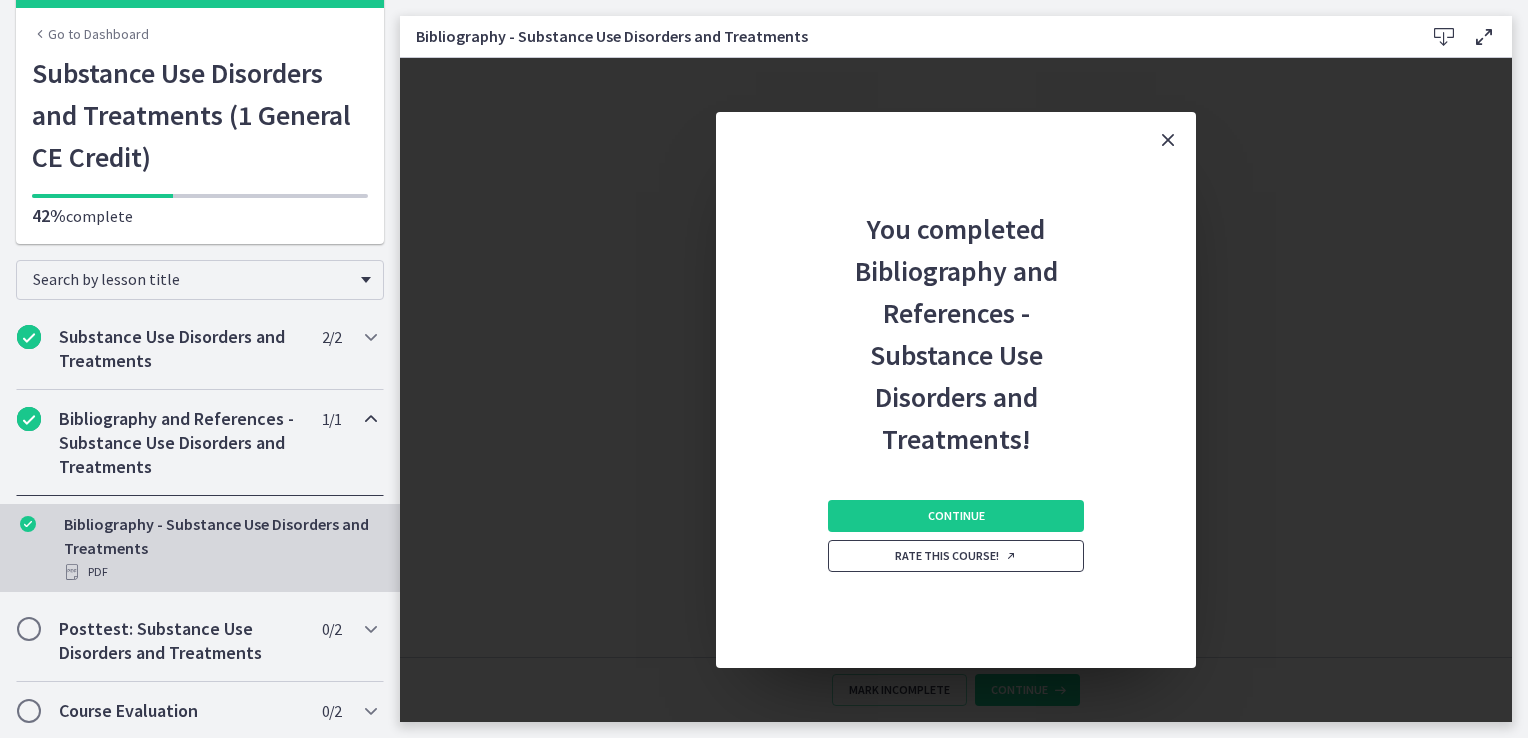 click on "Rate this course!" at bounding box center [956, 556] 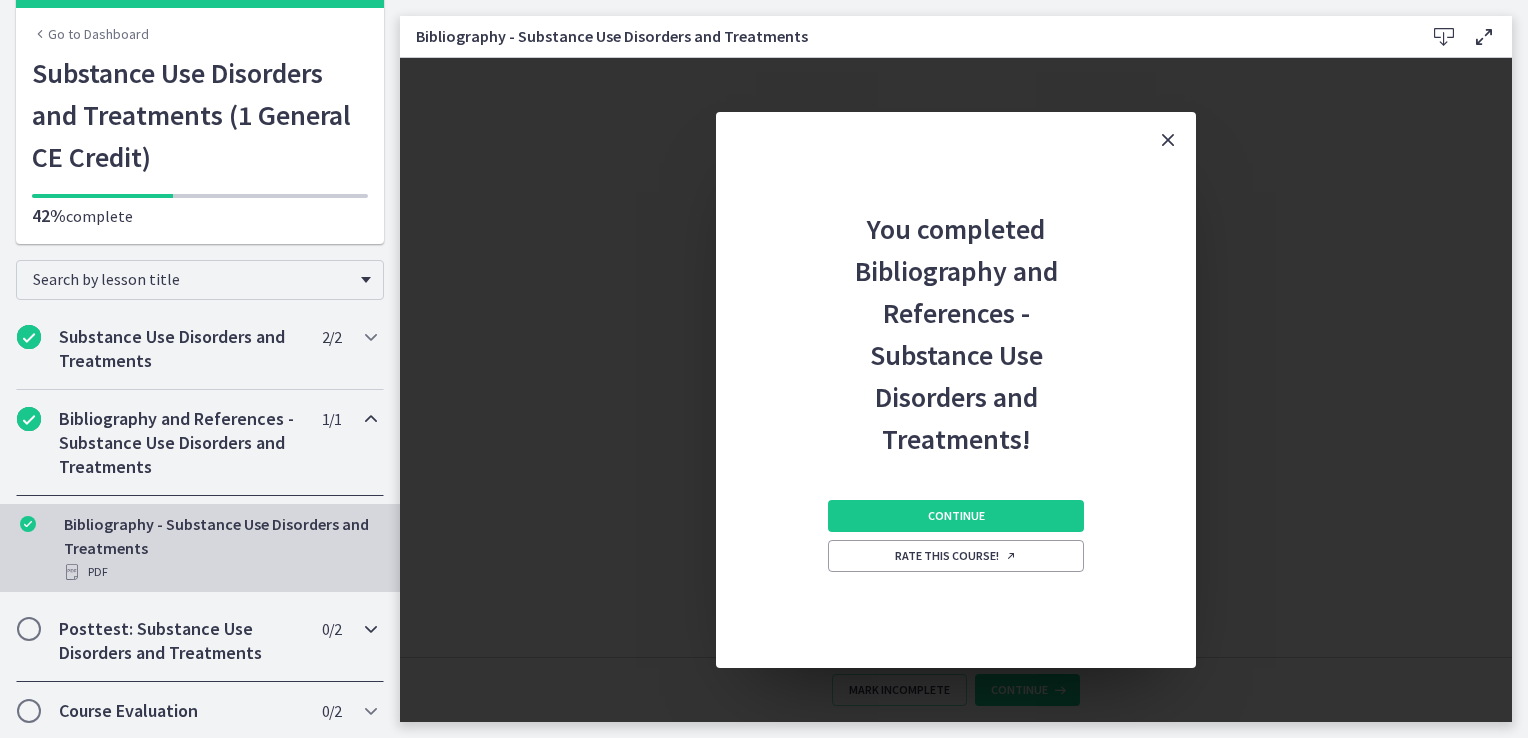 click at bounding box center (371, 629) 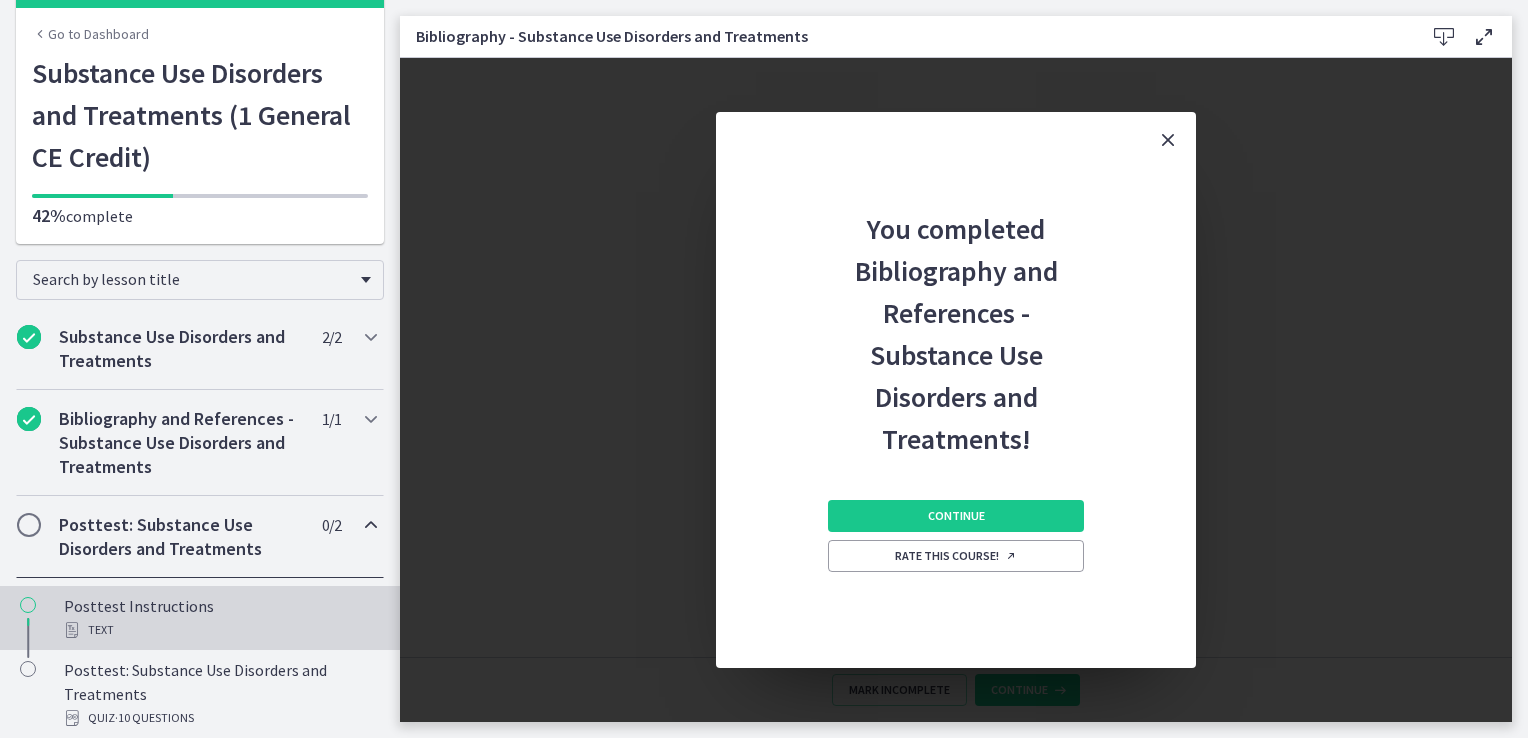click on "Text" at bounding box center (220, 630) 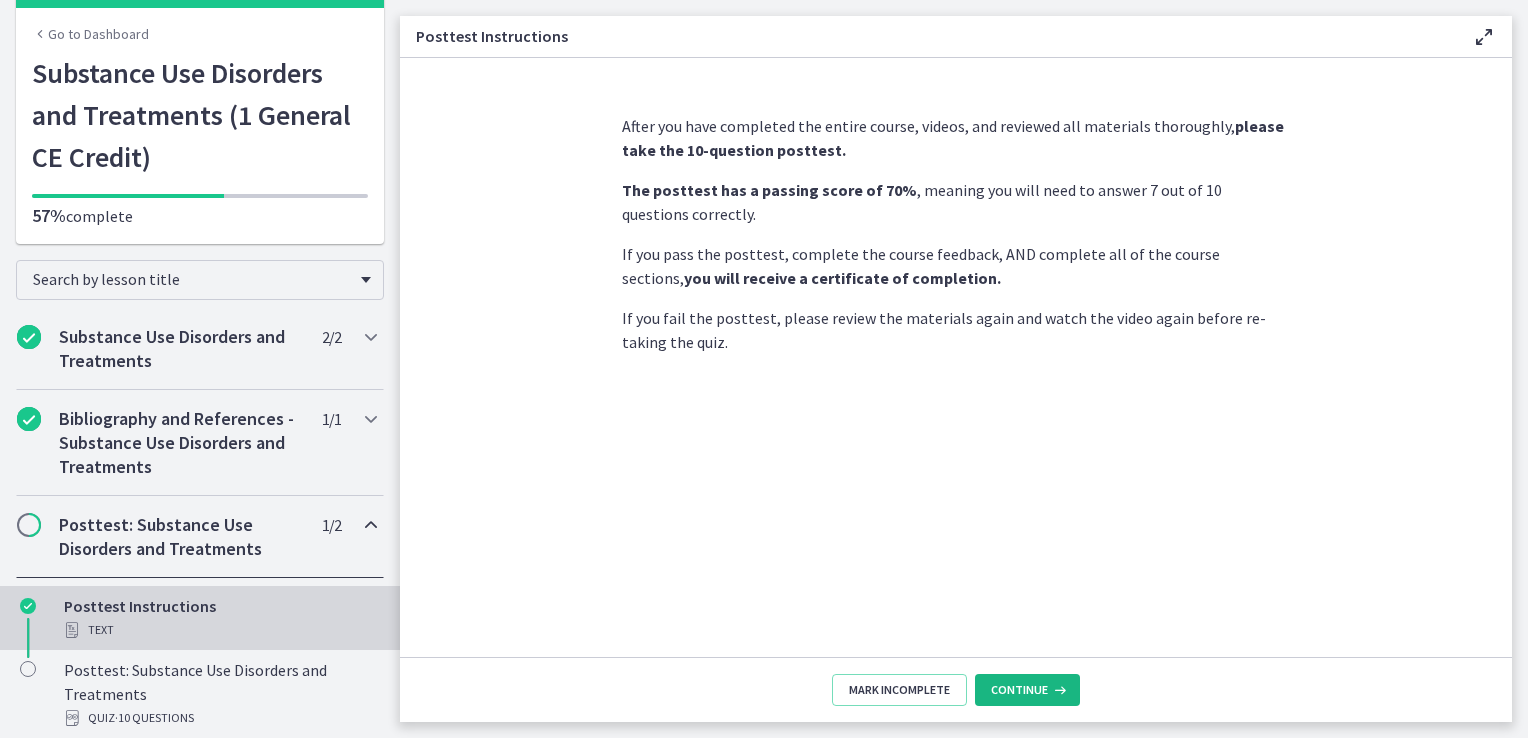 click on "Continue" at bounding box center (1019, 690) 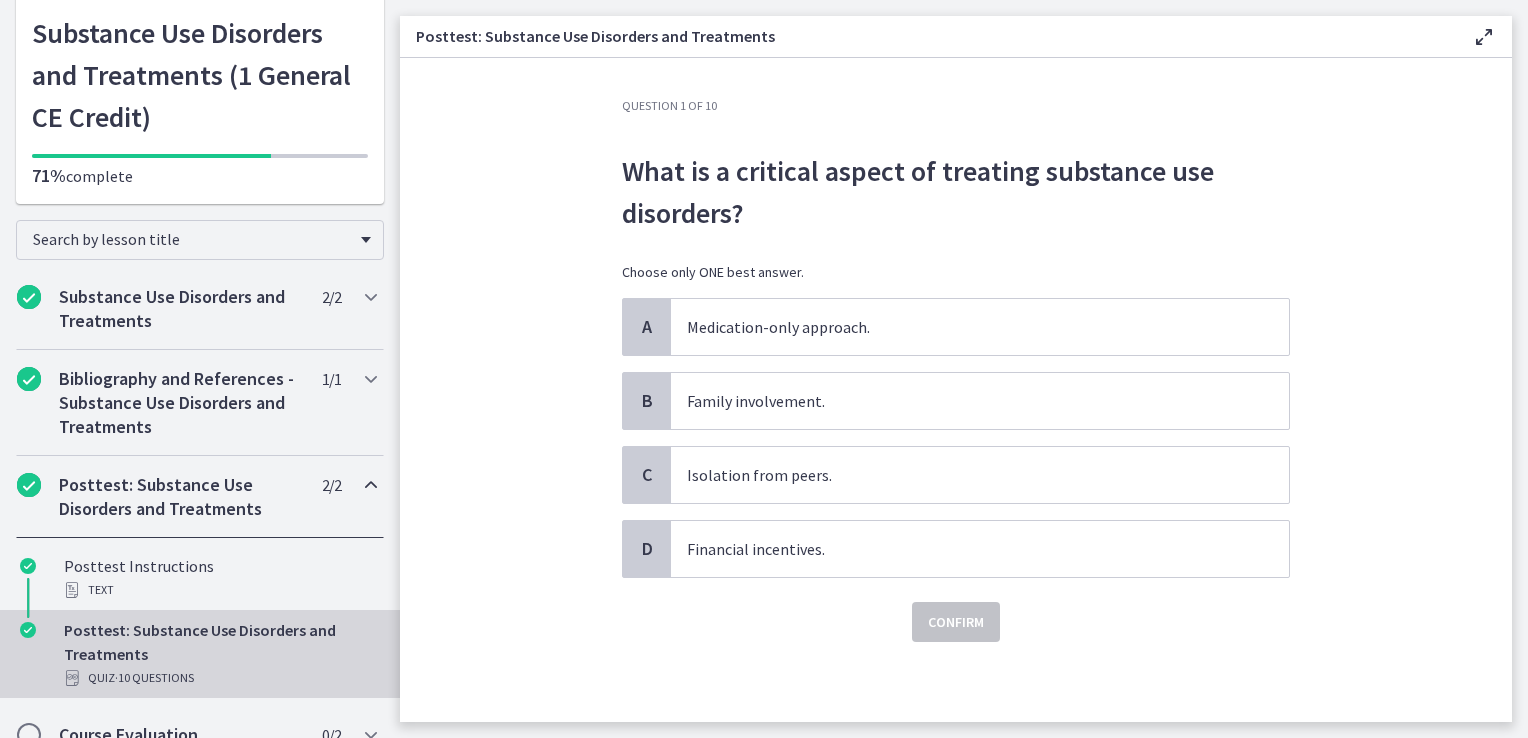 scroll, scrollTop: 136, scrollLeft: 0, axis: vertical 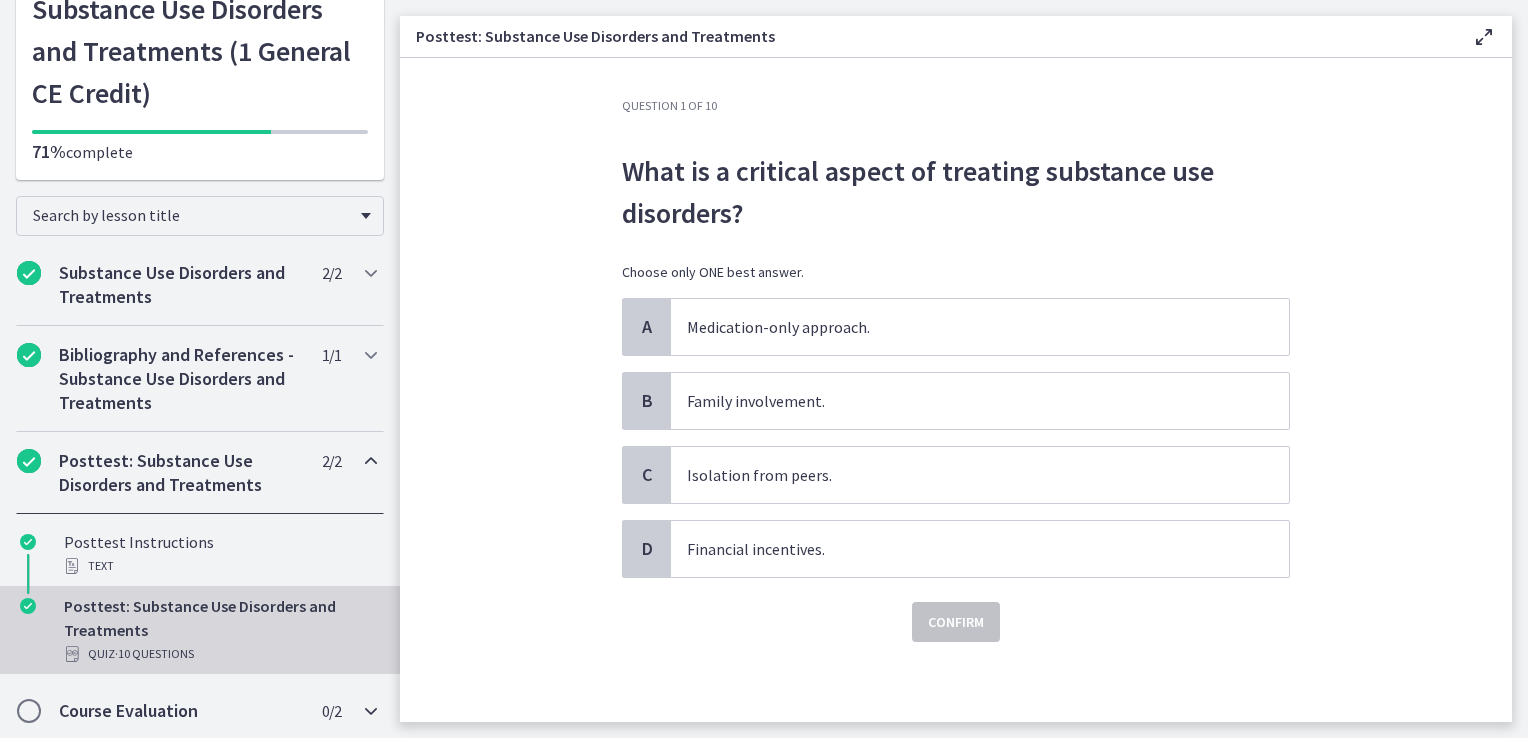 click at bounding box center [371, 711] 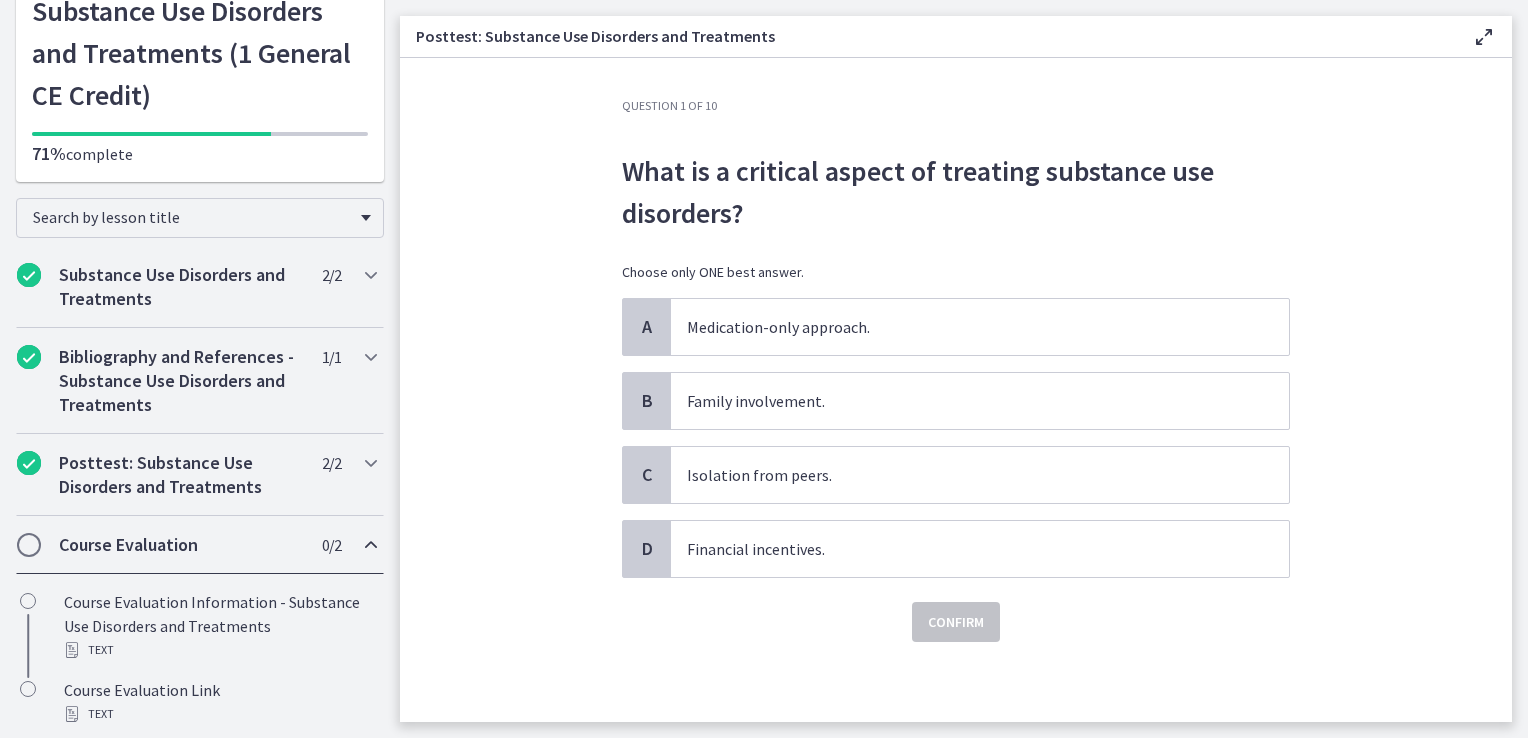 scroll, scrollTop: 136, scrollLeft: 0, axis: vertical 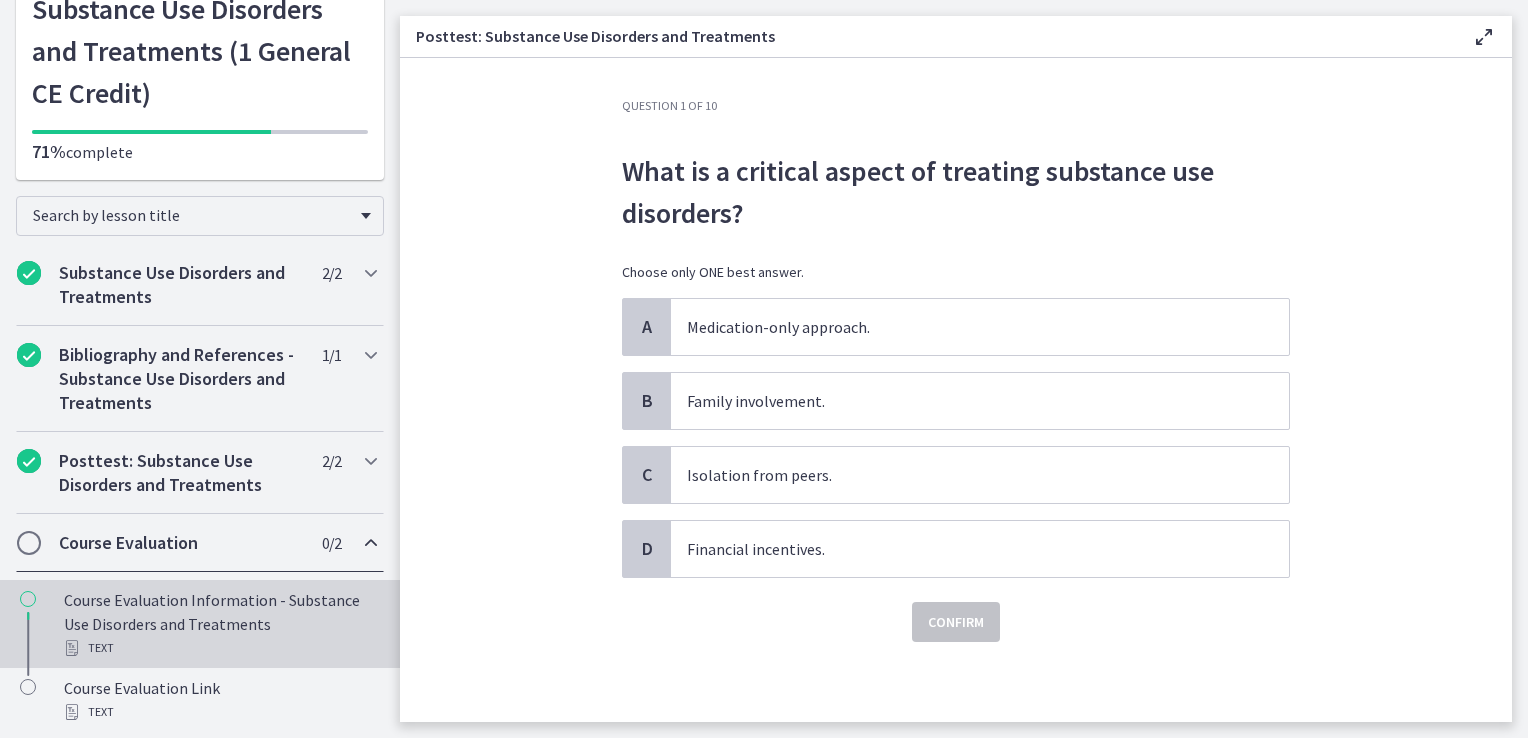 click on "Course Evaluation Information - Substance Use Disorders and Treatments
Text" at bounding box center (220, 624) 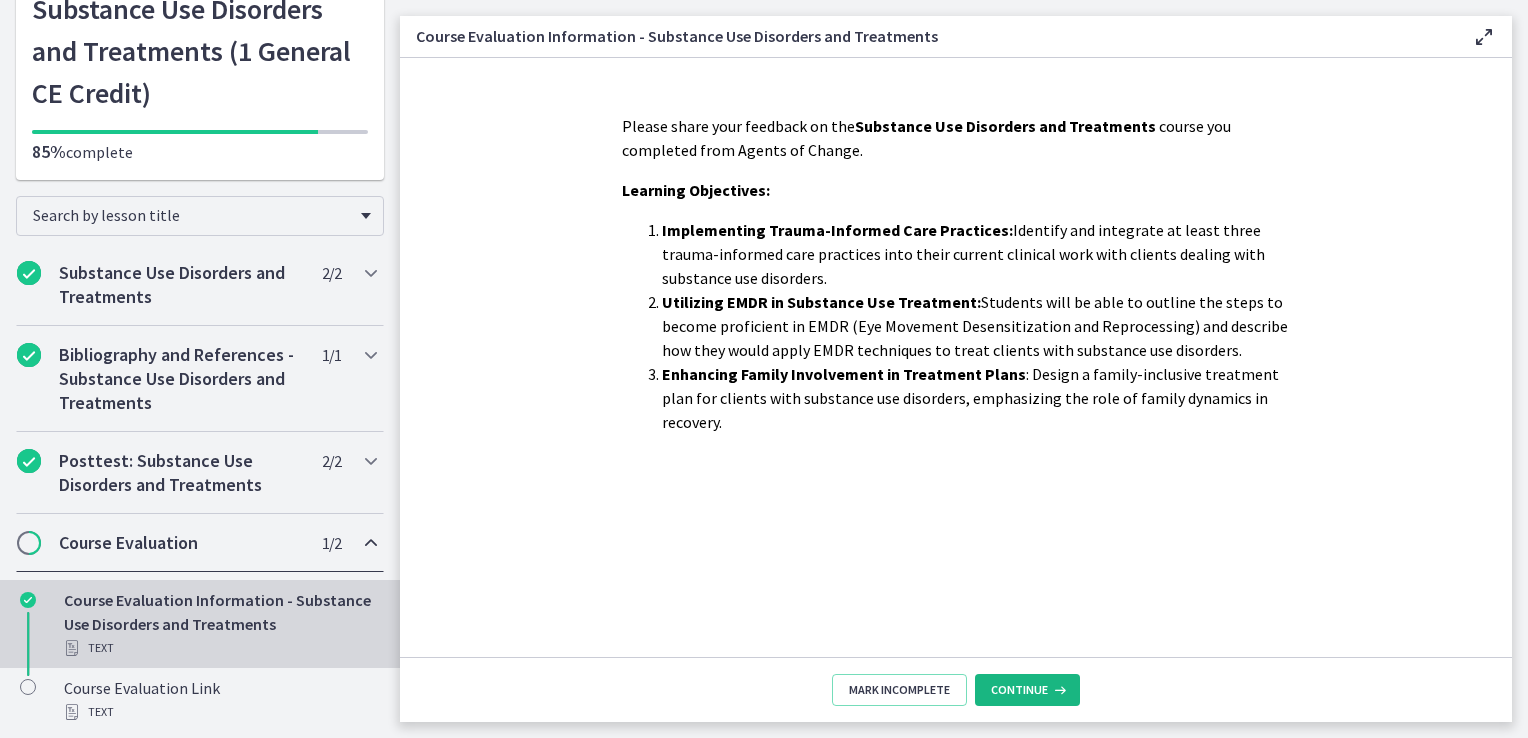 click on "Continue" at bounding box center (1019, 690) 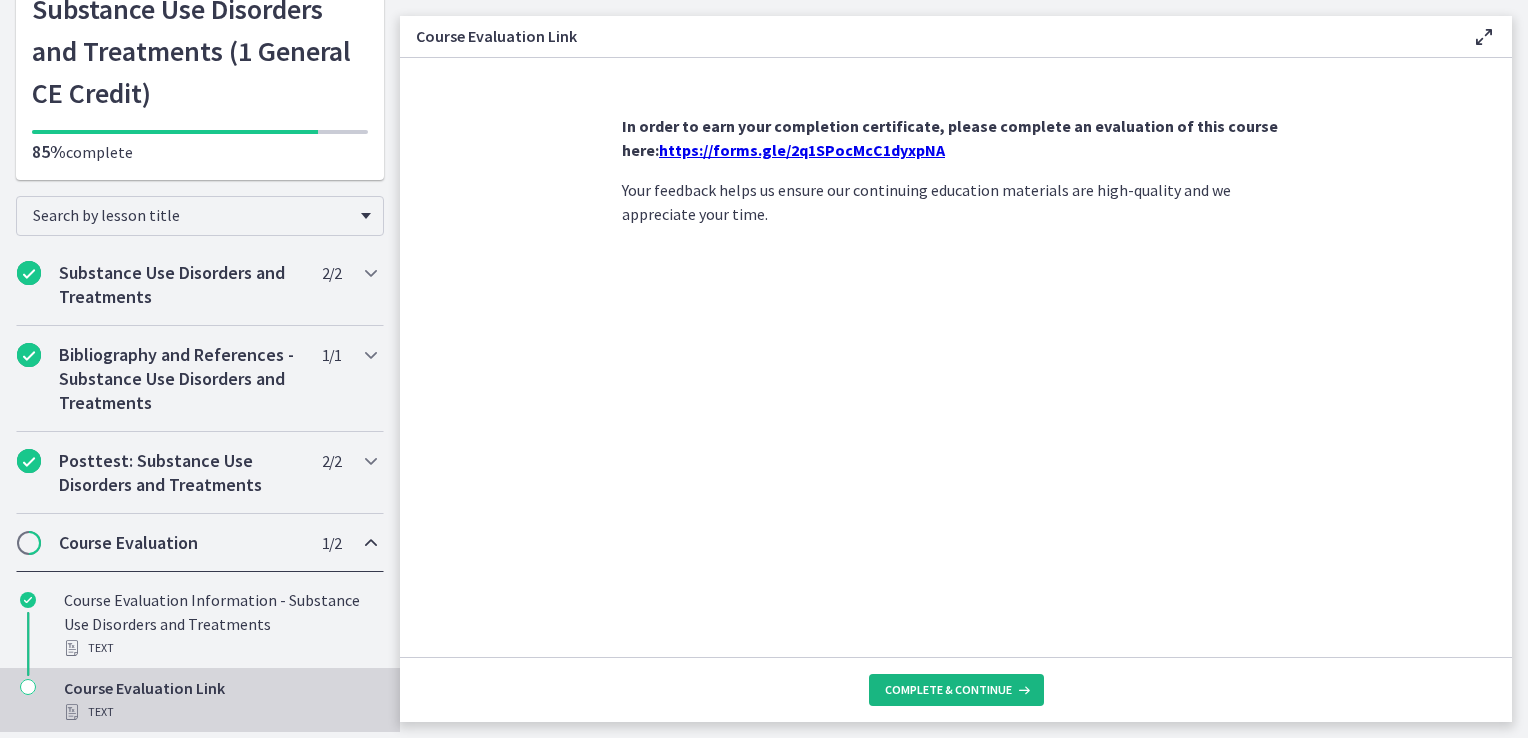 click at bounding box center [1022, 690] 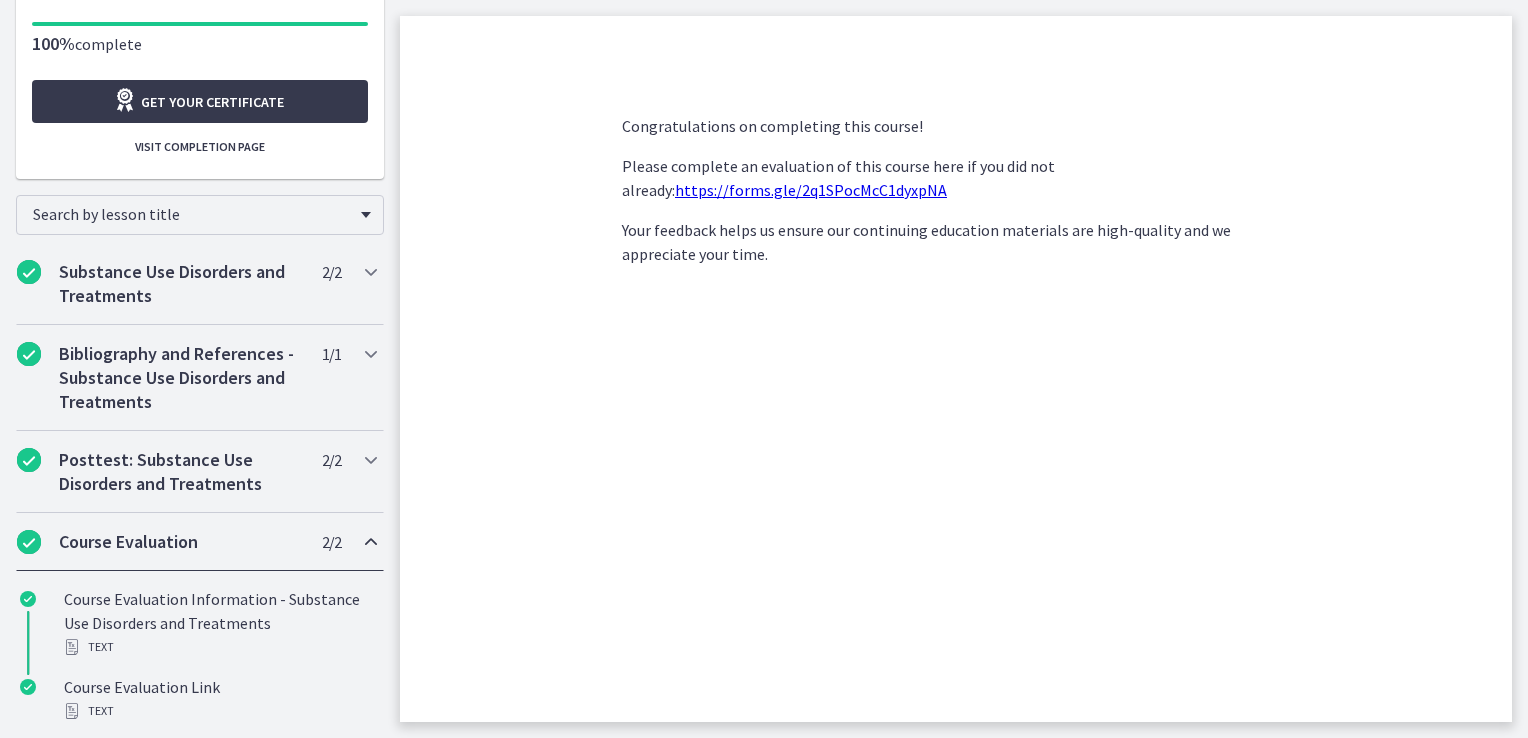 scroll, scrollTop: 244, scrollLeft: 0, axis: vertical 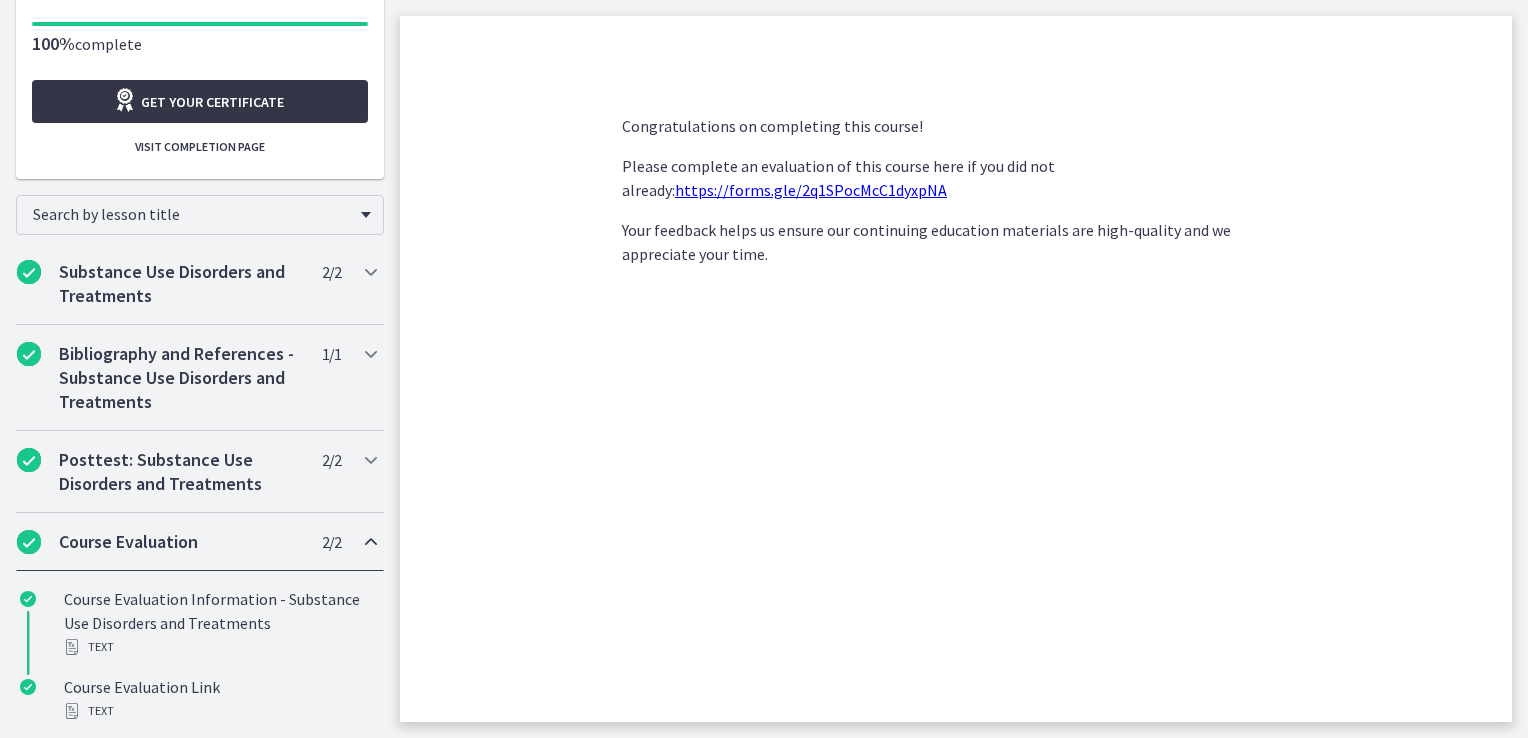 click at bounding box center [127, 100] 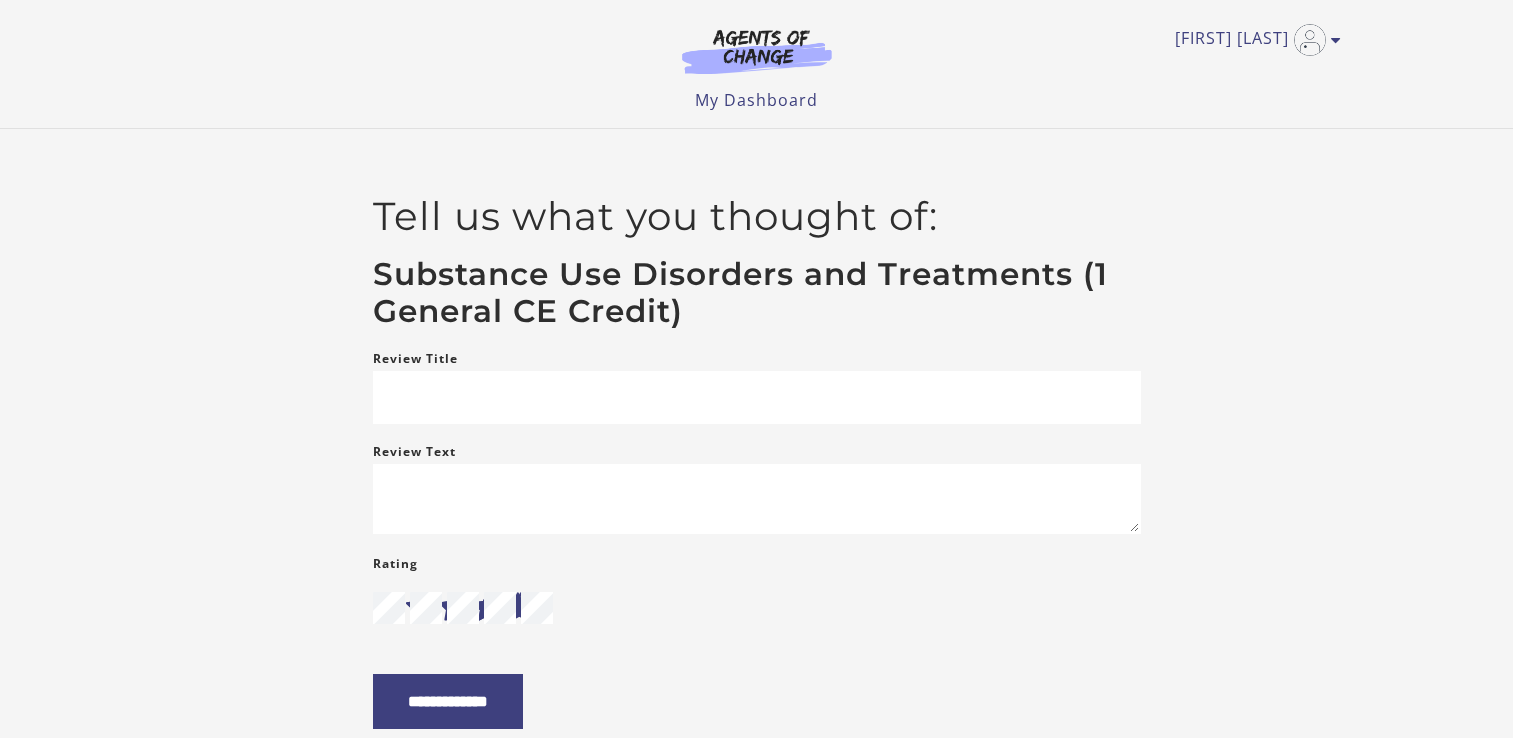 scroll, scrollTop: 0, scrollLeft: 0, axis: both 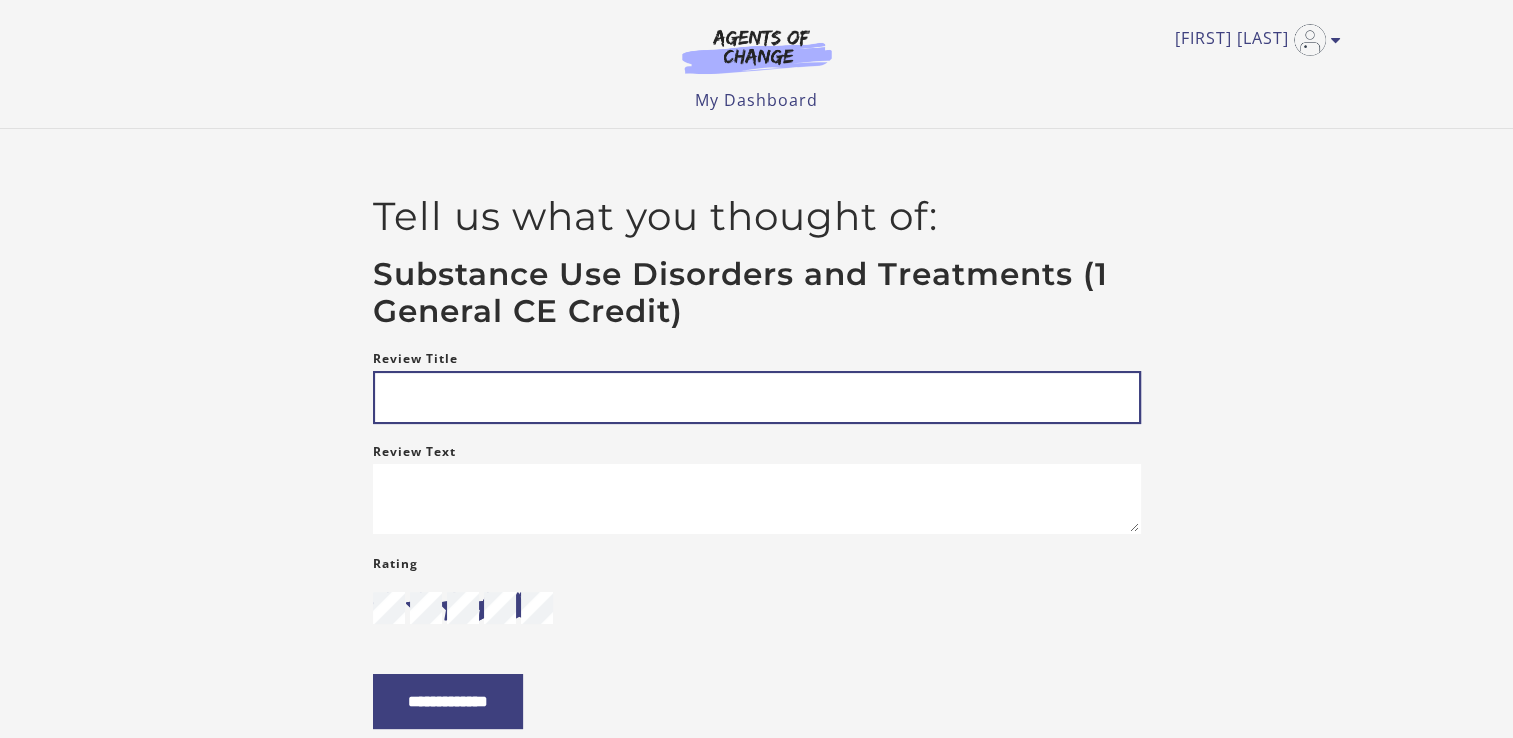 click on "Review Title" at bounding box center (757, 397) 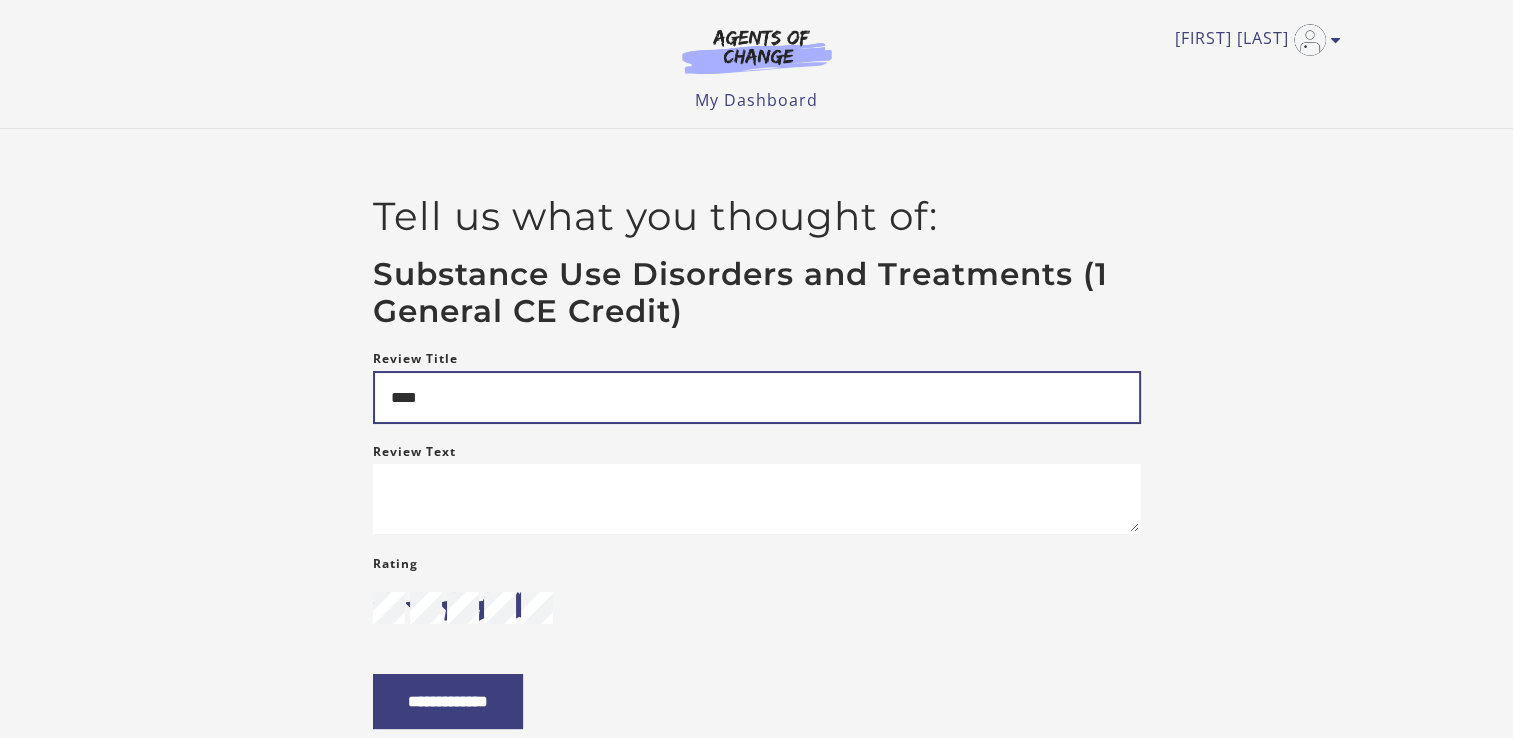 type on "****" 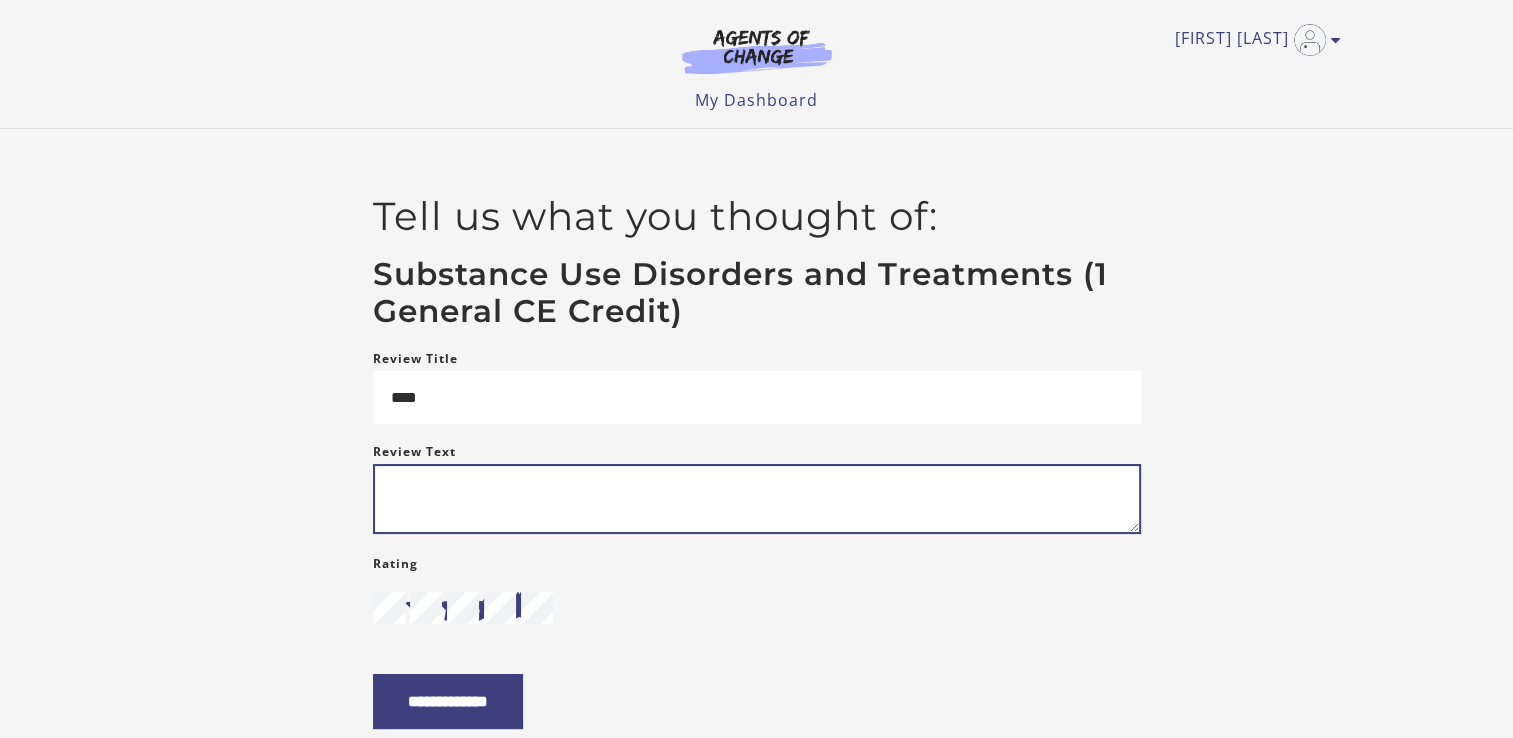 click on "Review Text" at bounding box center [757, 499] 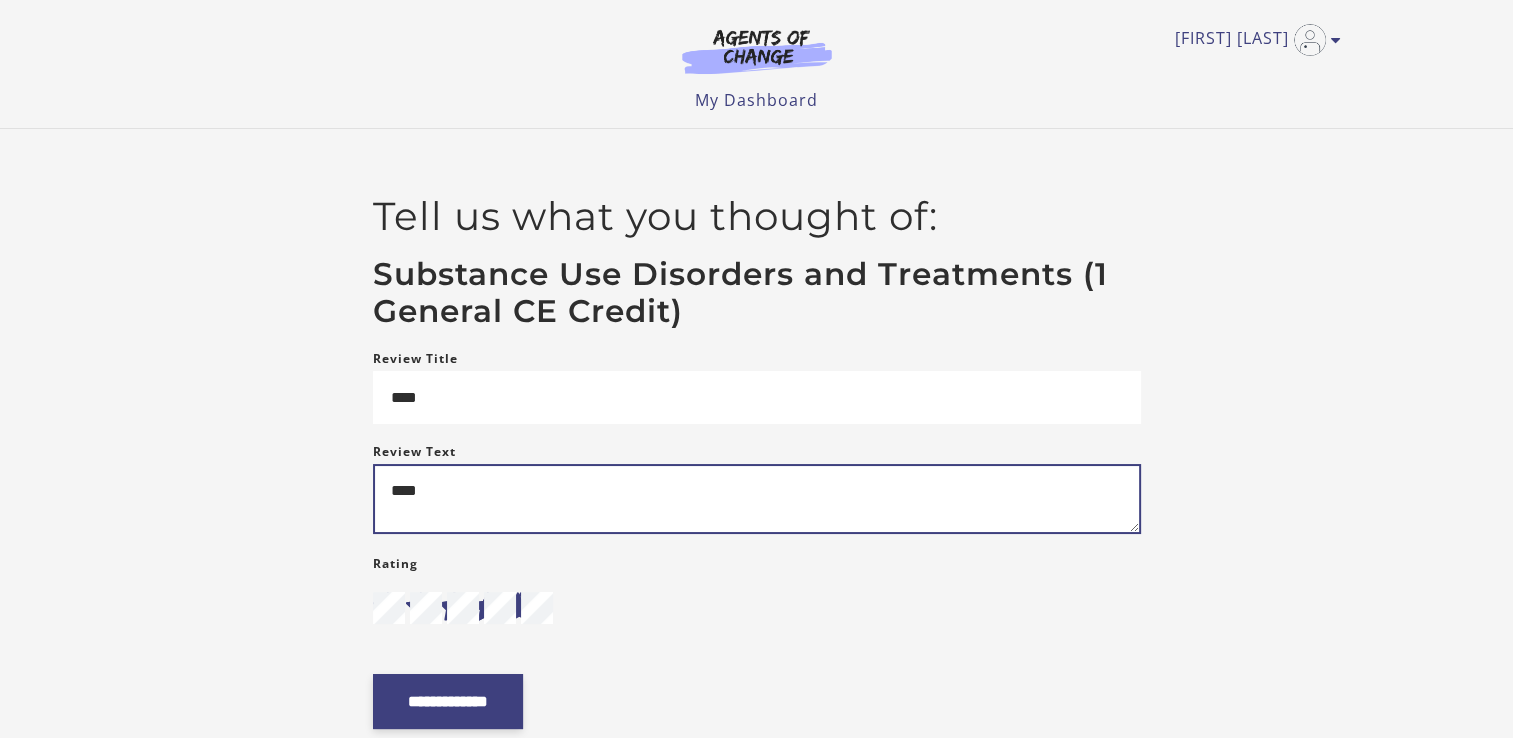 type on "****" 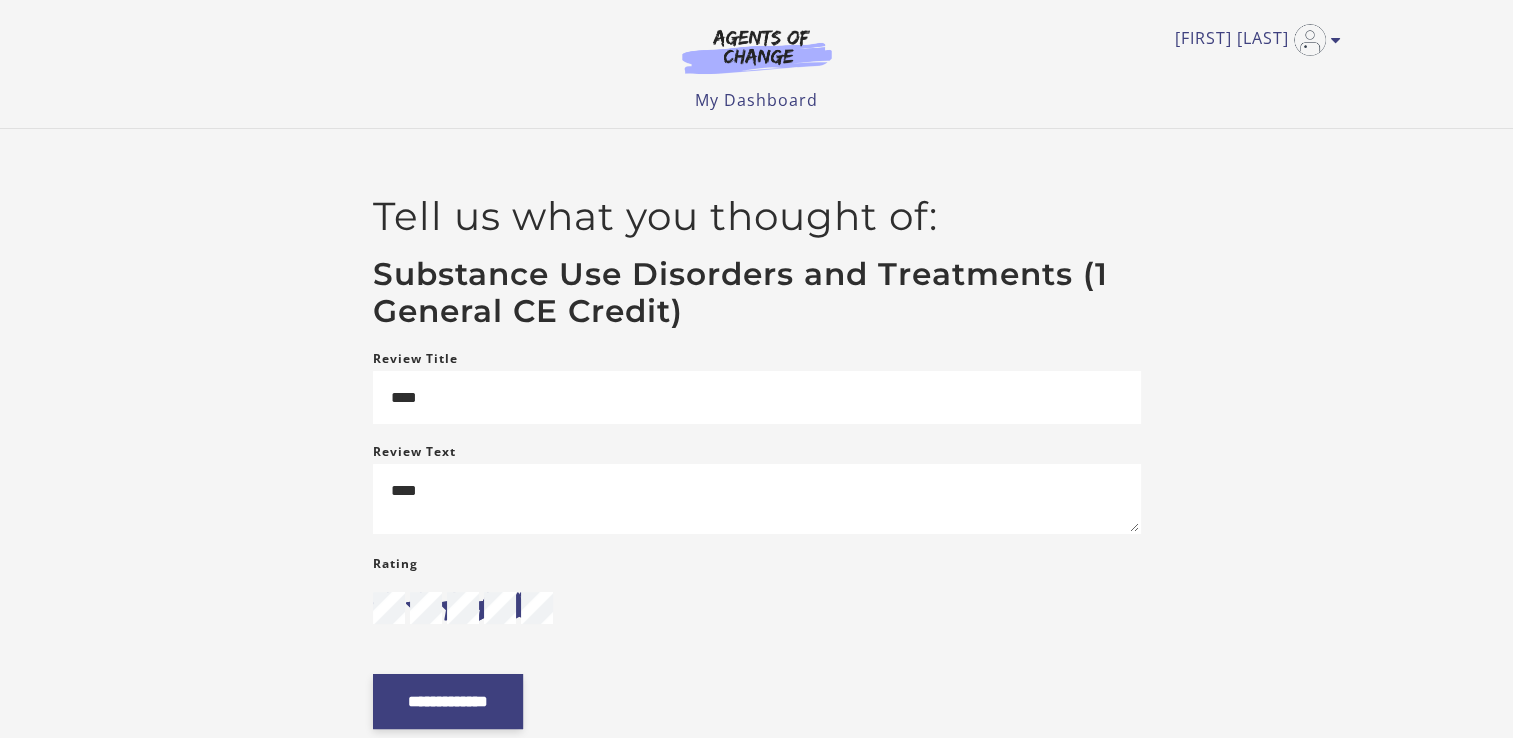 click on "**********" at bounding box center [448, 701] 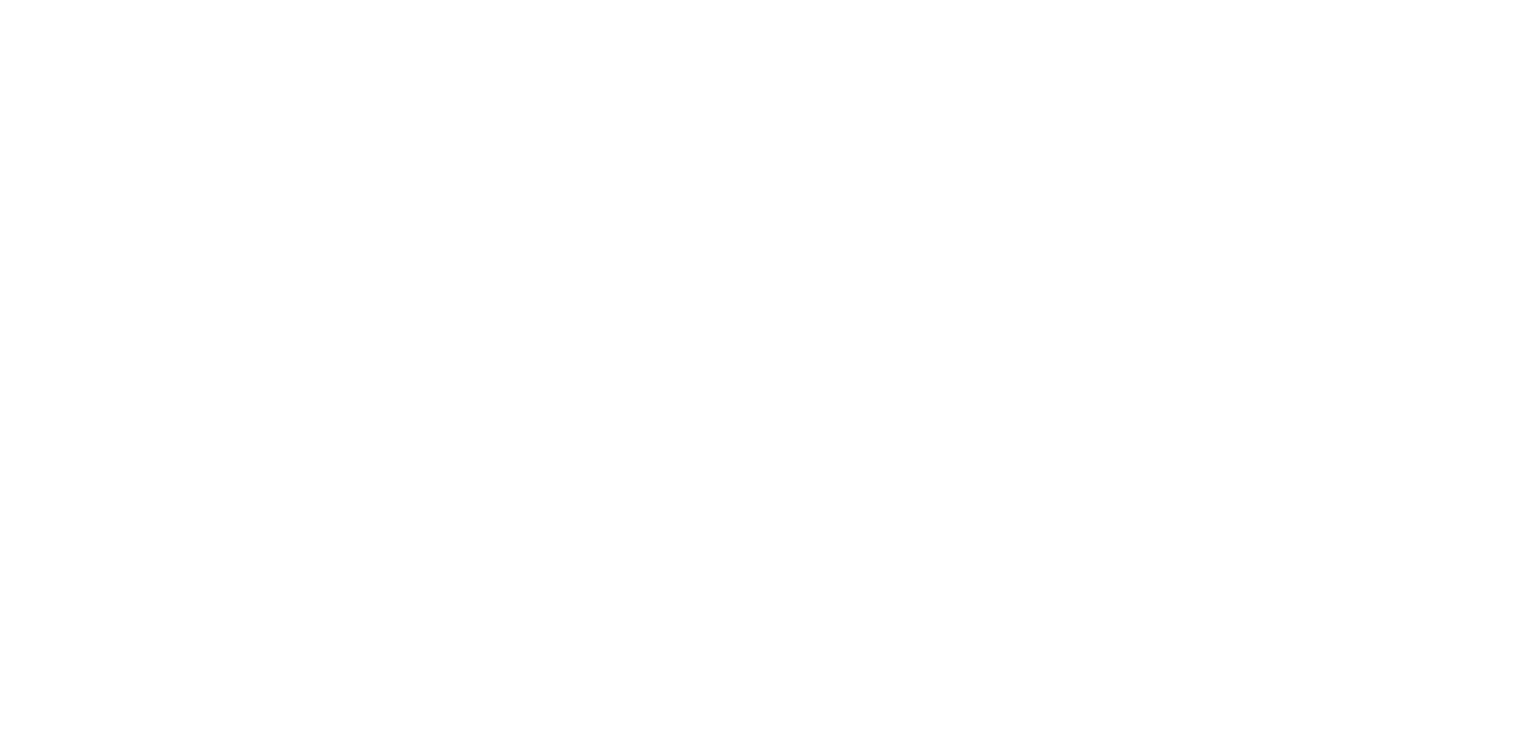 scroll, scrollTop: 0, scrollLeft: 0, axis: both 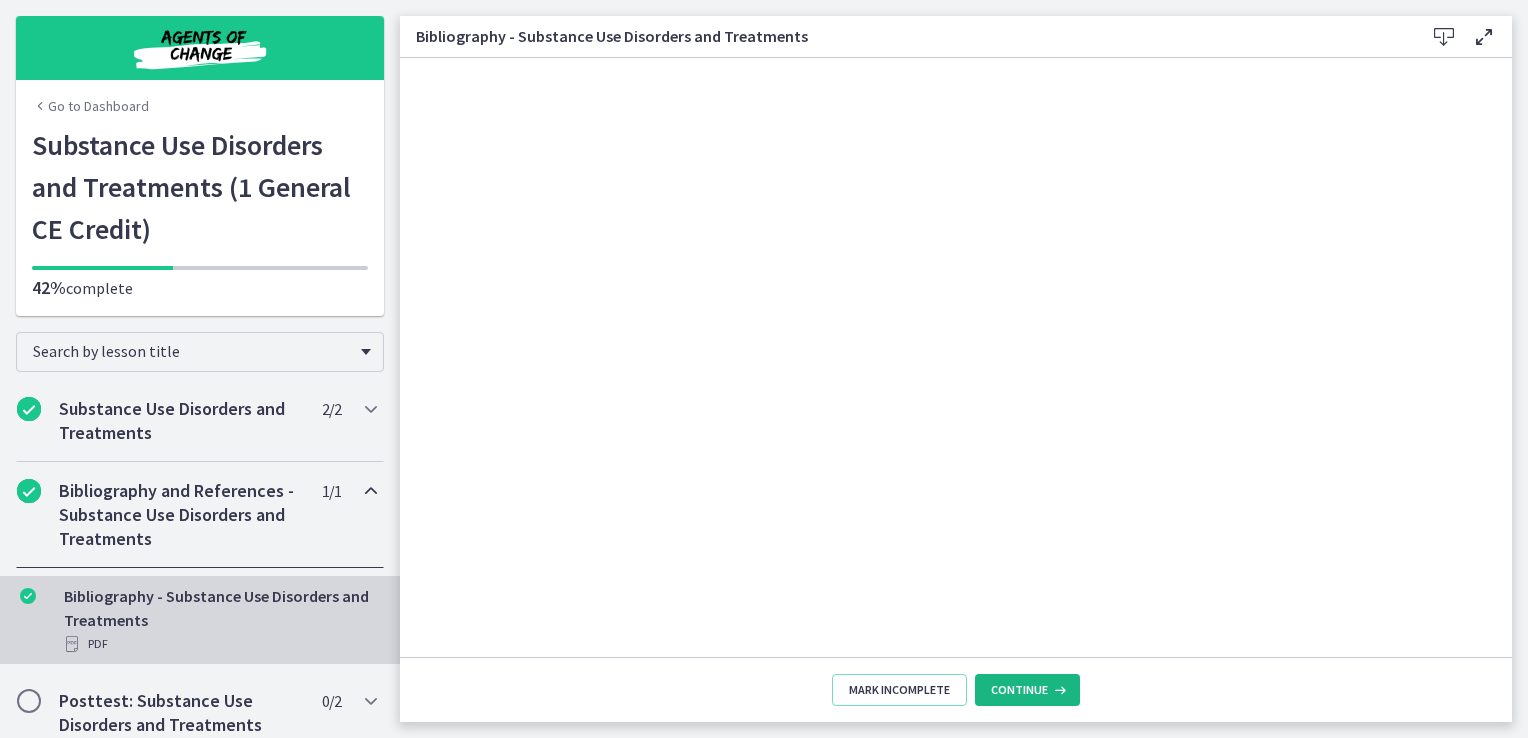 click on "Continue" at bounding box center [1019, 690] 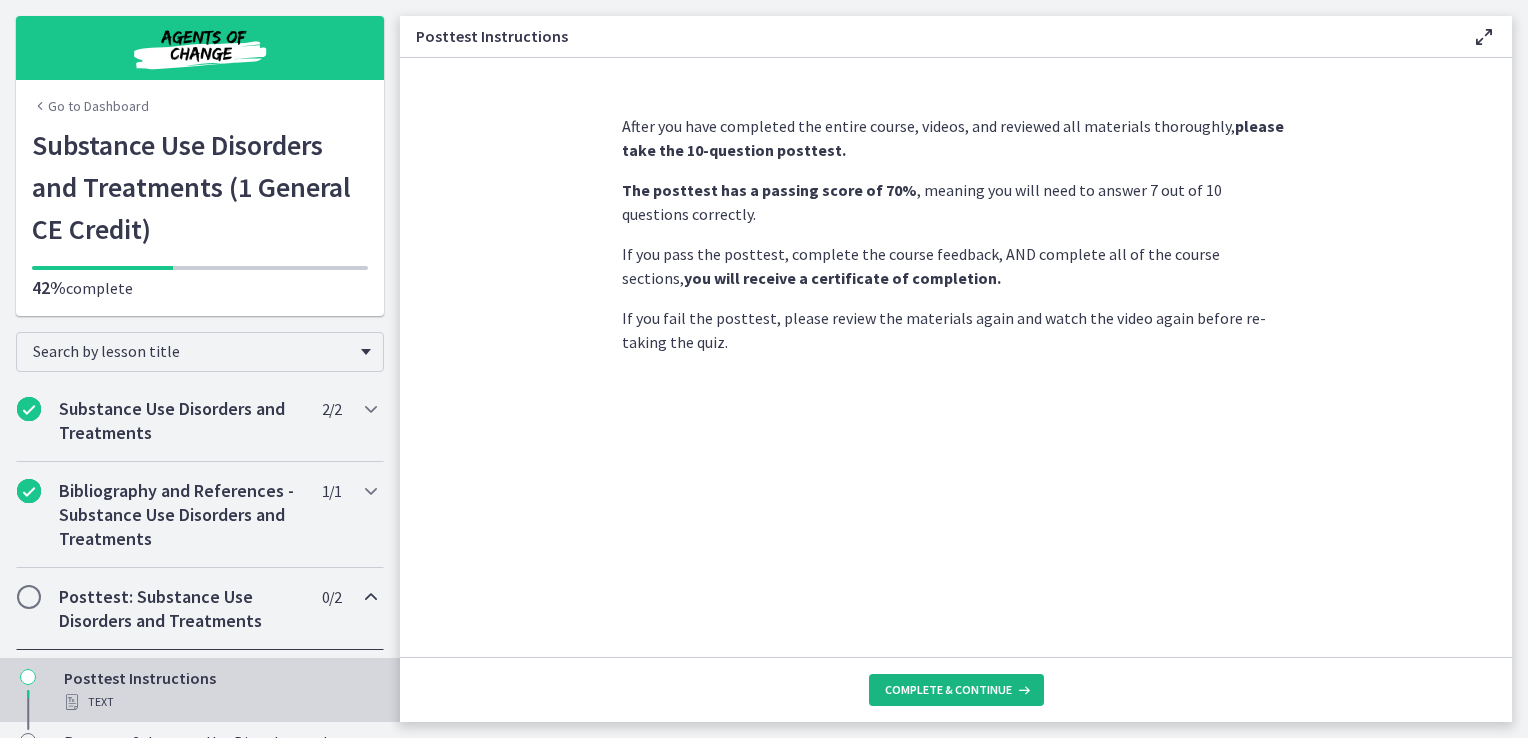 click on "Complete & continue" at bounding box center (948, 690) 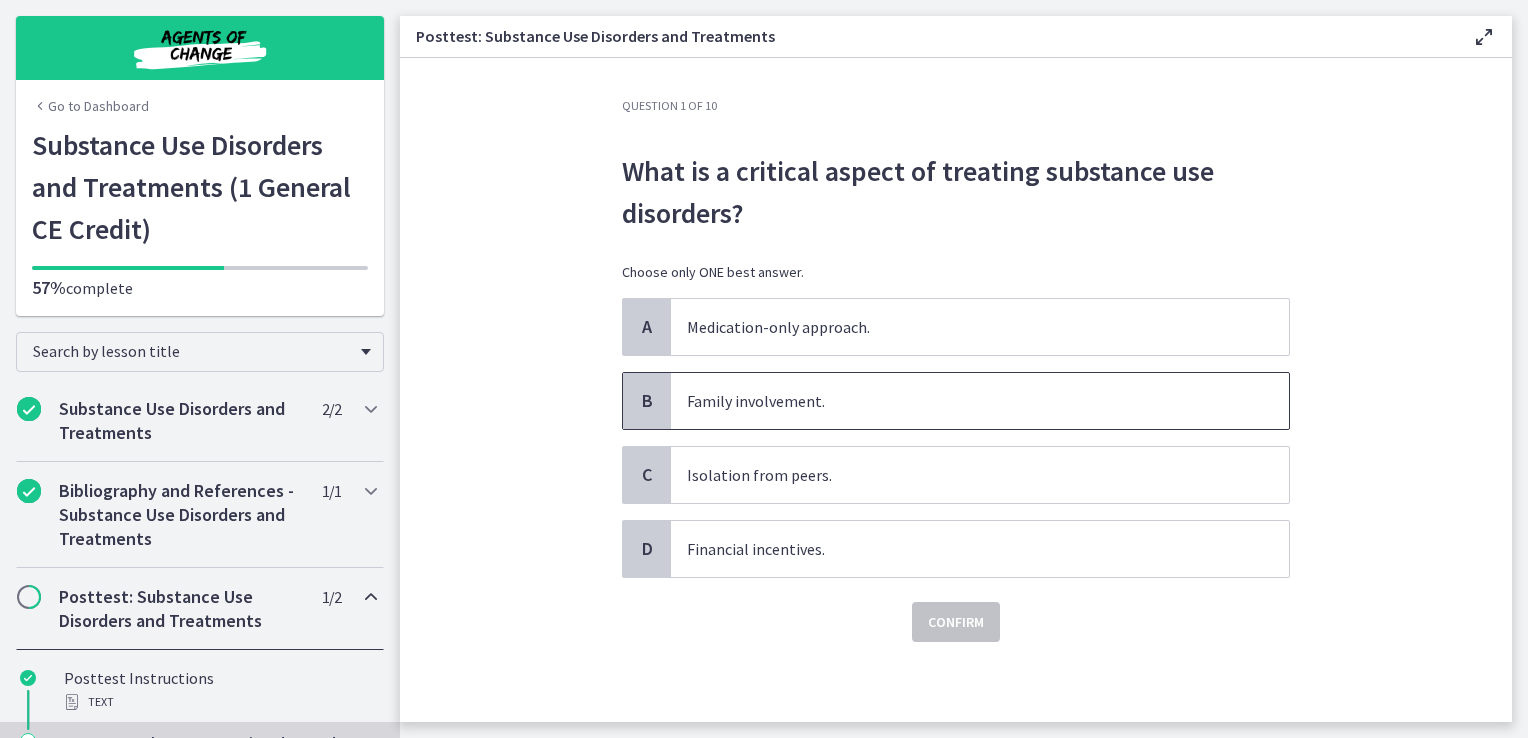 click on "Family involvement." at bounding box center (960, 401) 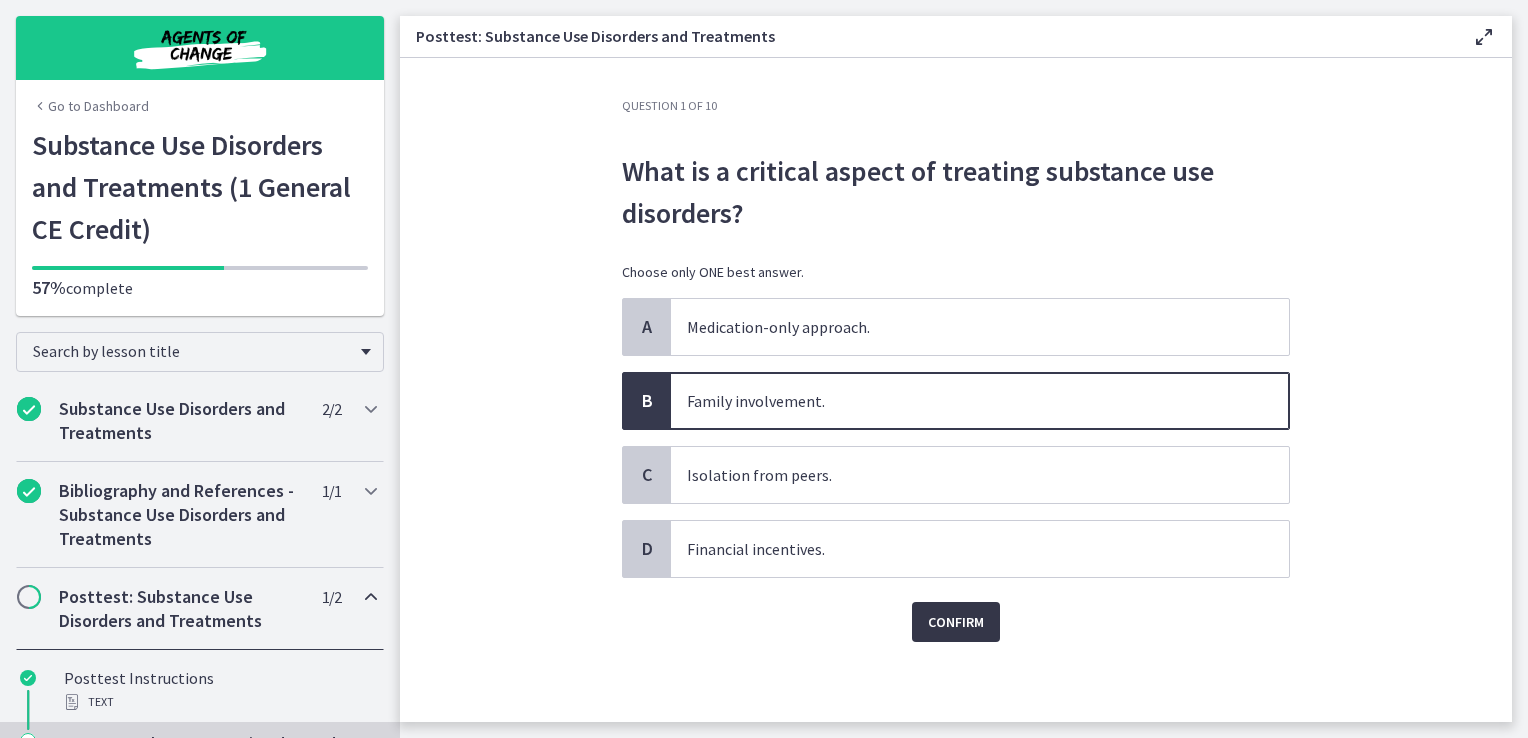click on "Confirm" at bounding box center [956, 622] 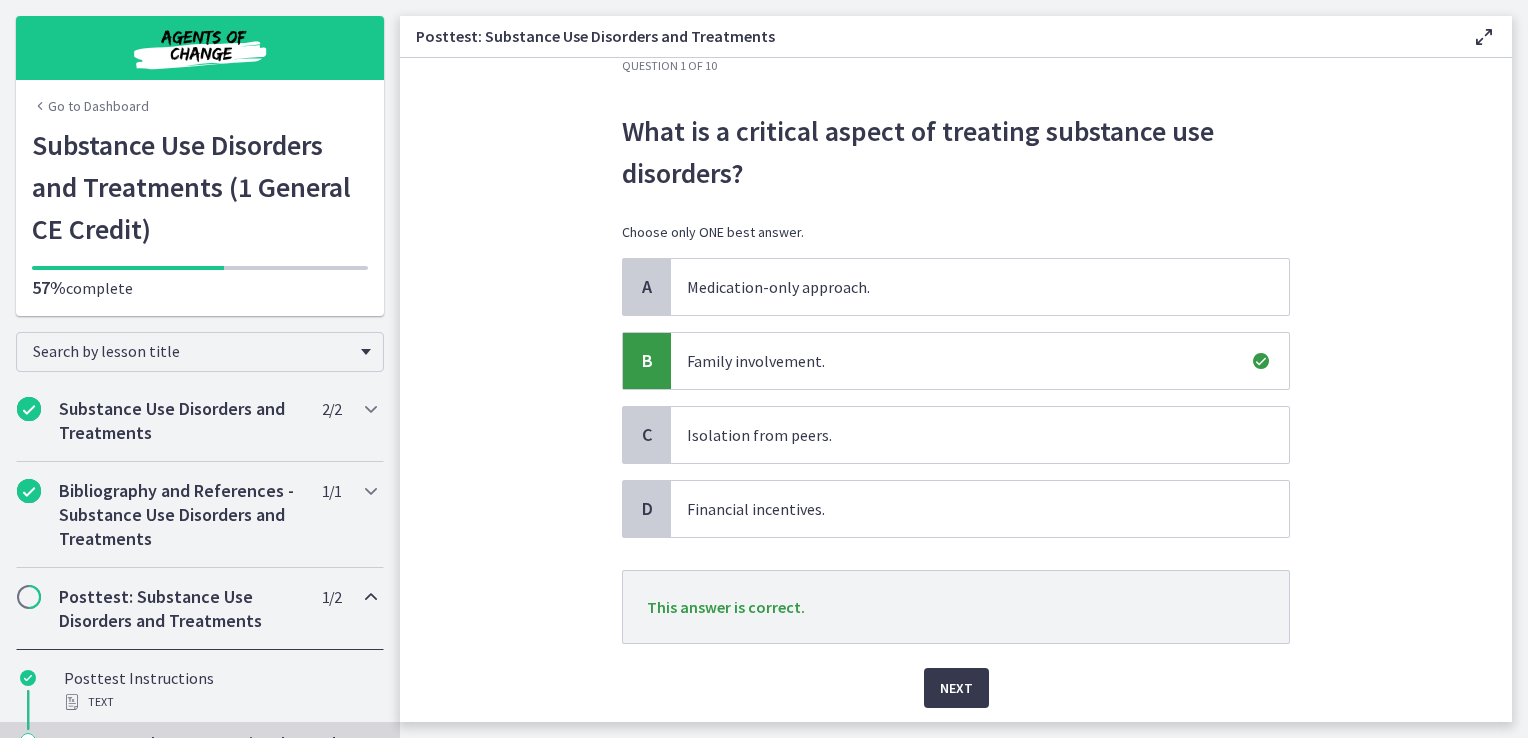 scroll, scrollTop: 103, scrollLeft: 0, axis: vertical 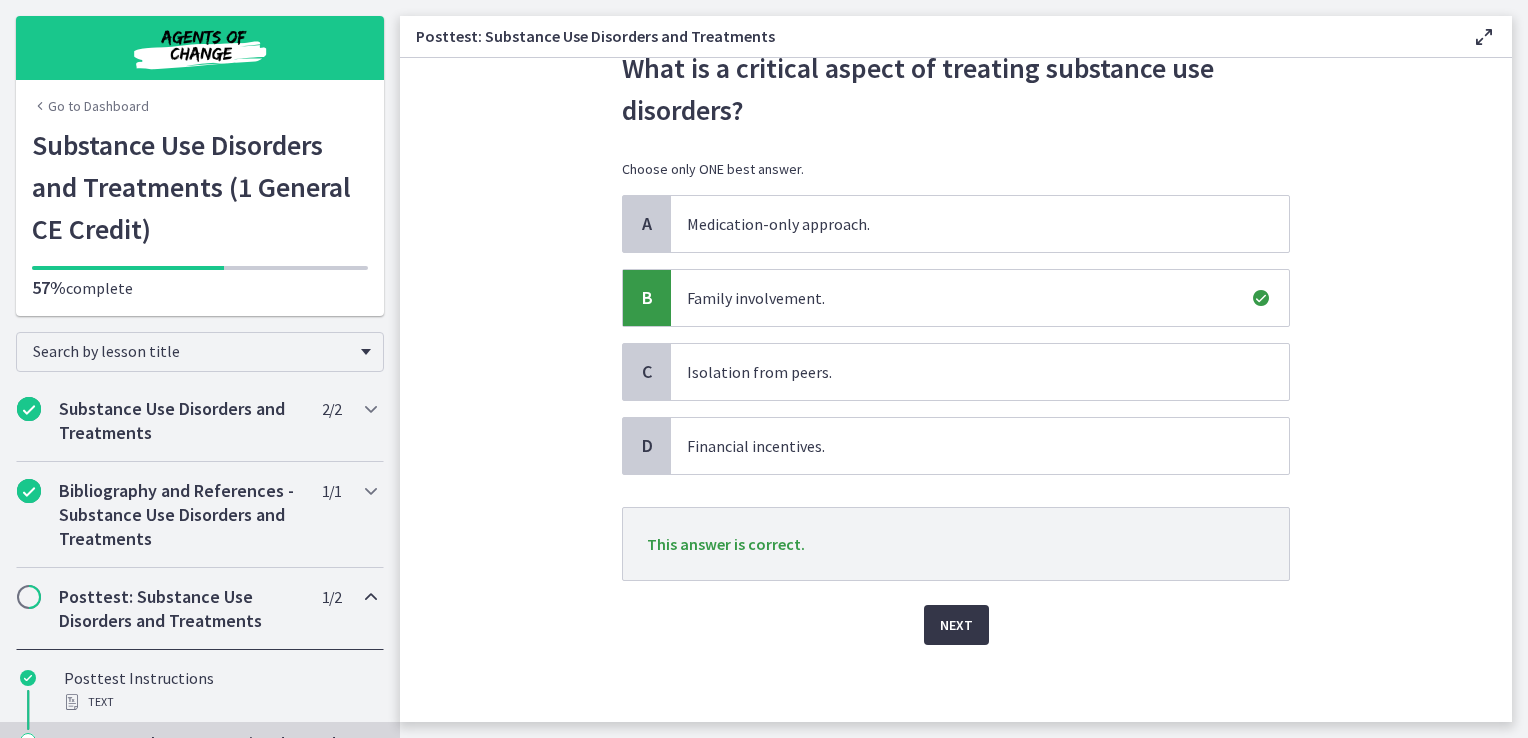 click on "Next" at bounding box center (956, 625) 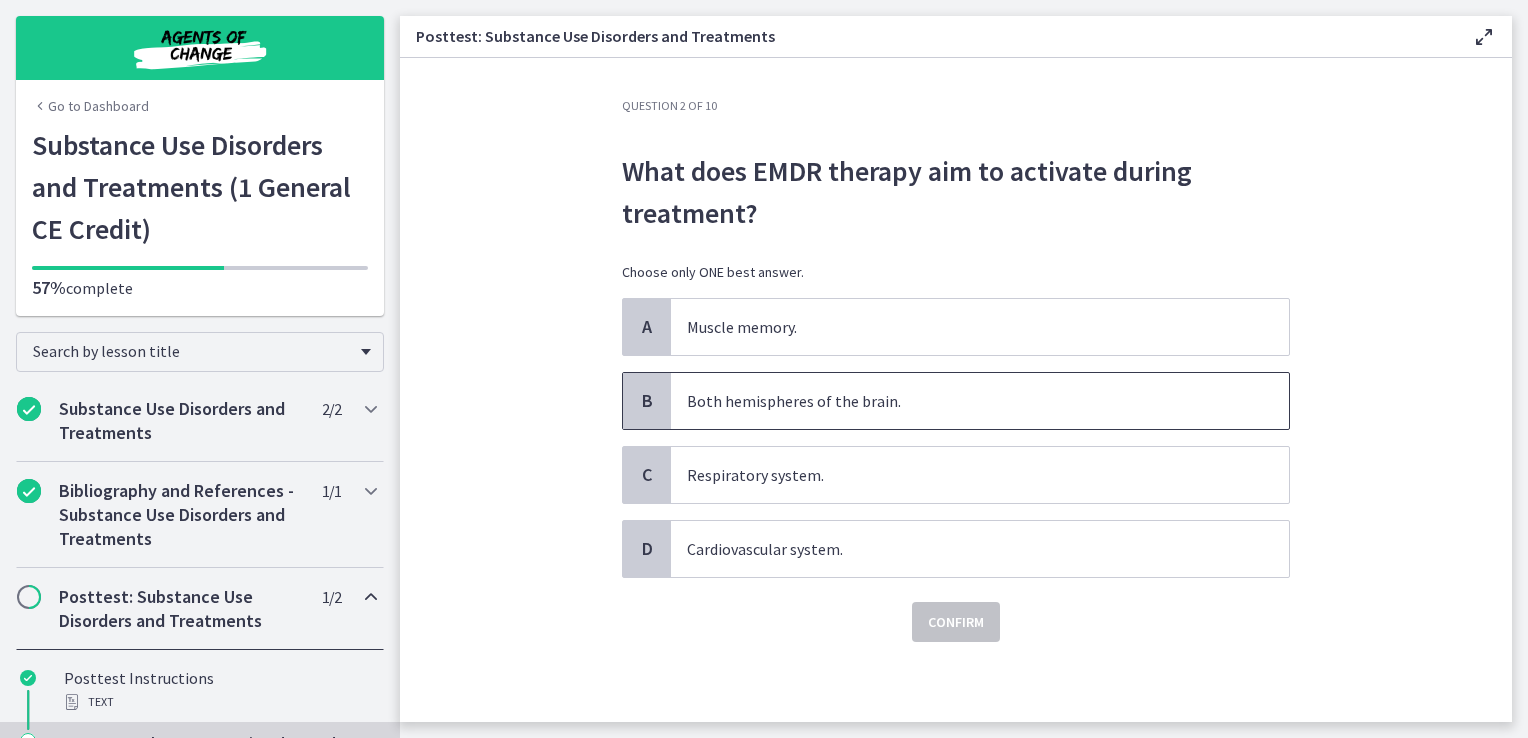 click on "Both hemispheres of the brain." at bounding box center (960, 401) 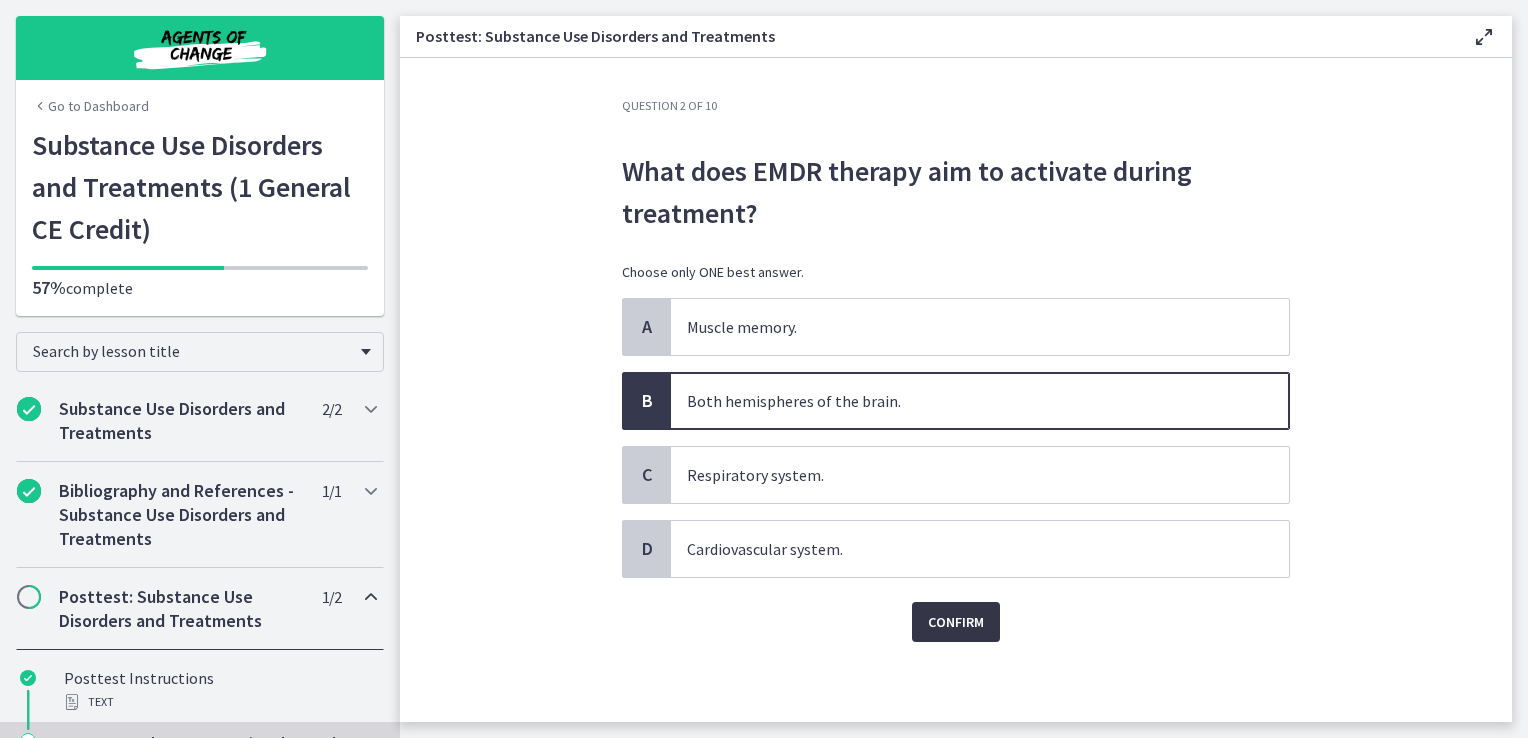click on "Confirm" at bounding box center [956, 622] 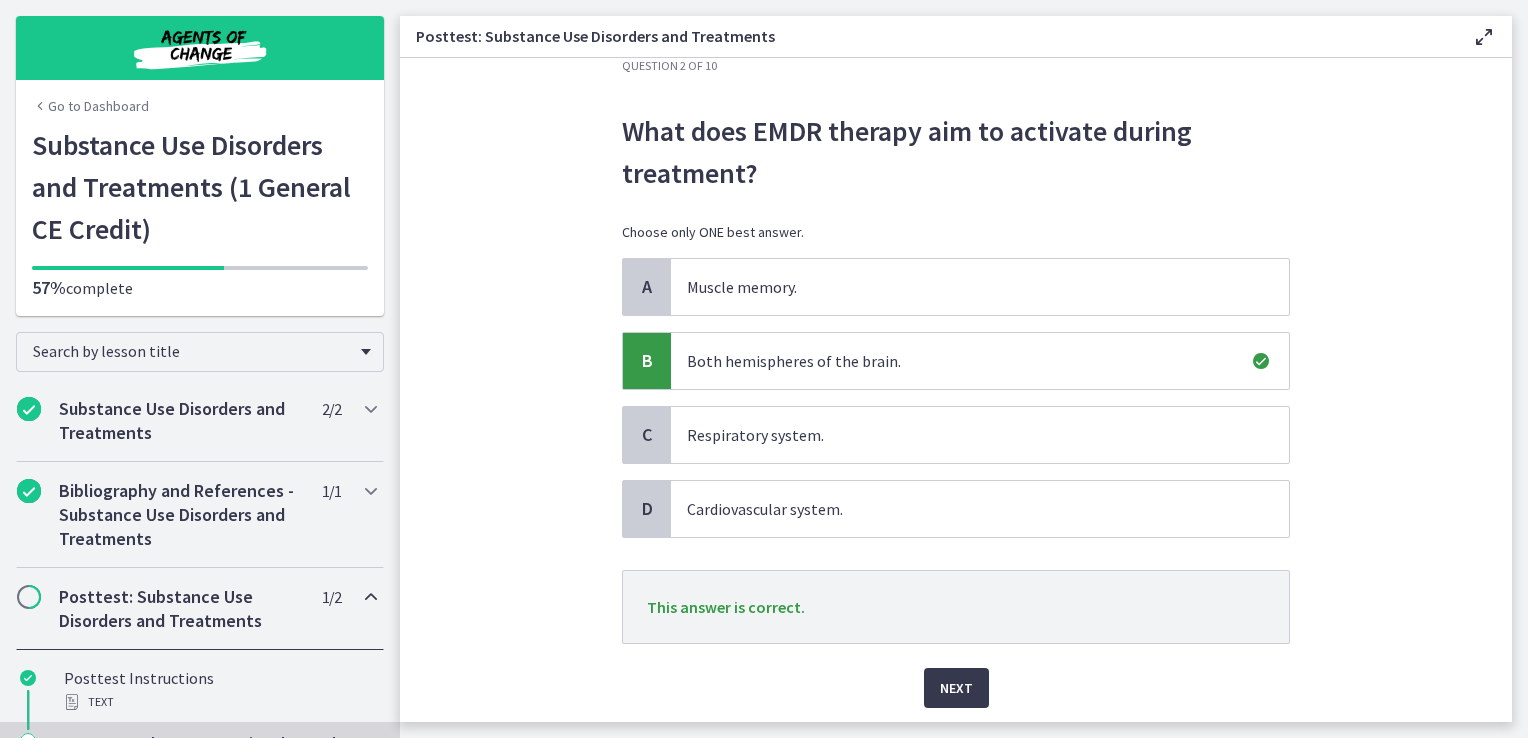 scroll, scrollTop: 103, scrollLeft: 0, axis: vertical 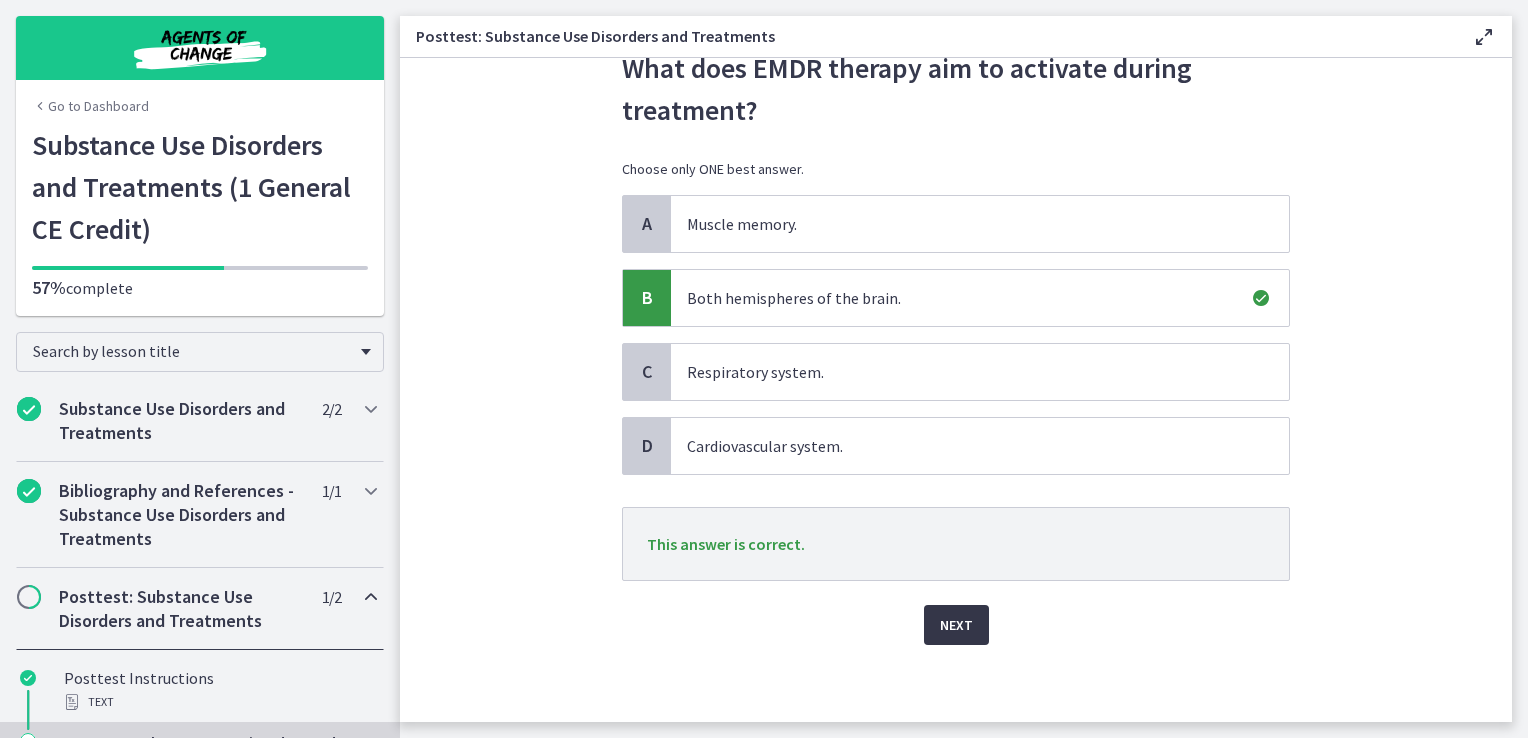 click on "Next" at bounding box center (956, 625) 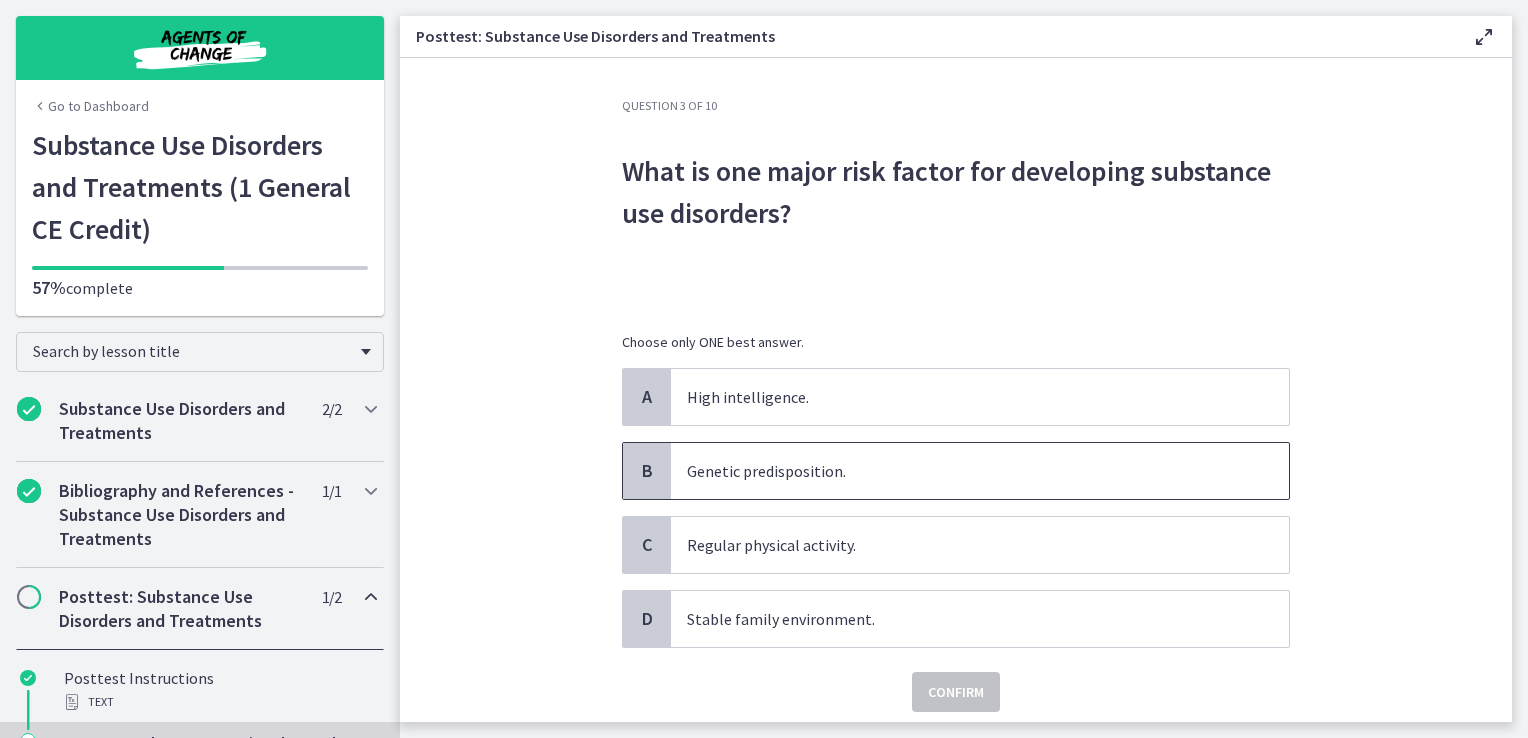 click on "Genetic predisposition." at bounding box center [980, 471] 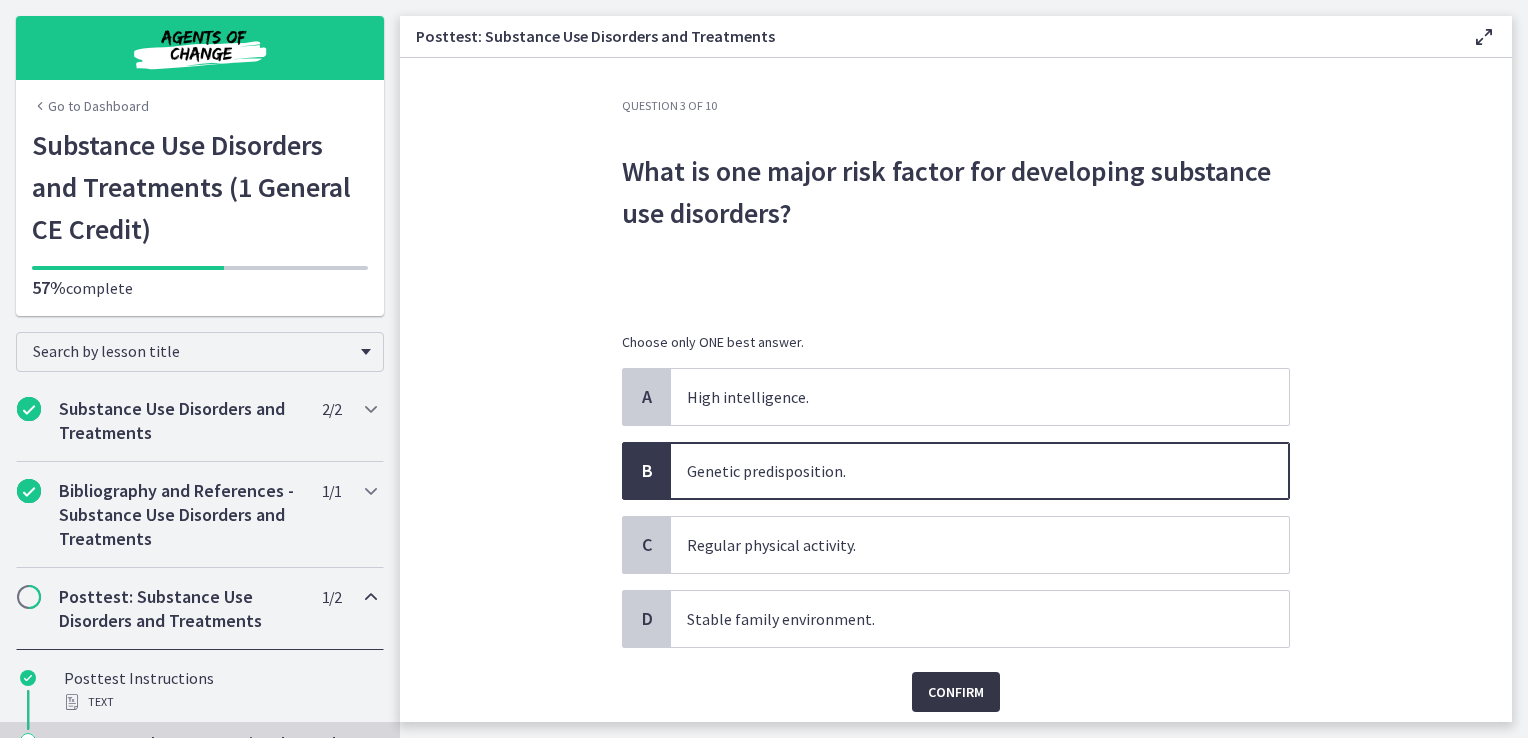 click on "Confirm" at bounding box center (956, 692) 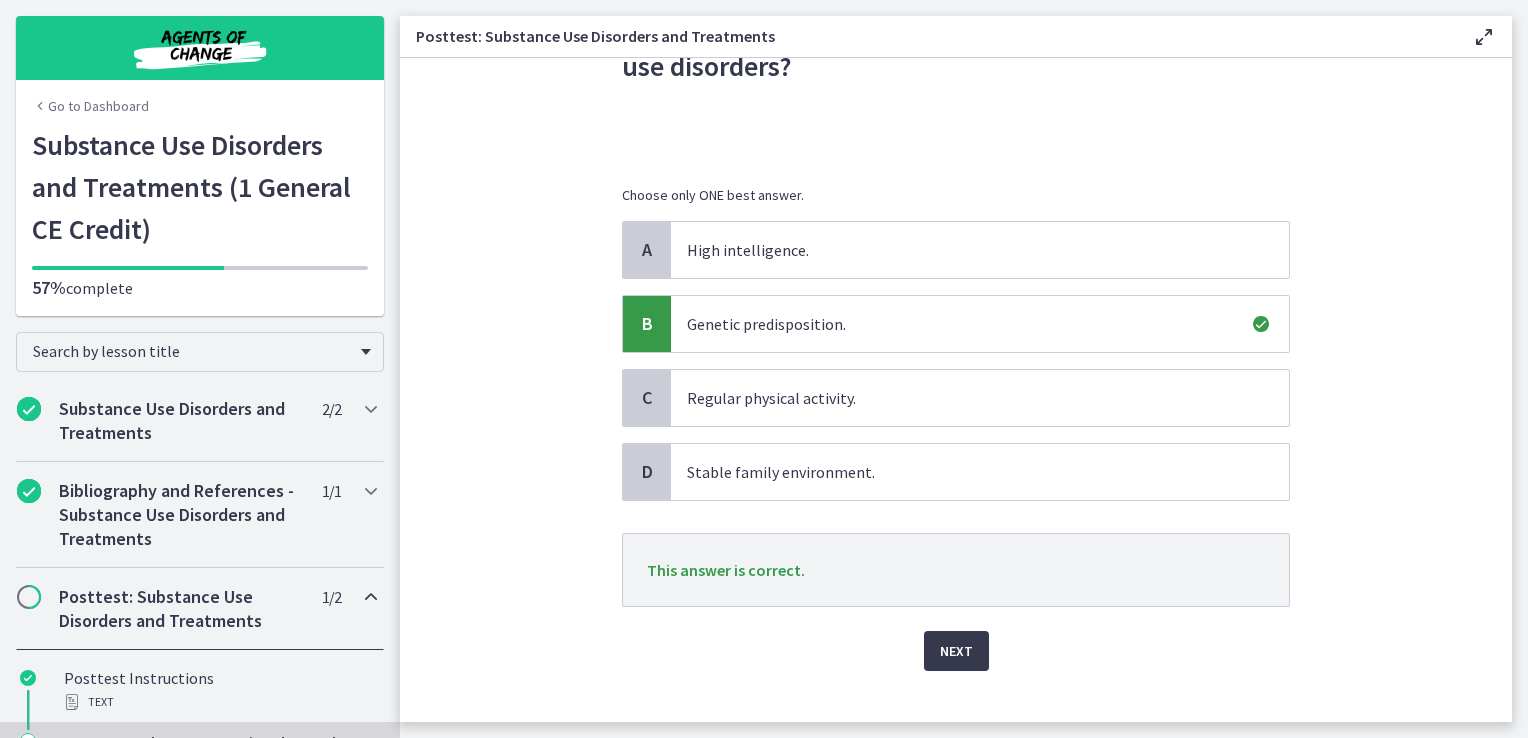 scroll, scrollTop: 173, scrollLeft: 0, axis: vertical 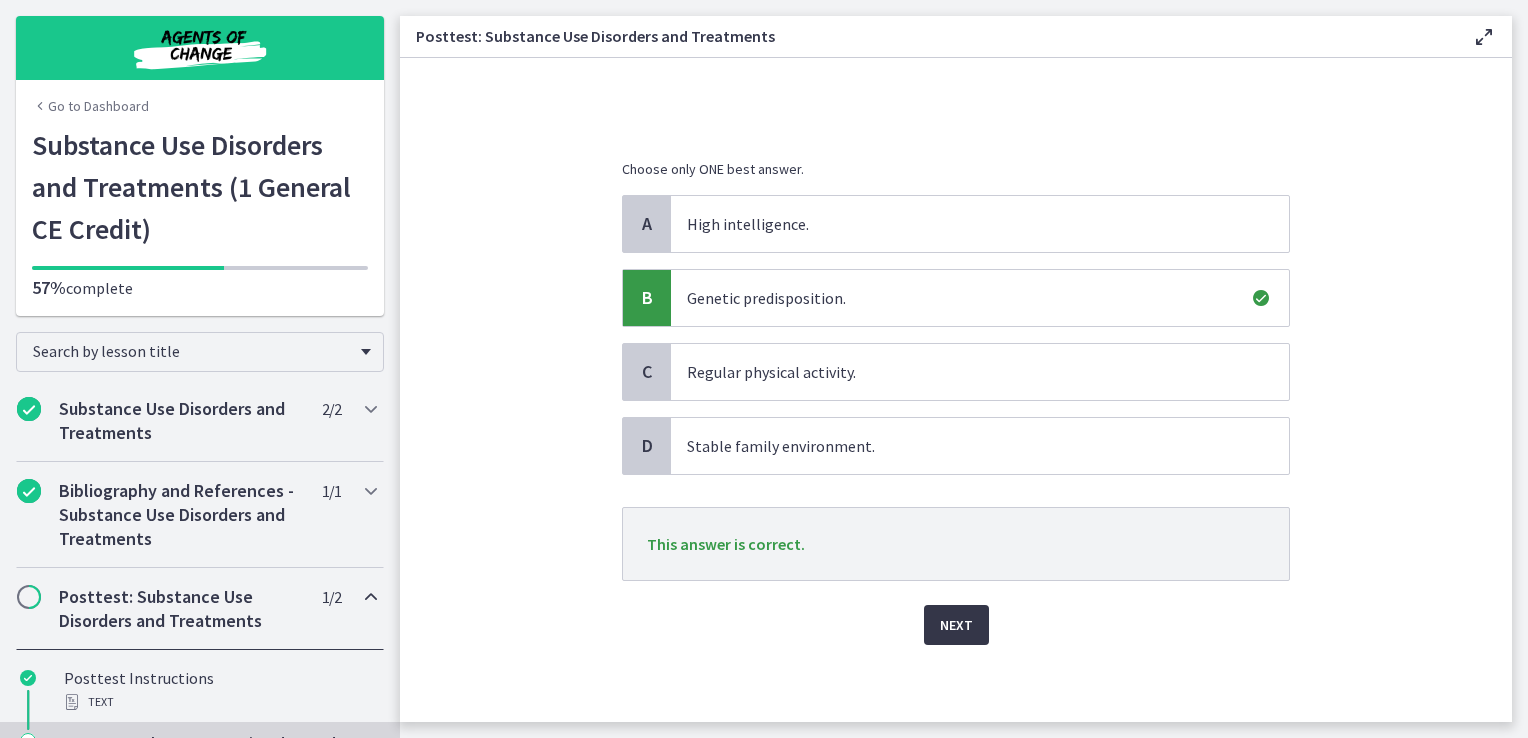 click on "Next" at bounding box center (956, 625) 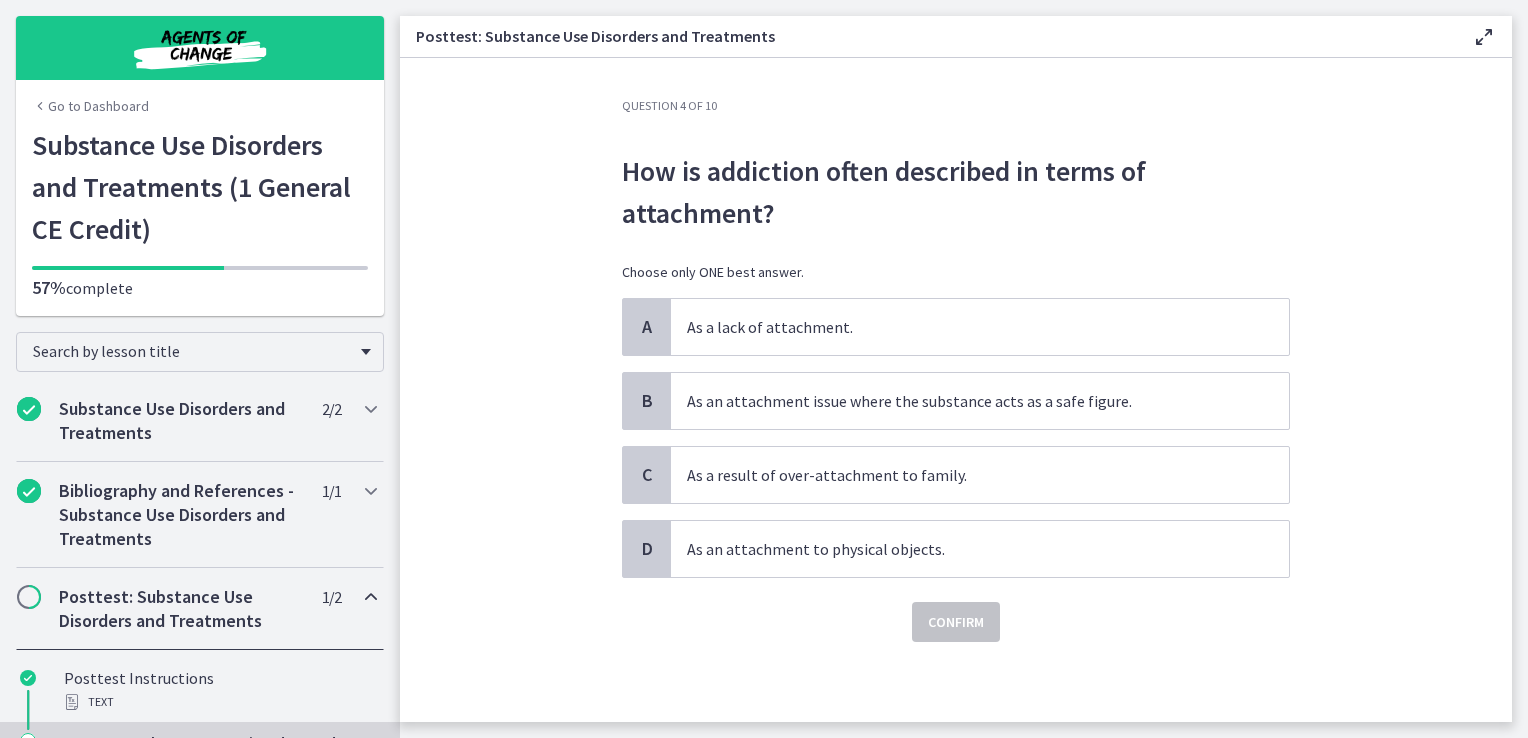 scroll, scrollTop: 0, scrollLeft: 0, axis: both 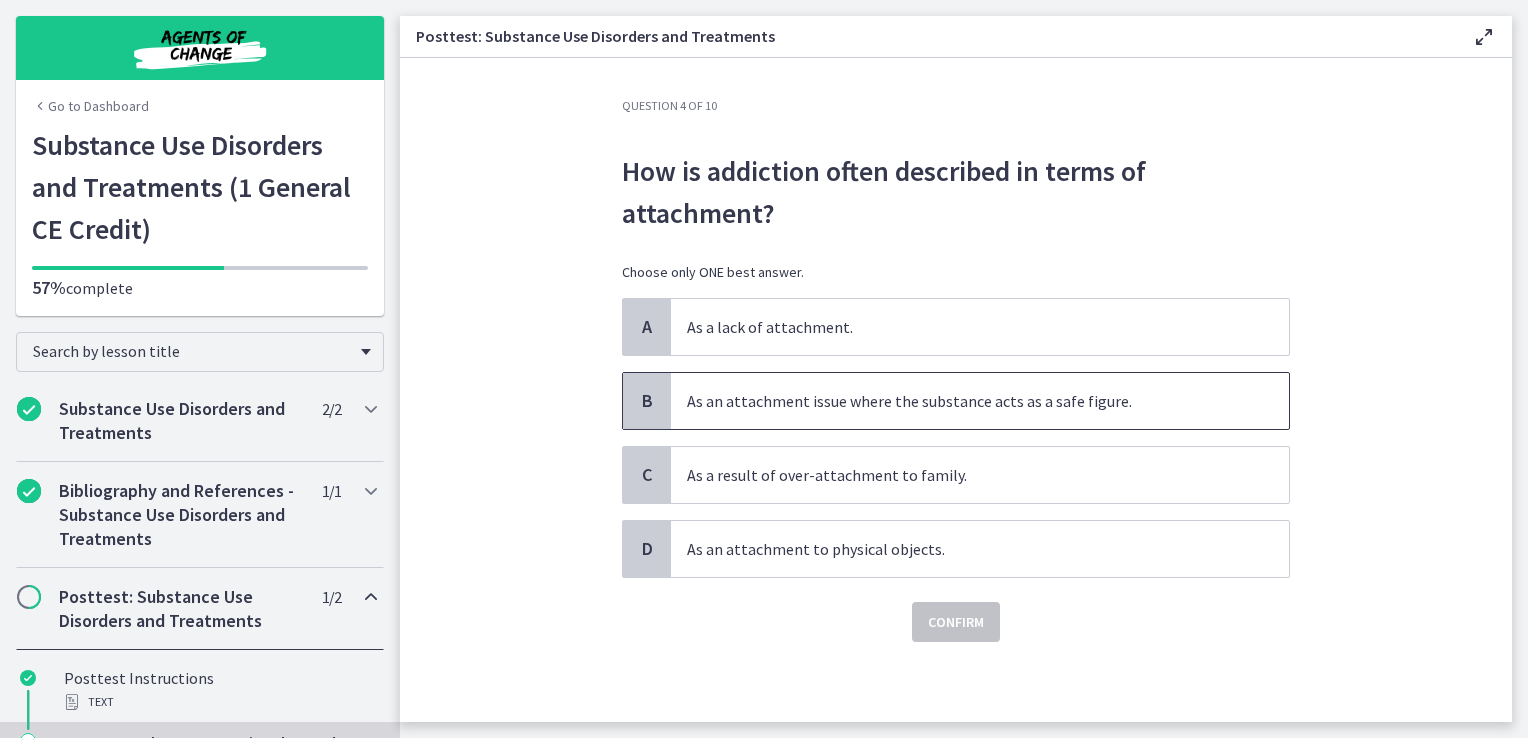 click on "As an attachment issue where the substance acts as a safe figure." at bounding box center [960, 401] 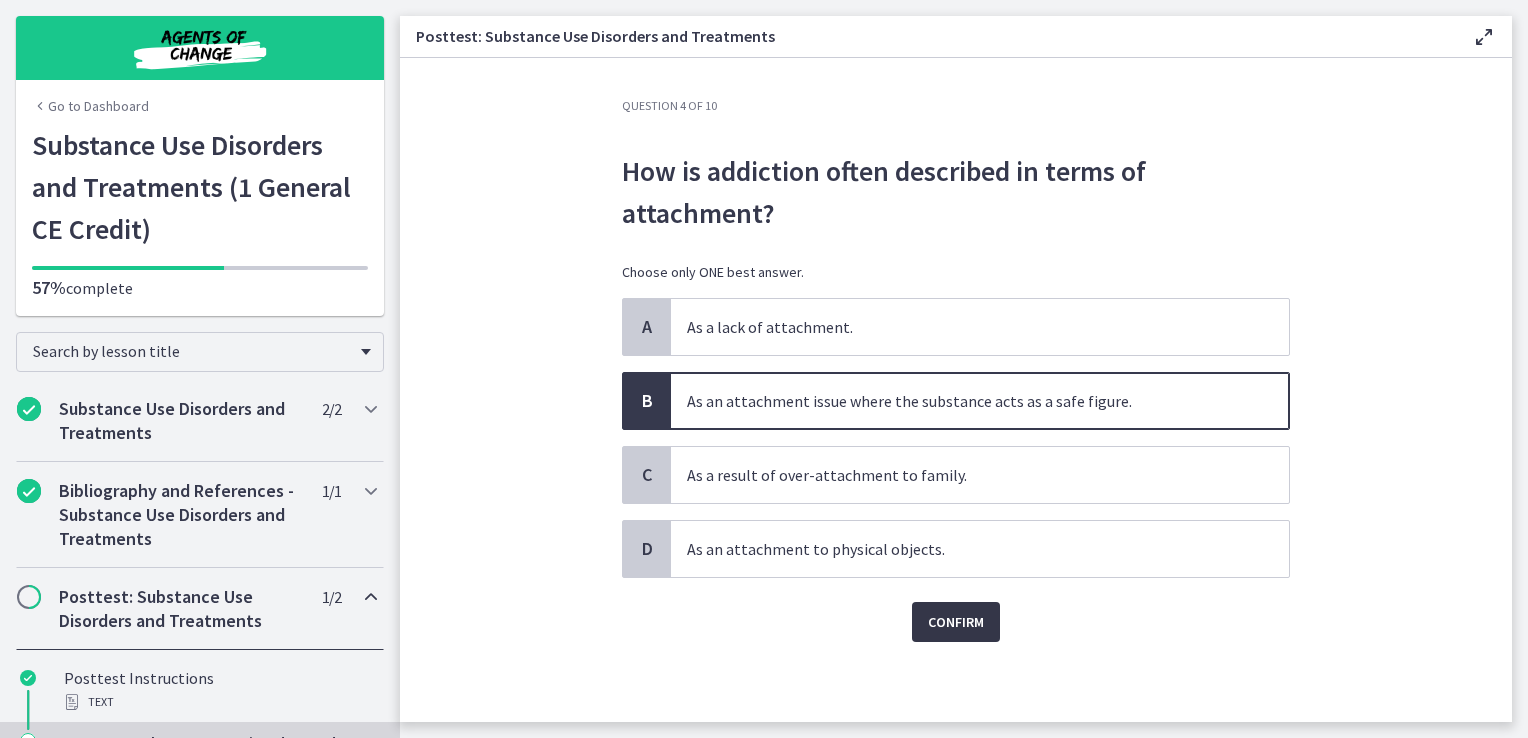 click on "Confirm" at bounding box center (956, 622) 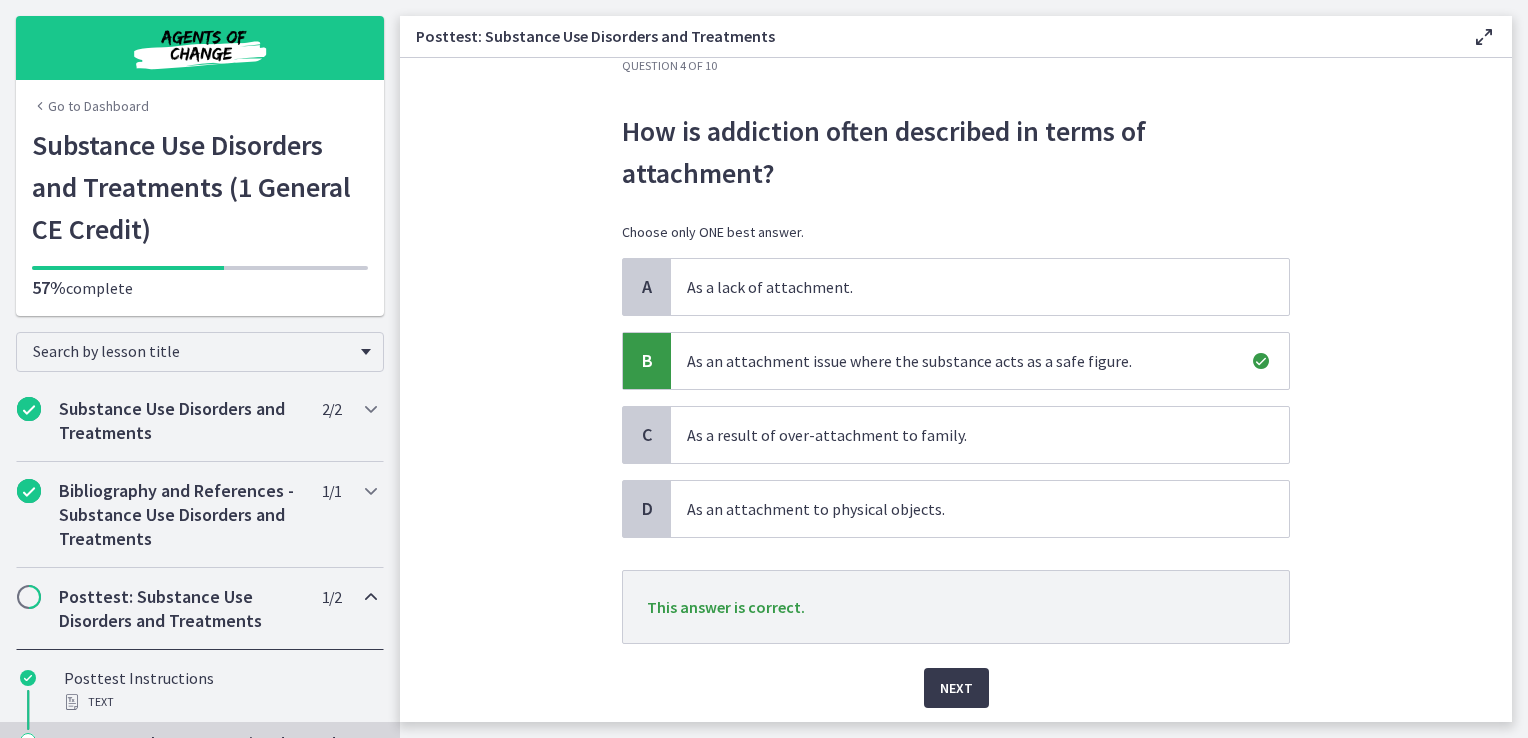 scroll, scrollTop: 103, scrollLeft: 0, axis: vertical 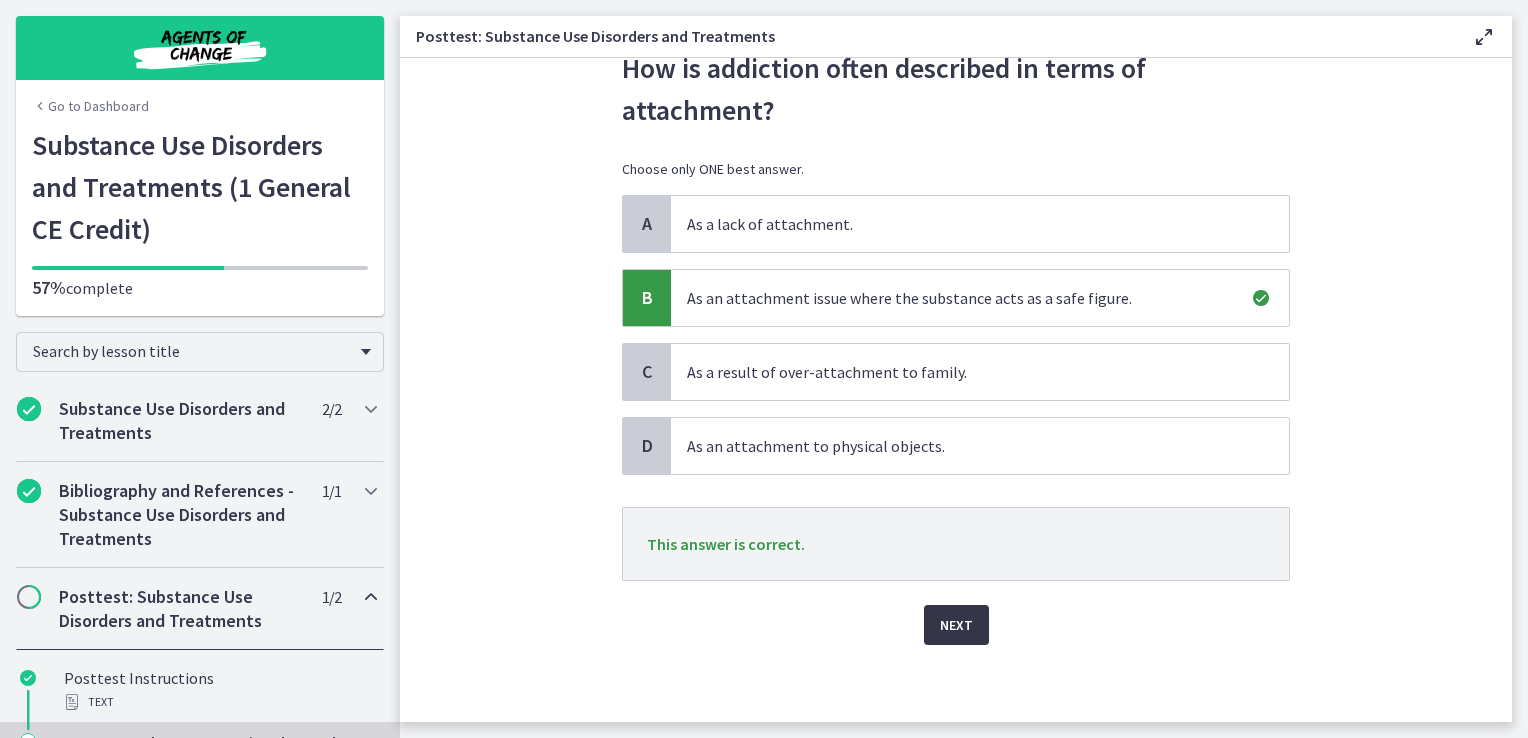 click on "Next" at bounding box center (956, 625) 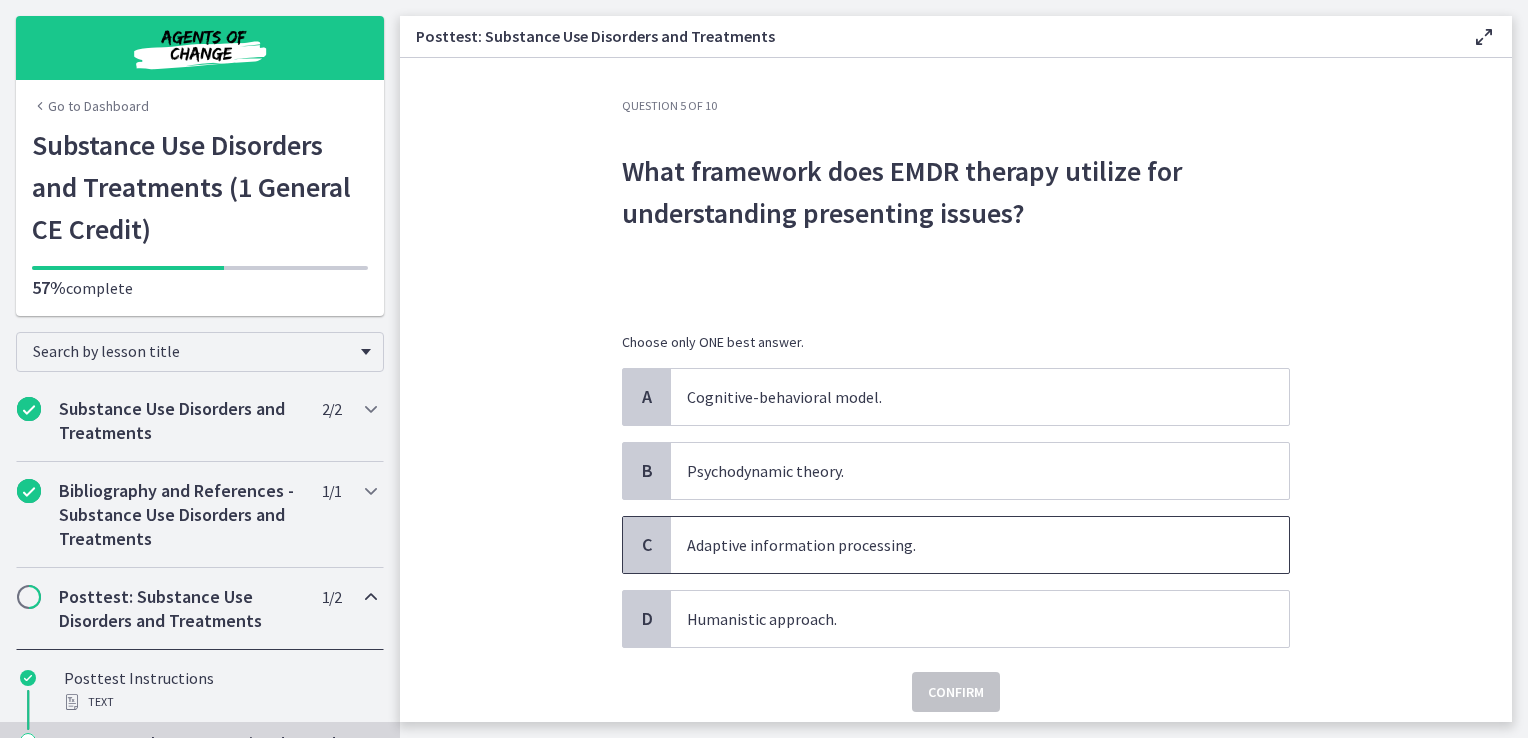 click on "Adaptive information processing." at bounding box center (960, 545) 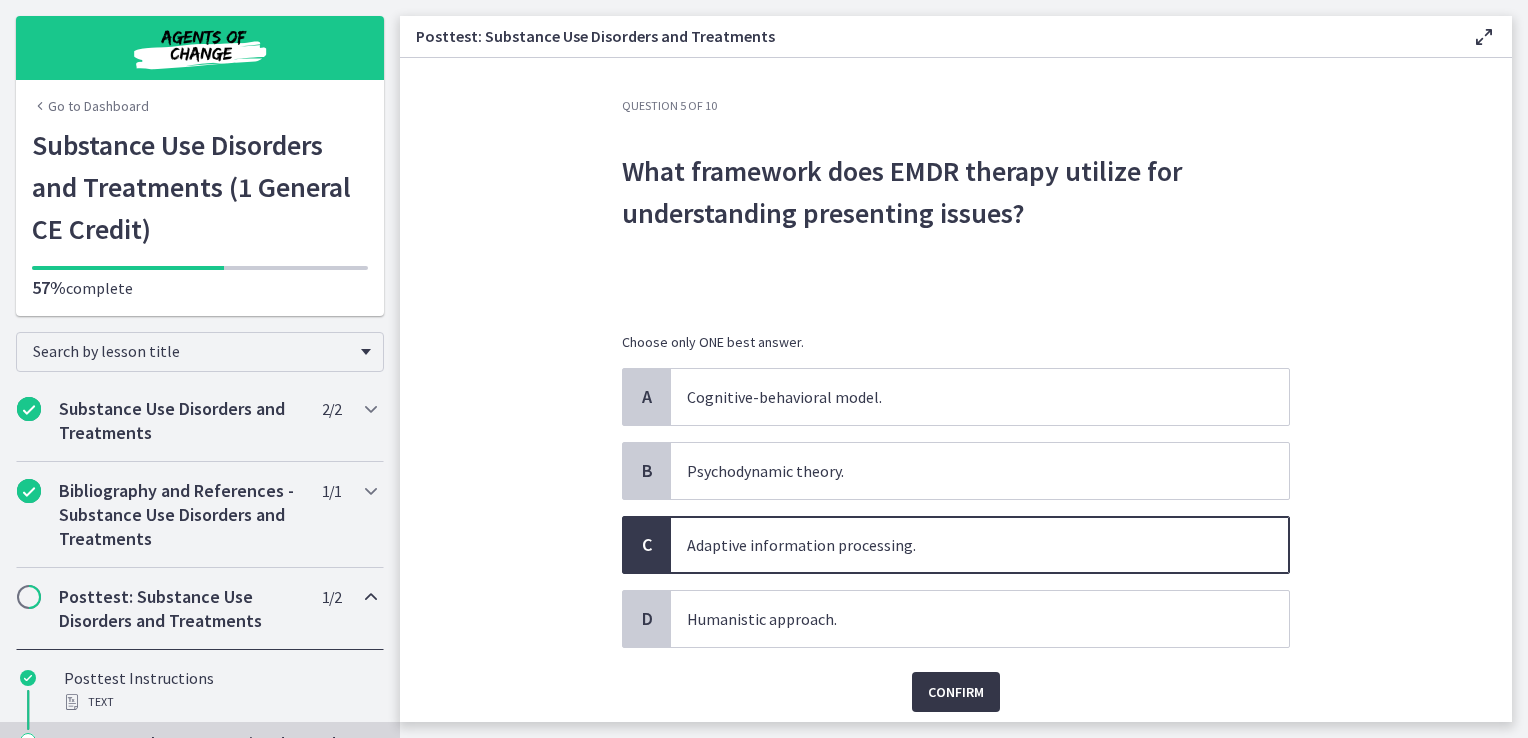 click on "Confirm" at bounding box center (956, 692) 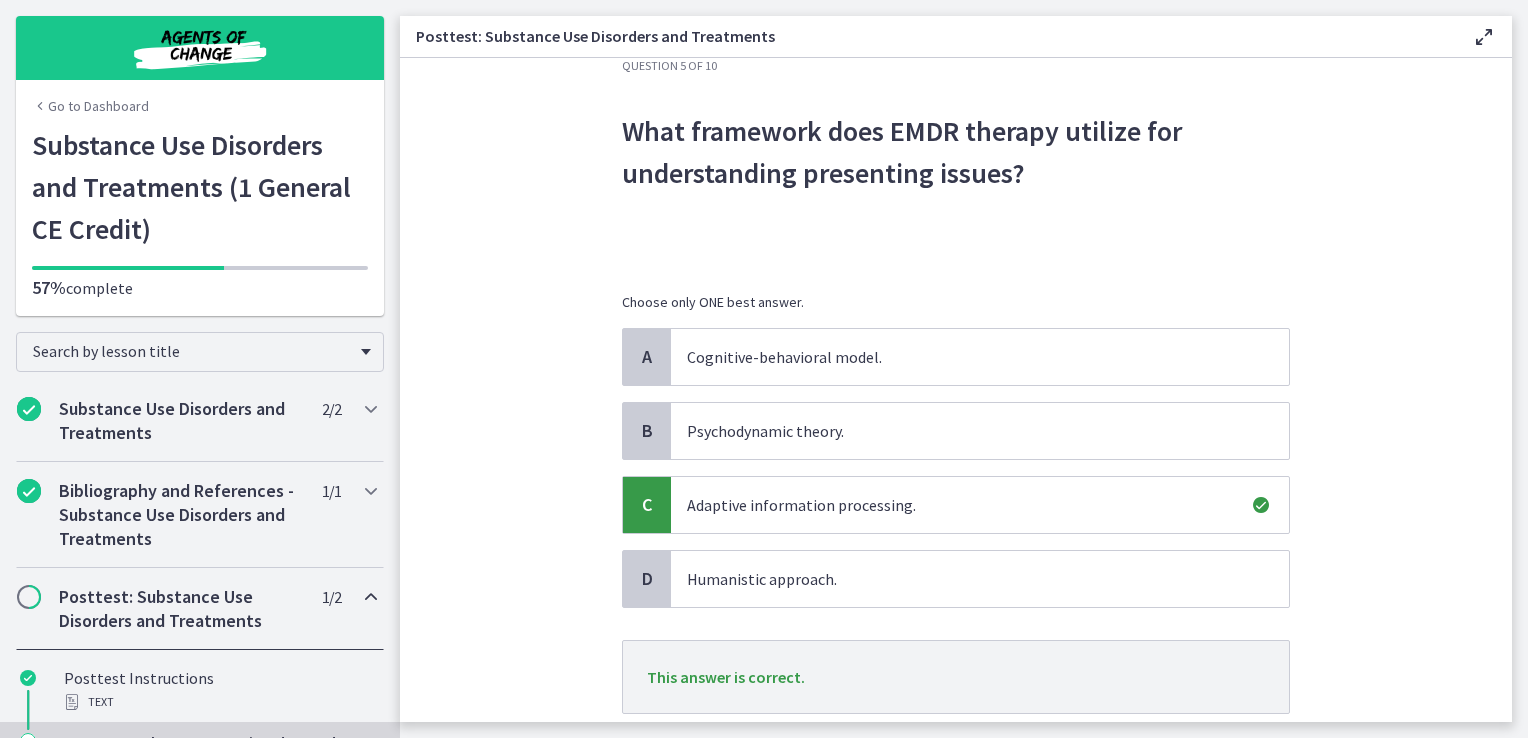 scroll, scrollTop: 173, scrollLeft: 0, axis: vertical 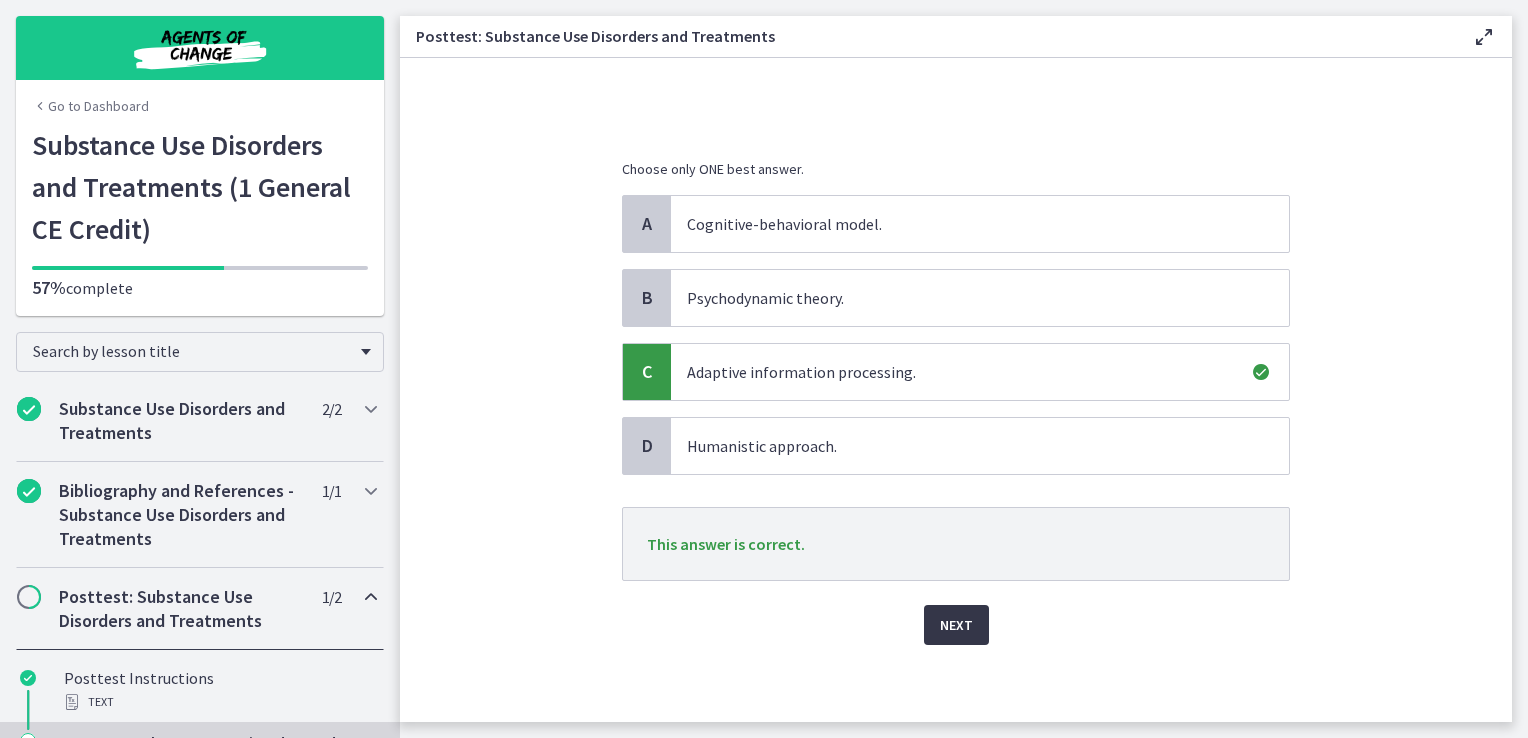 click on "Next" at bounding box center [956, 625] 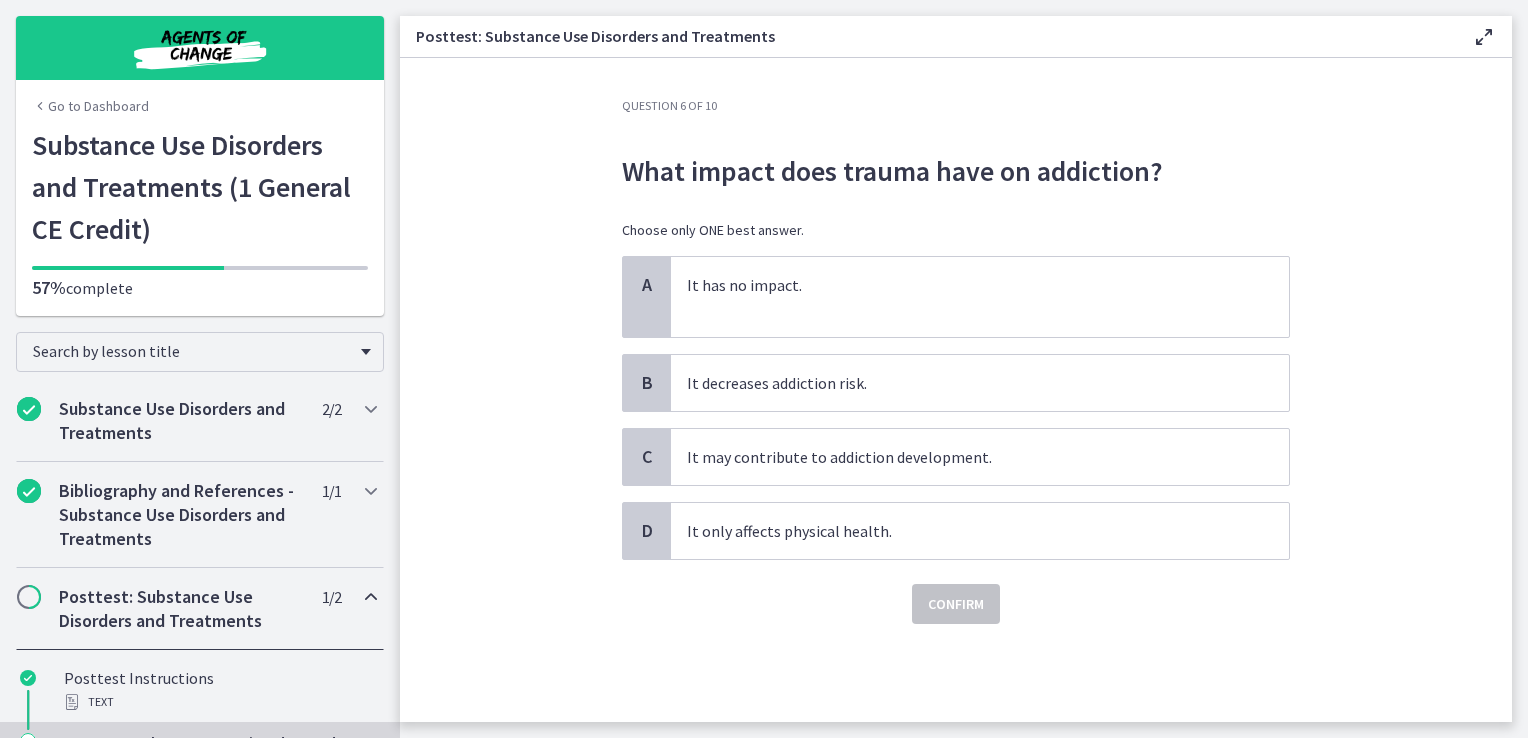 scroll, scrollTop: 0, scrollLeft: 0, axis: both 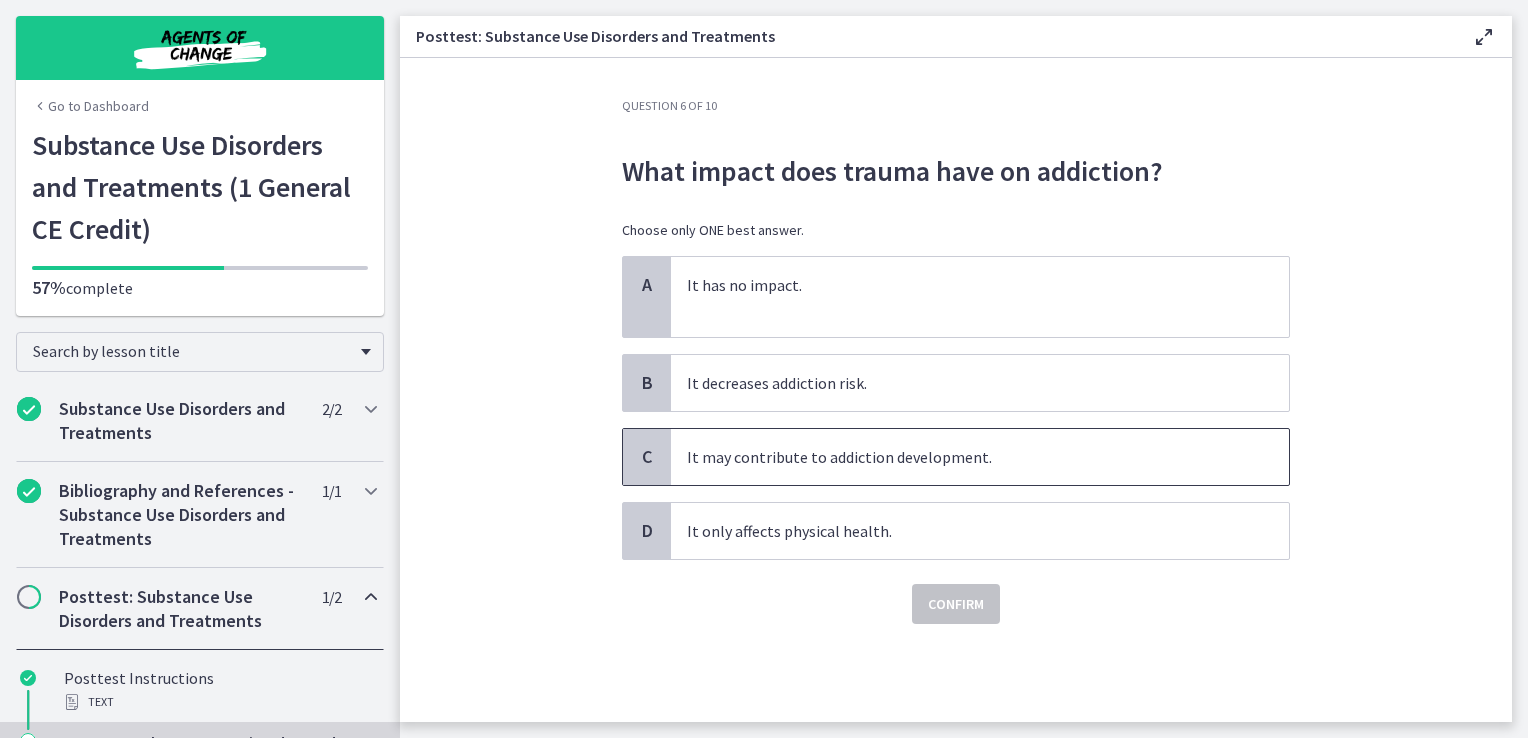 click on "It may contribute to addiction development." at bounding box center [960, 457] 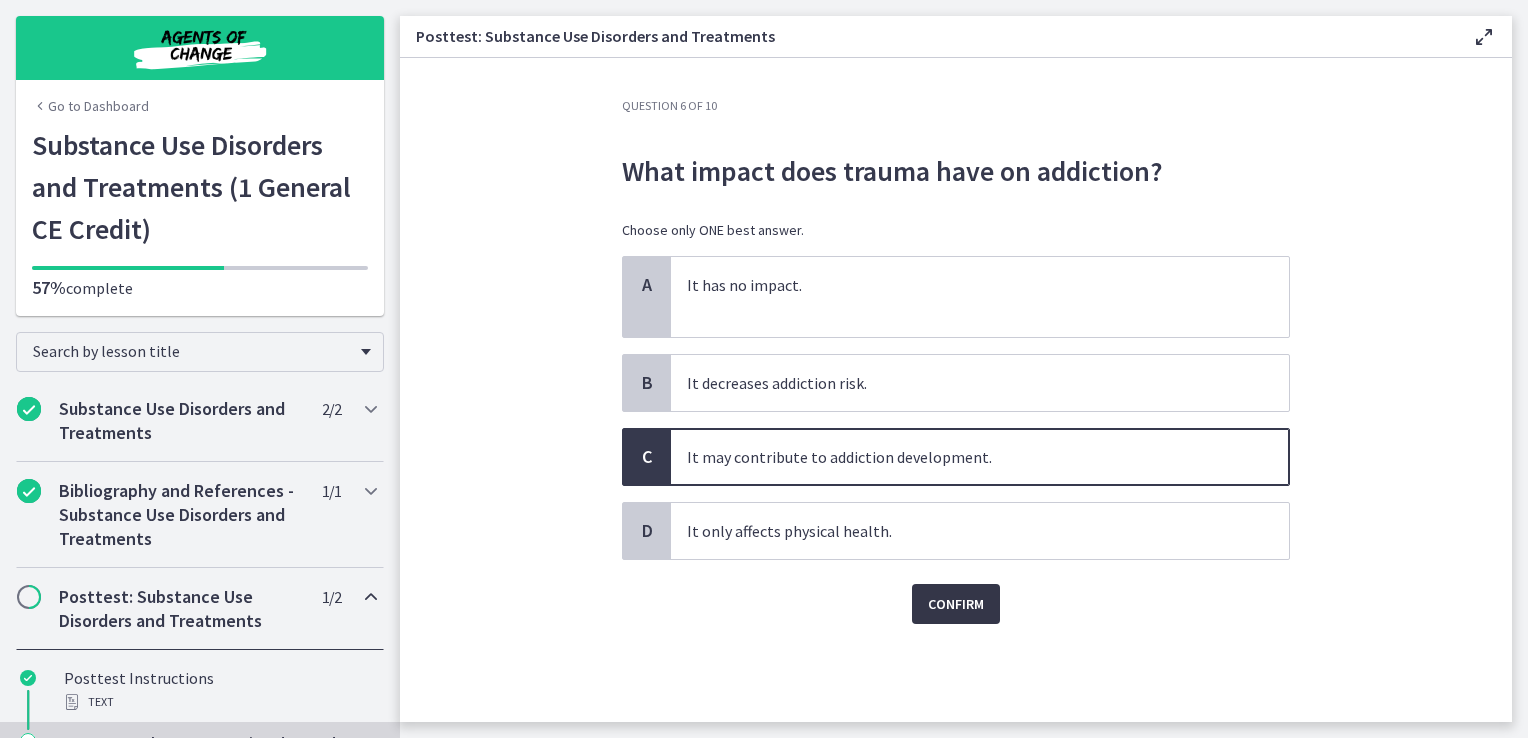 click on "Confirm" at bounding box center (956, 604) 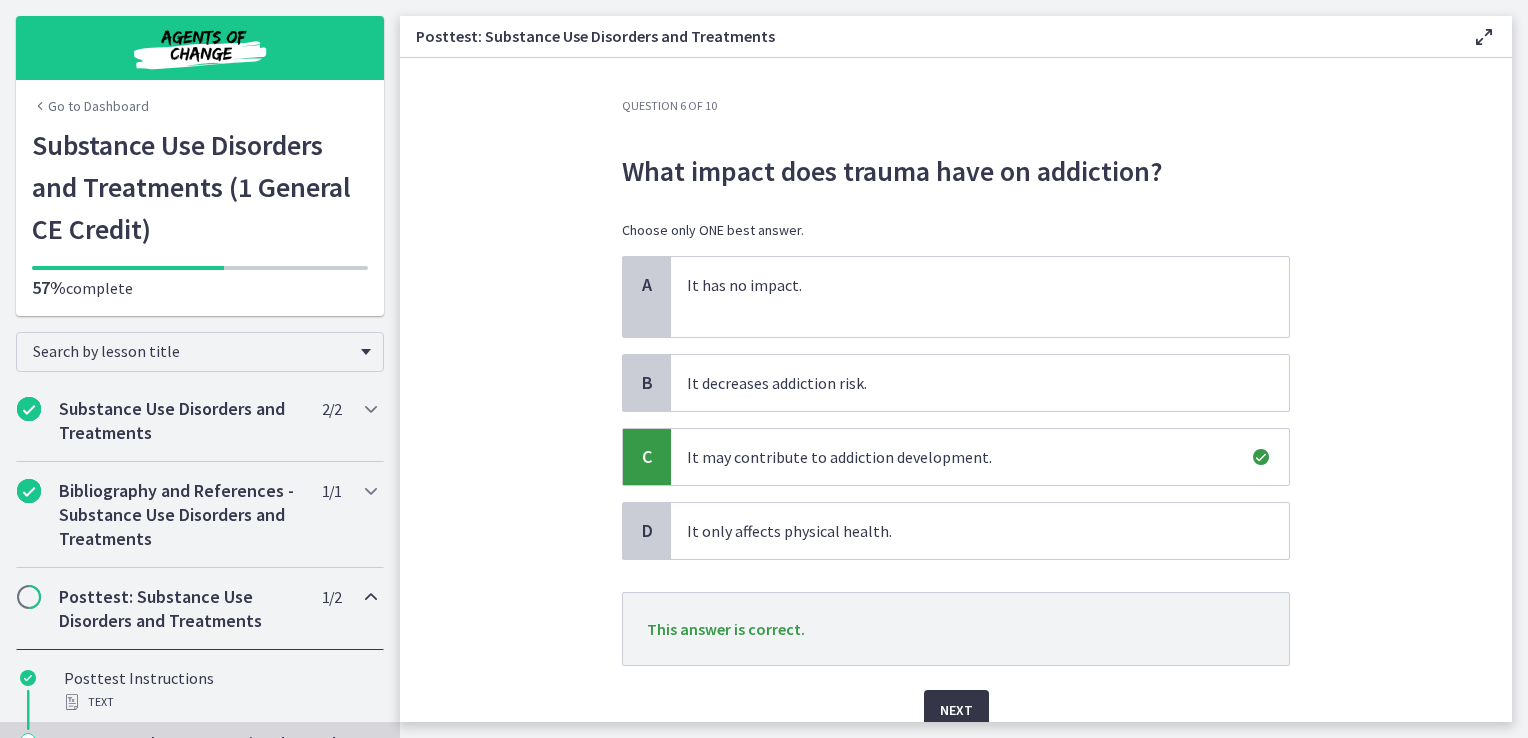 drag, startPoint x: 1502, startPoint y: 704, endPoint x: 937, endPoint y: 707, distance: 565.00793 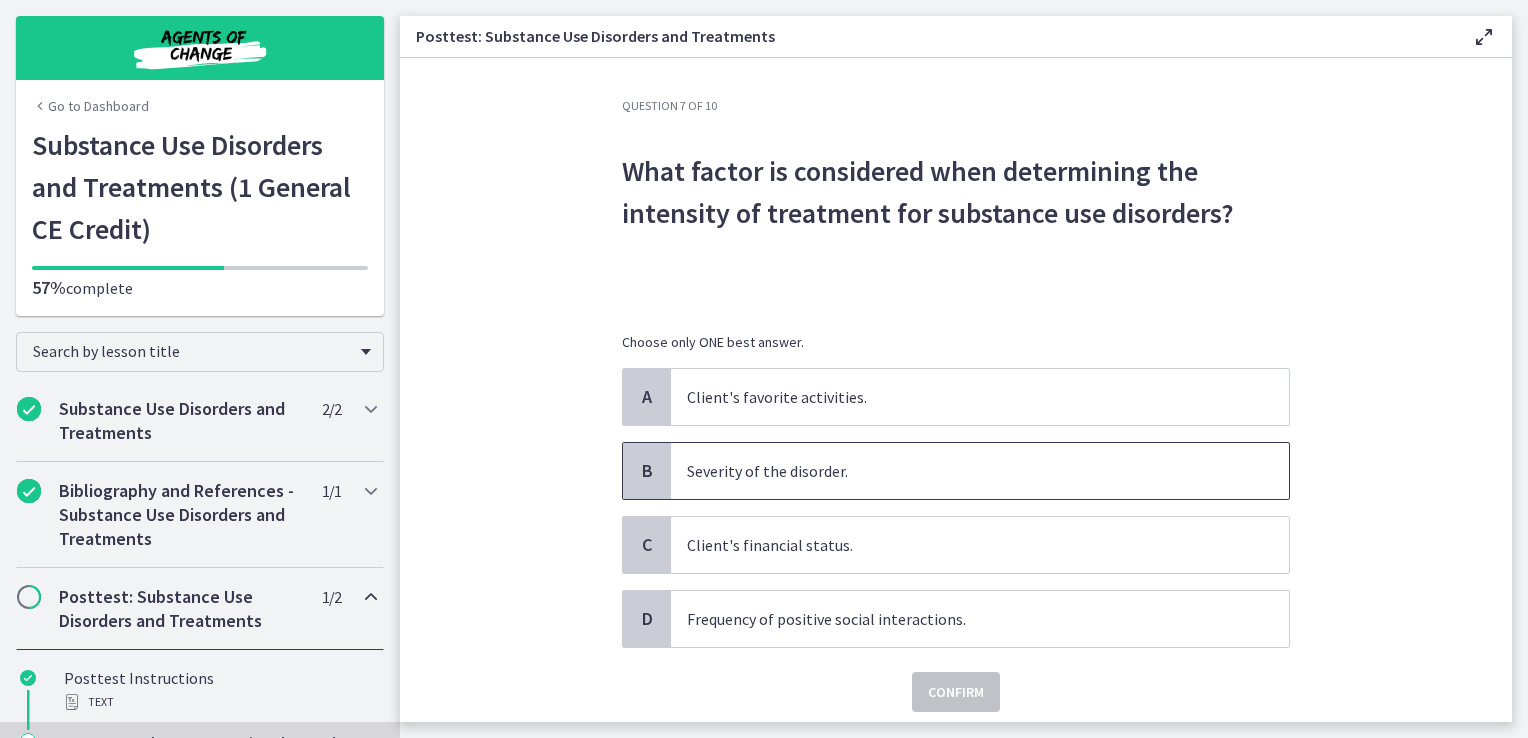 click on "Severity of the disorder." at bounding box center [960, 471] 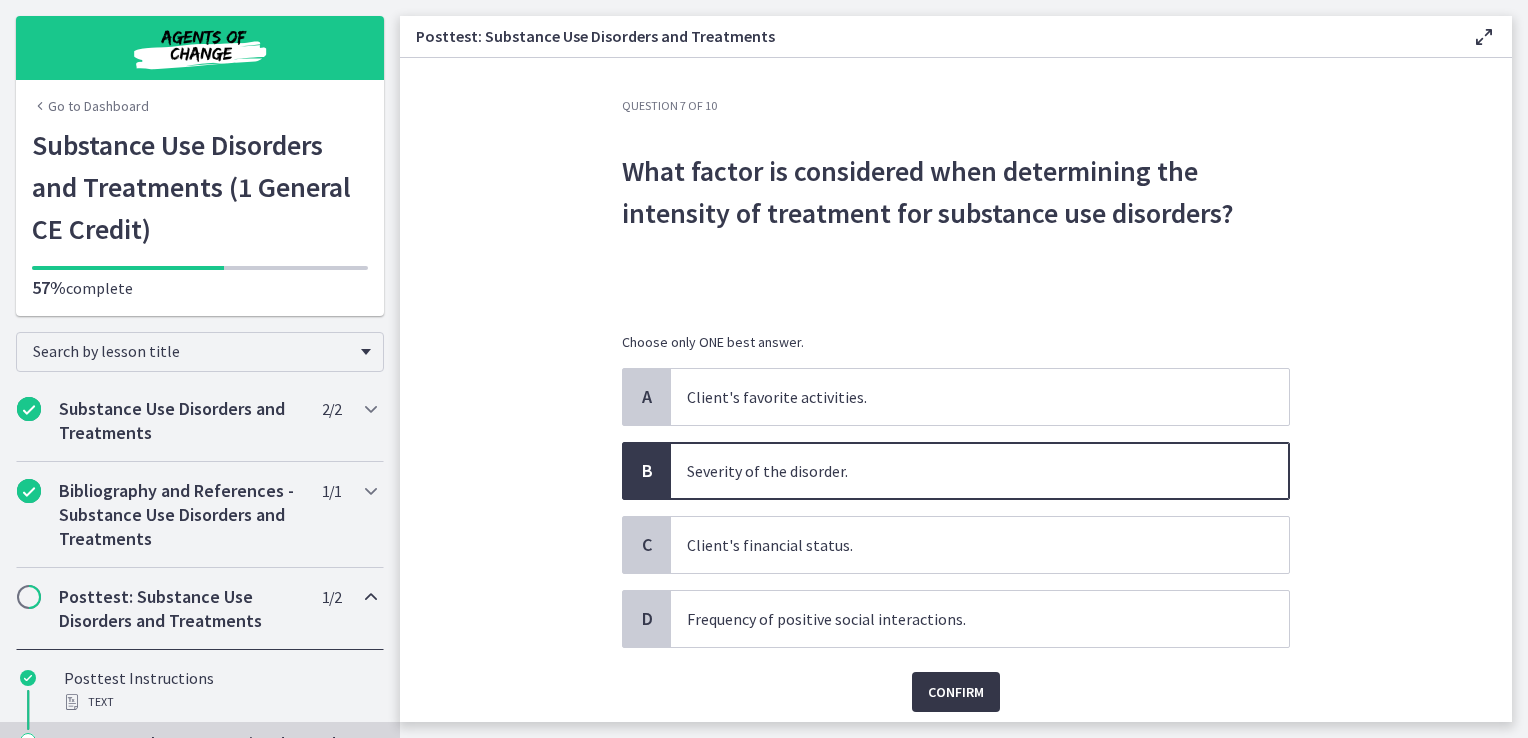 drag, startPoint x: 947, startPoint y: 689, endPoint x: 928, endPoint y: 686, distance: 19.235384 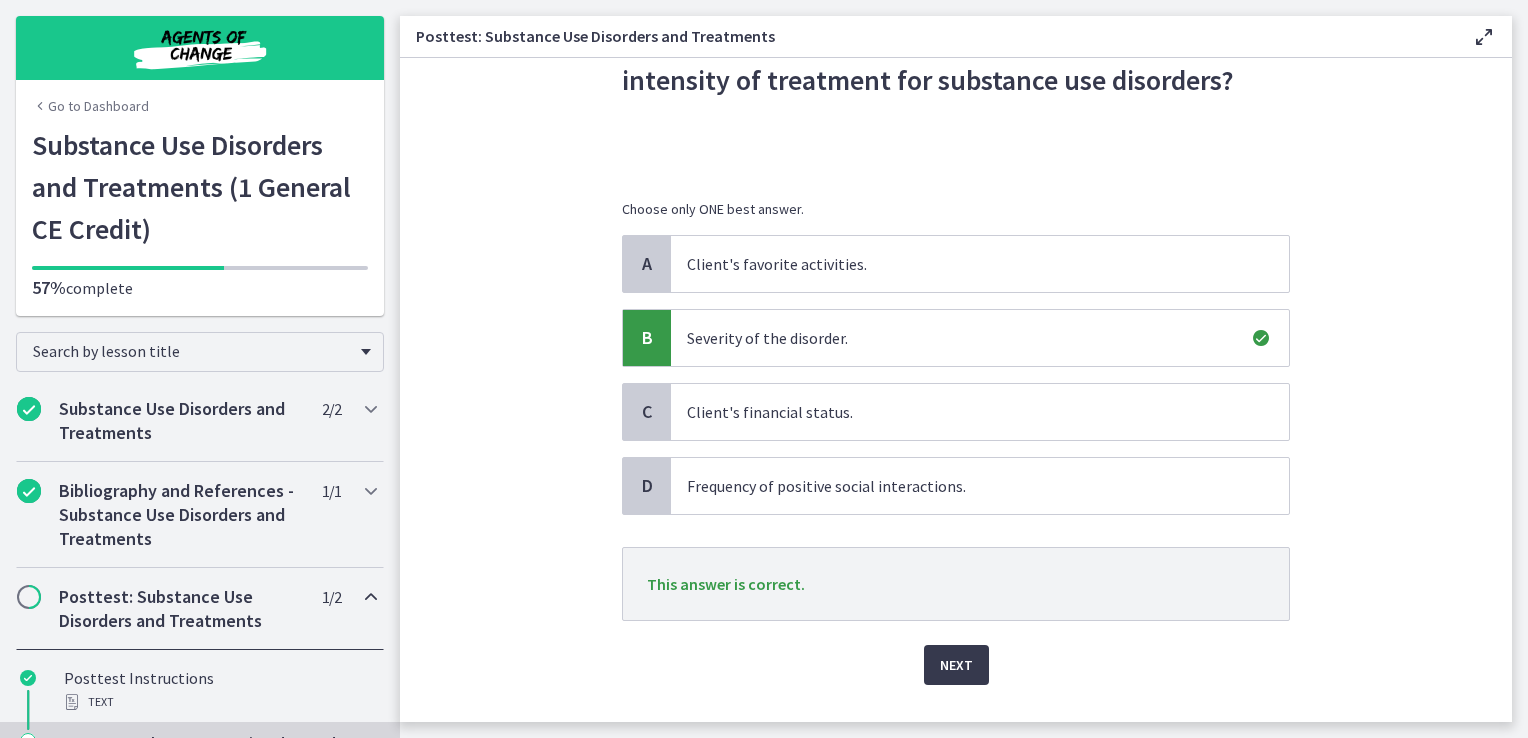 scroll, scrollTop: 173, scrollLeft: 0, axis: vertical 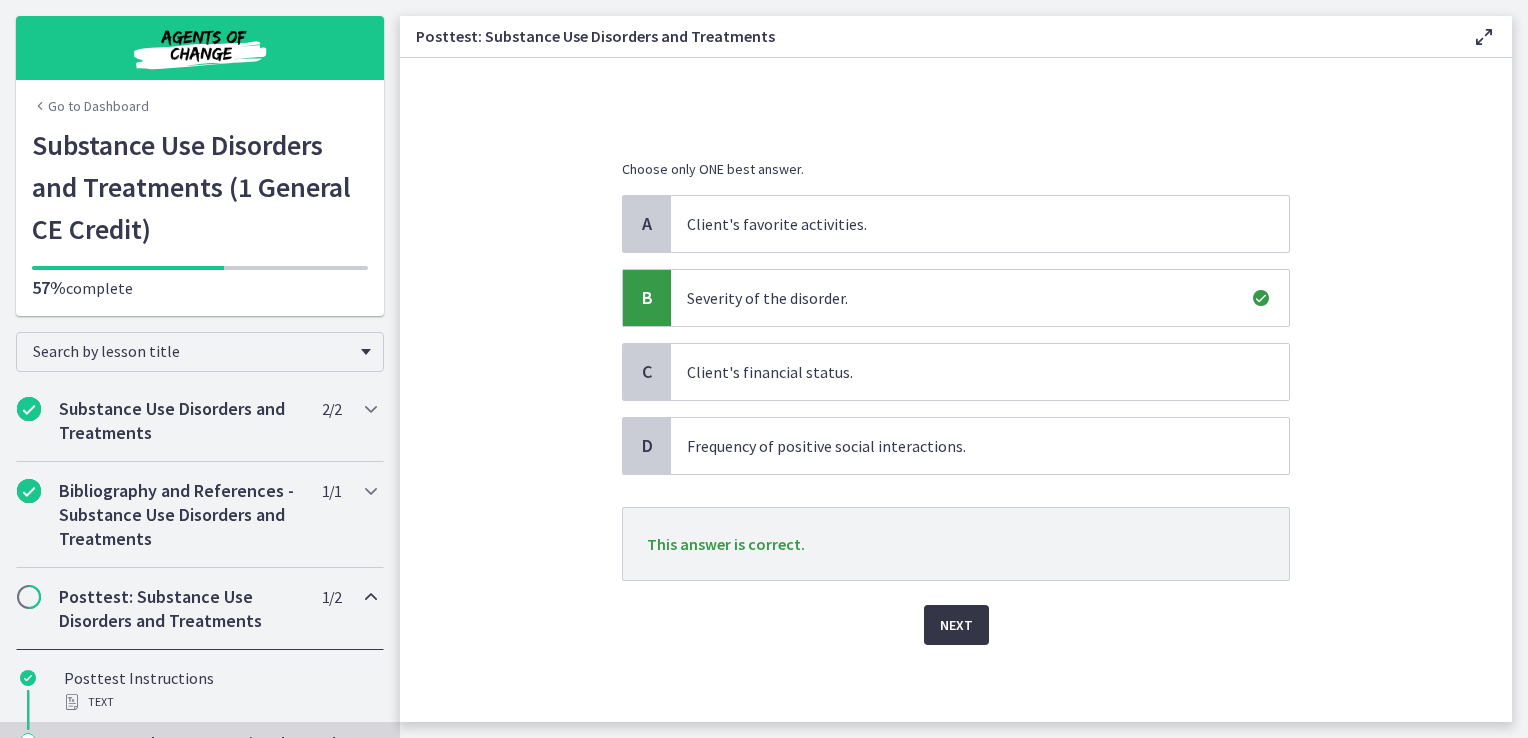 click on "Next" at bounding box center [956, 625] 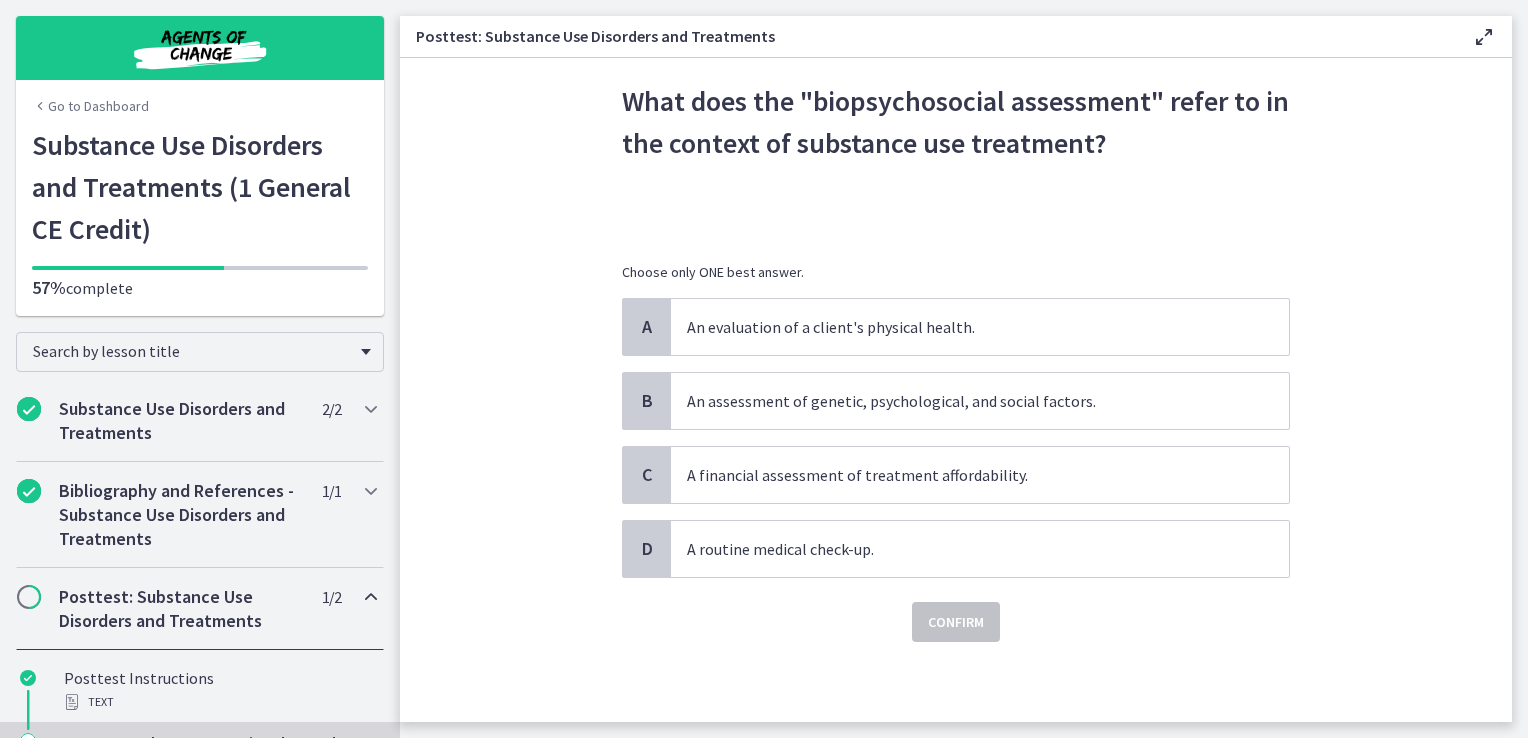 scroll, scrollTop: 0, scrollLeft: 0, axis: both 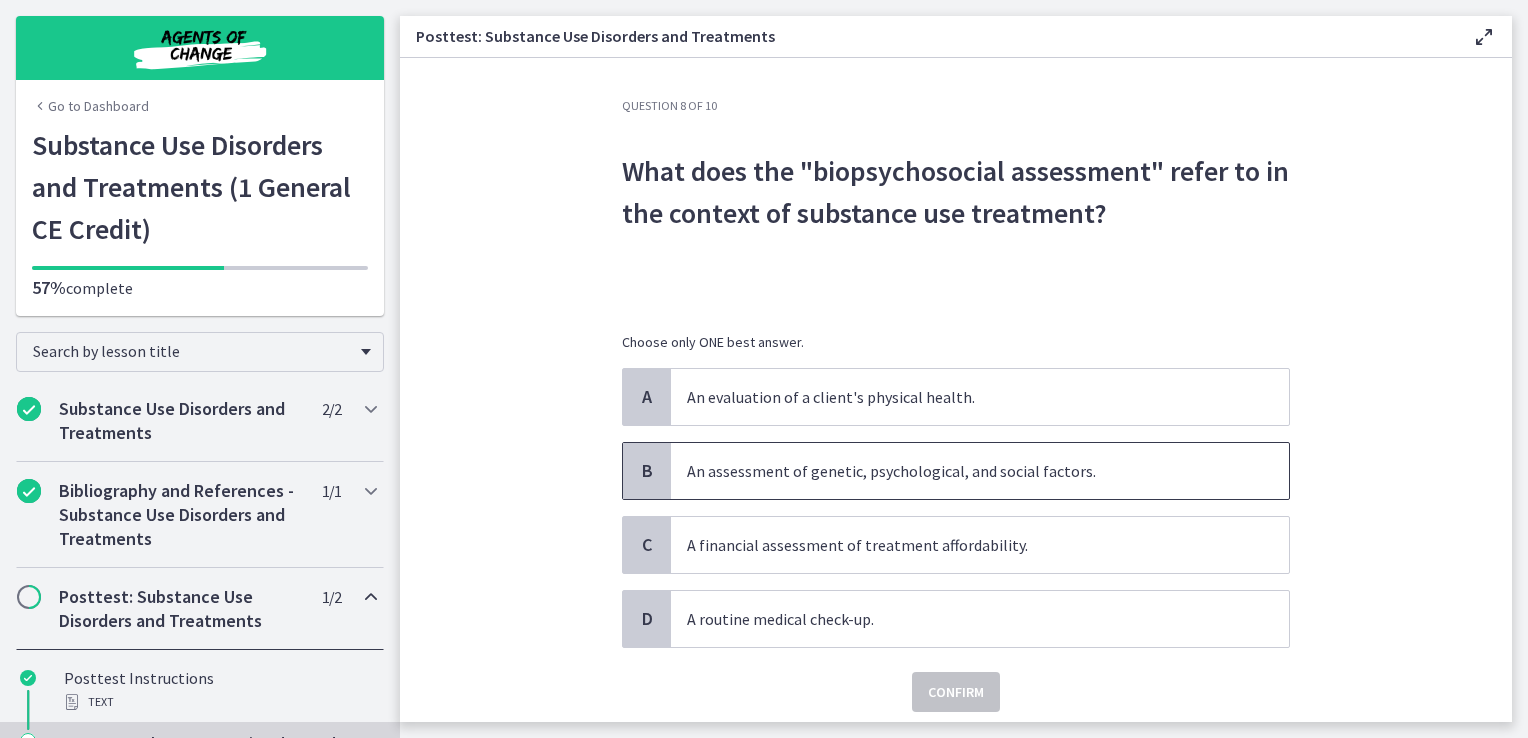 click on "An assessment of genetic, psychological, and social factors." at bounding box center (980, 471) 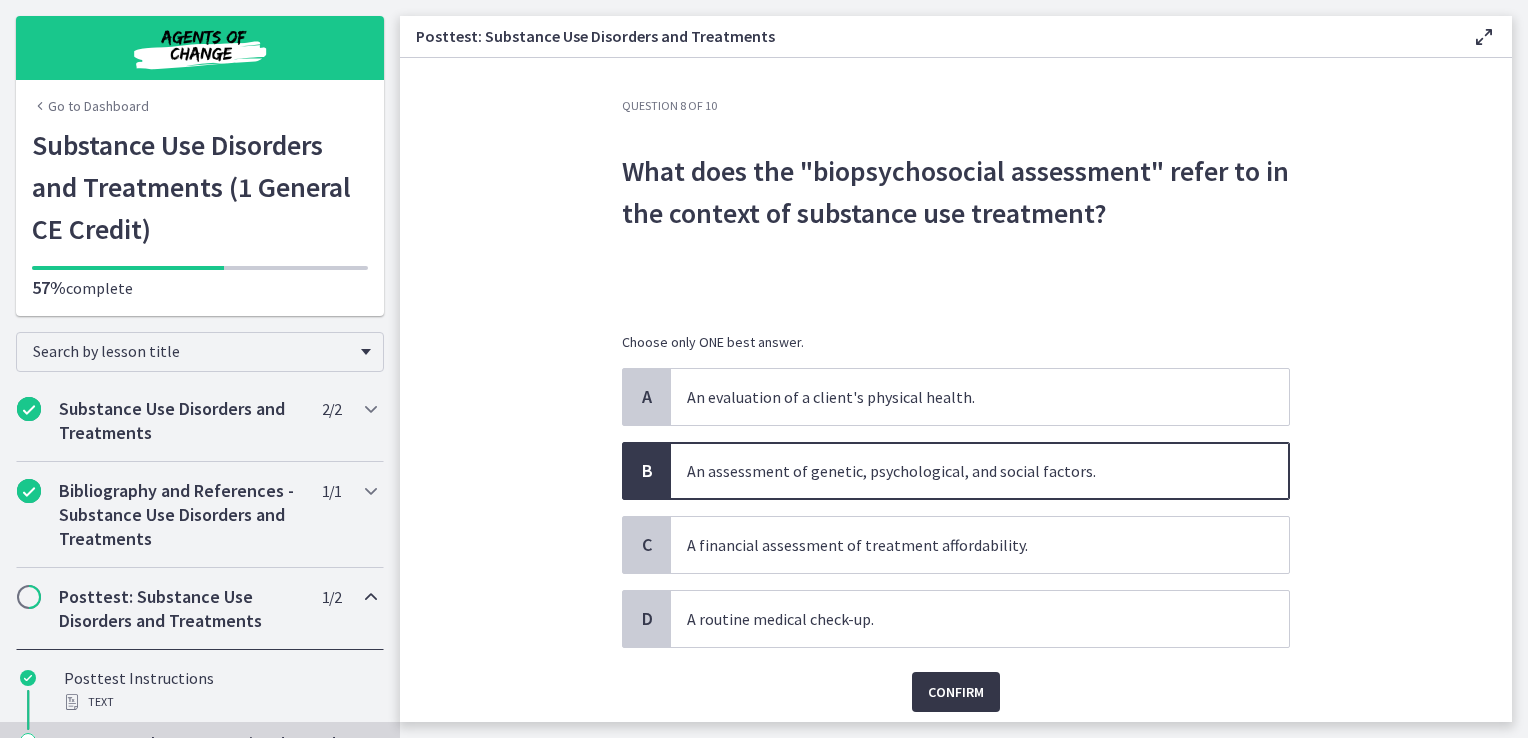 click on "Confirm" at bounding box center [956, 692] 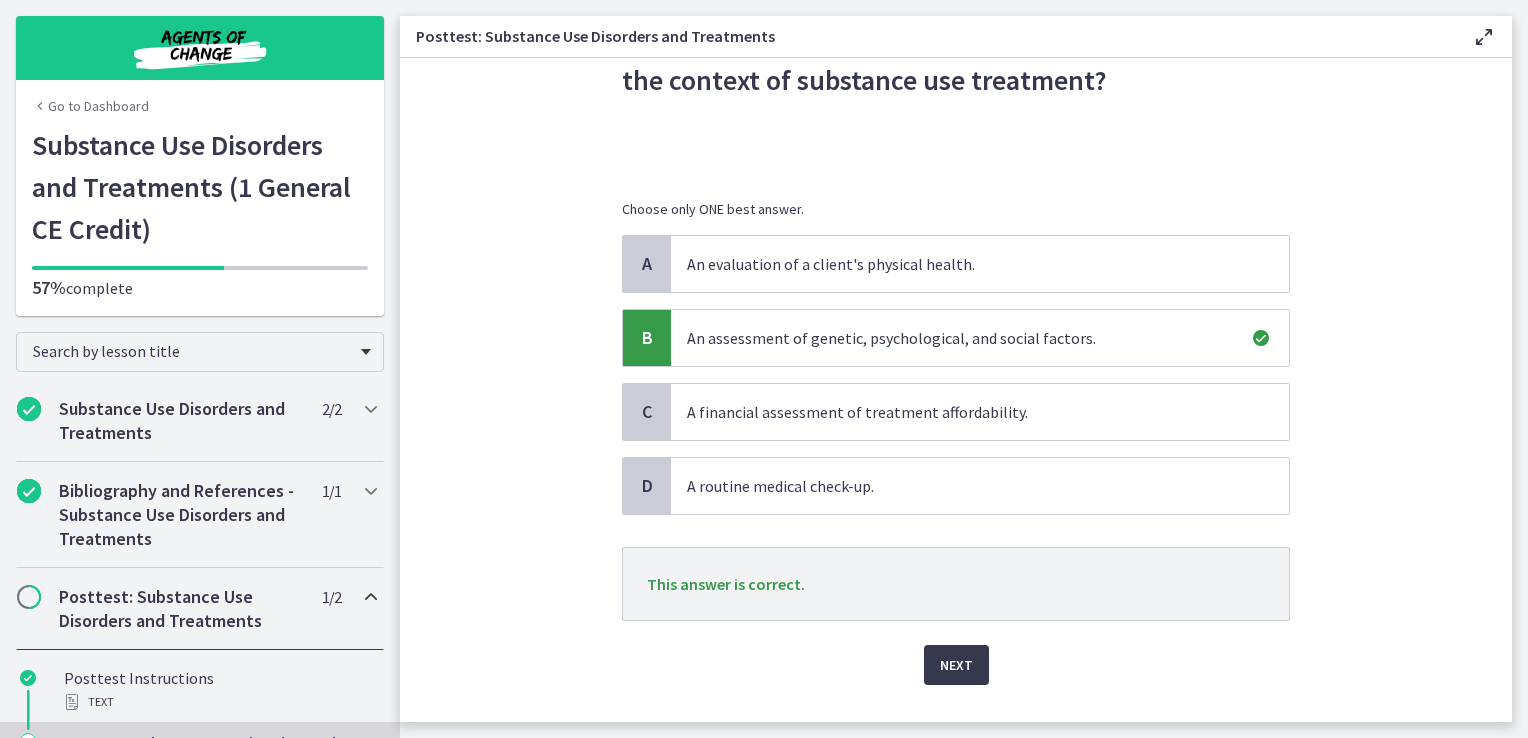 scroll, scrollTop: 173, scrollLeft: 0, axis: vertical 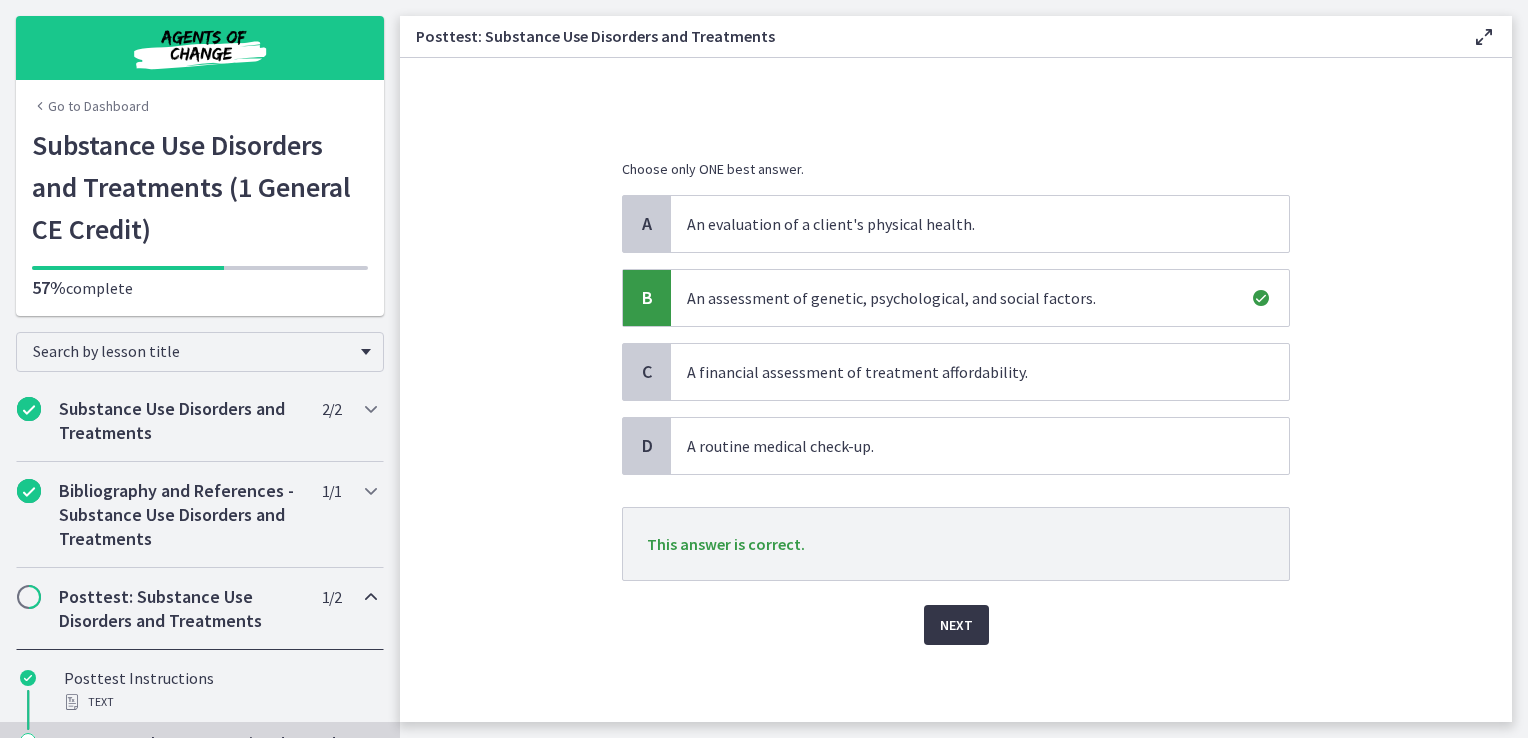 click on "Next" at bounding box center (956, 625) 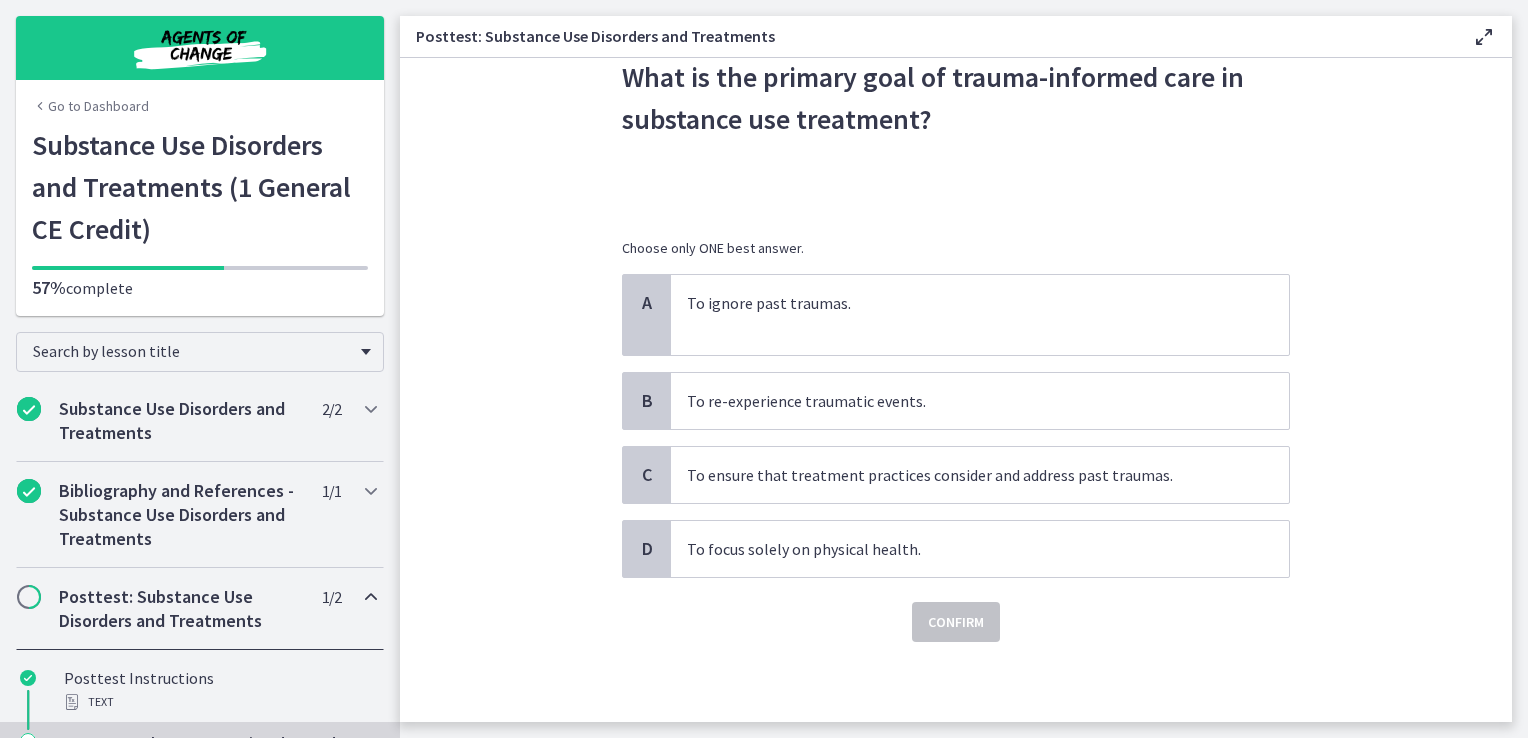 scroll, scrollTop: 0, scrollLeft: 0, axis: both 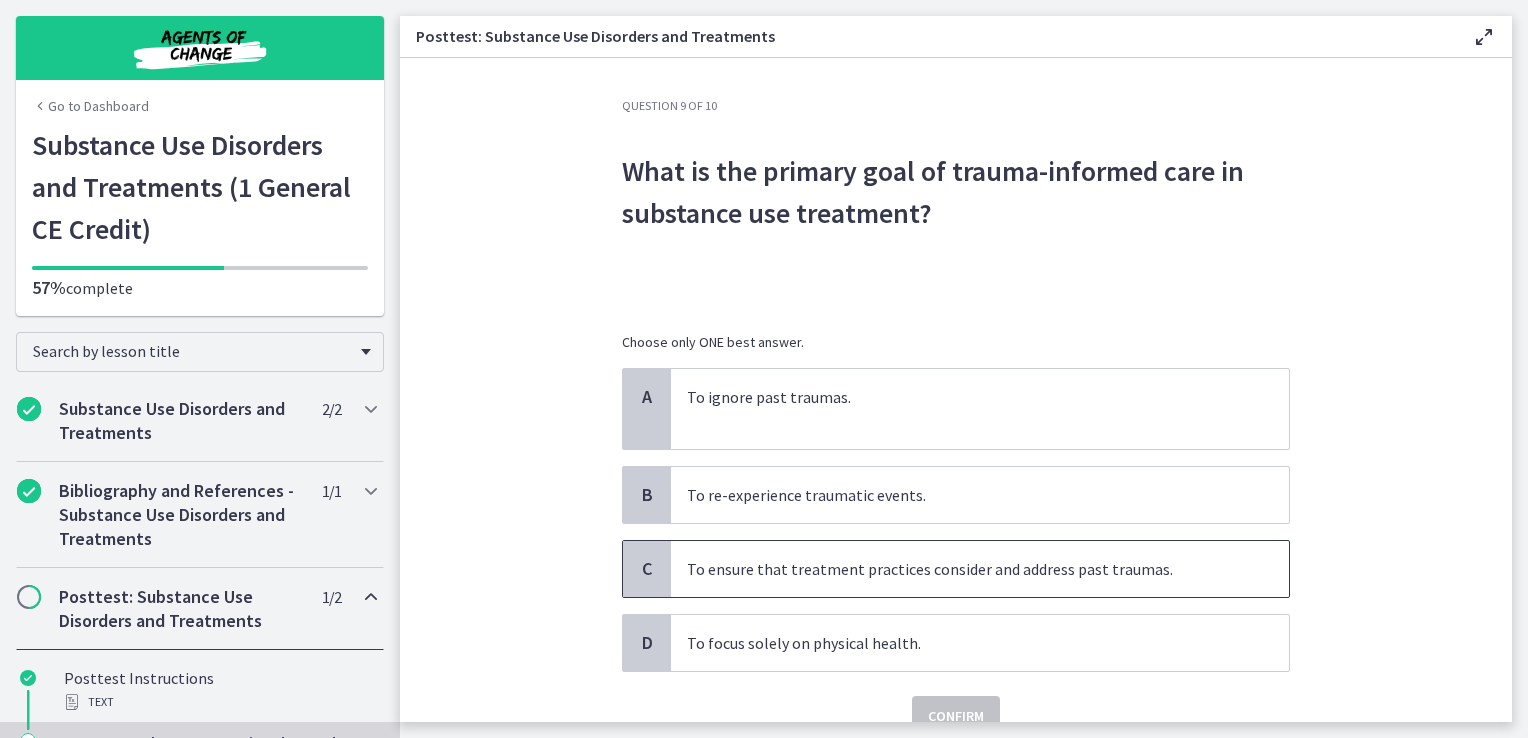 click on "To ensure that treatment practices consider and address past traumas." at bounding box center [960, 569] 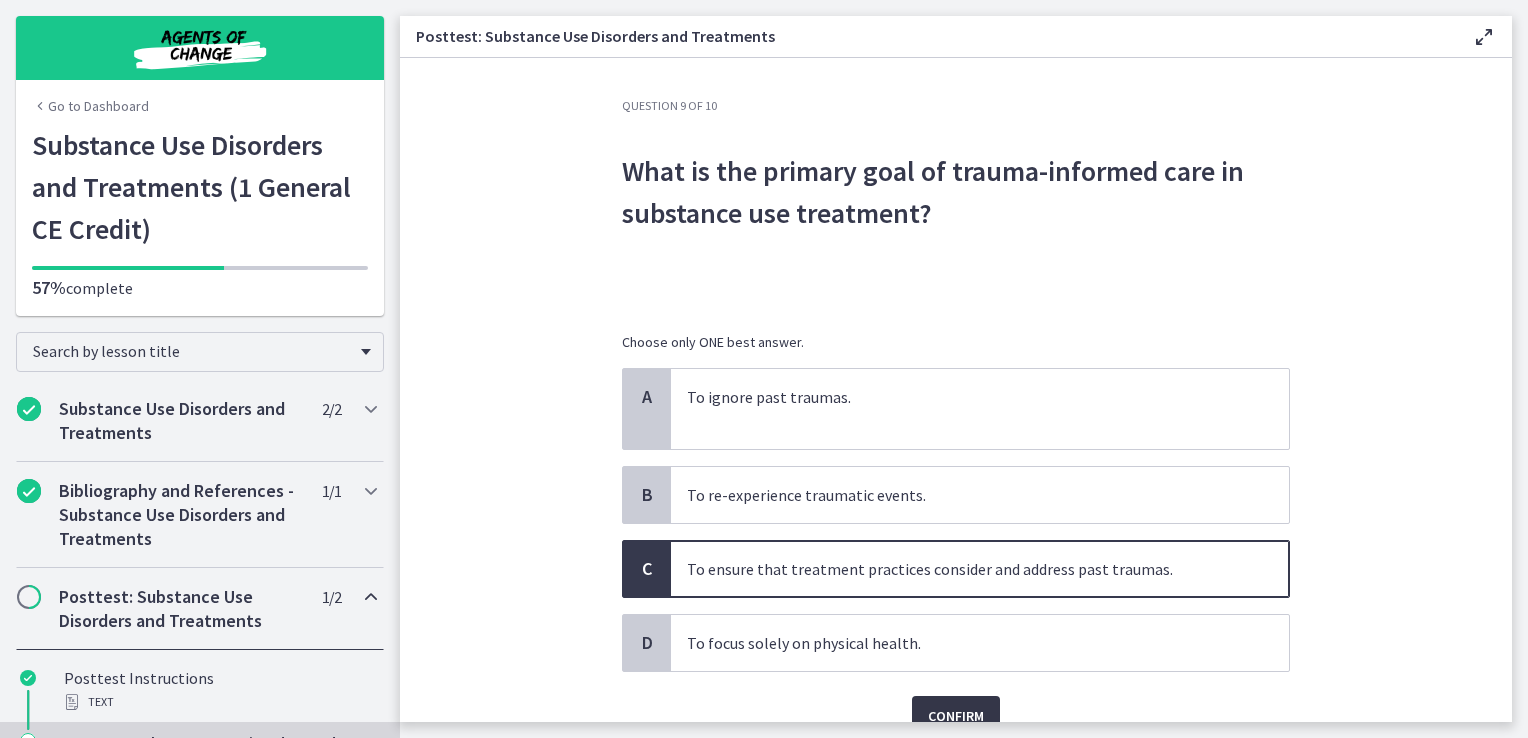 click on "Confirm" at bounding box center (956, 716) 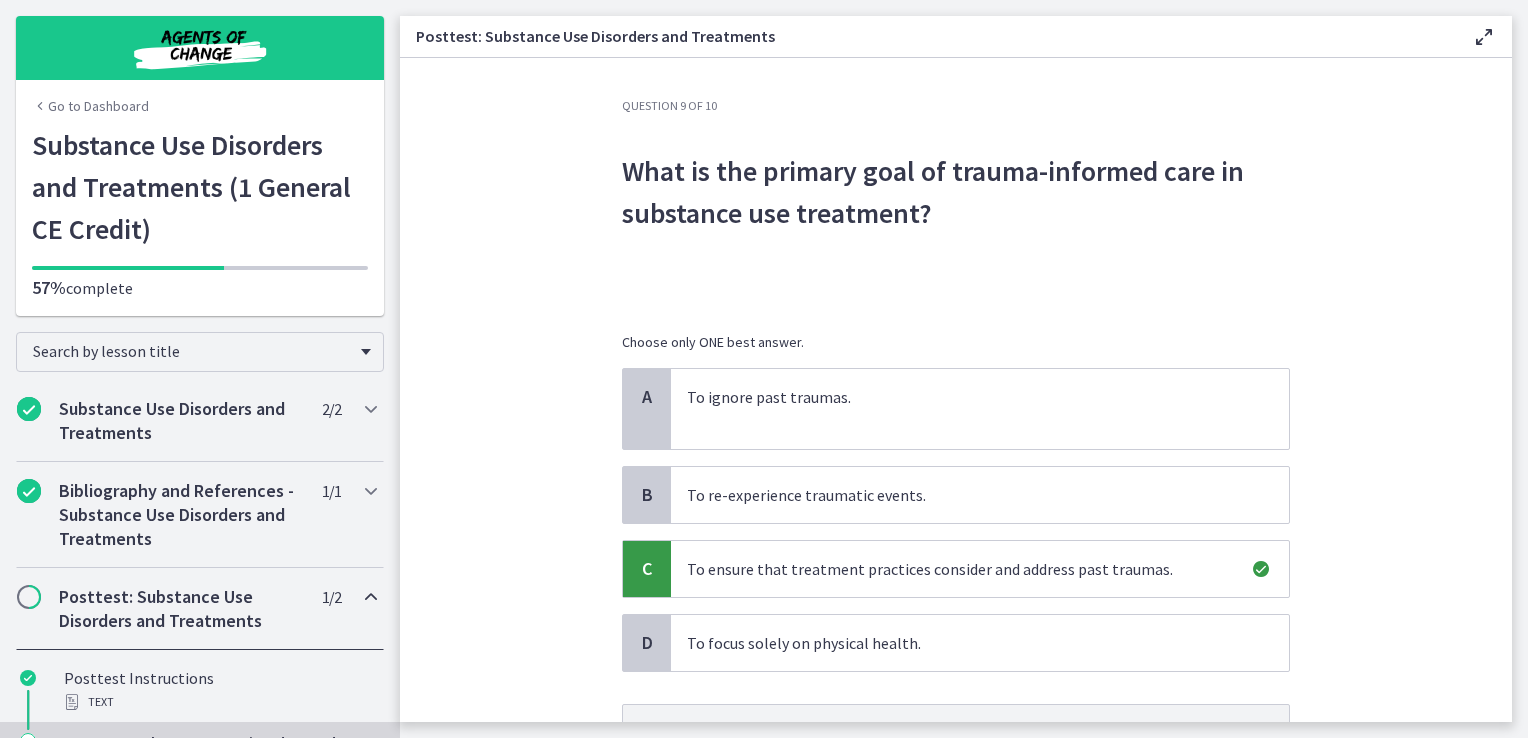 drag, startPoint x: 1507, startPoint y: 711, endPoint x: 1455, endPoint y: 116, distance: 597.26794 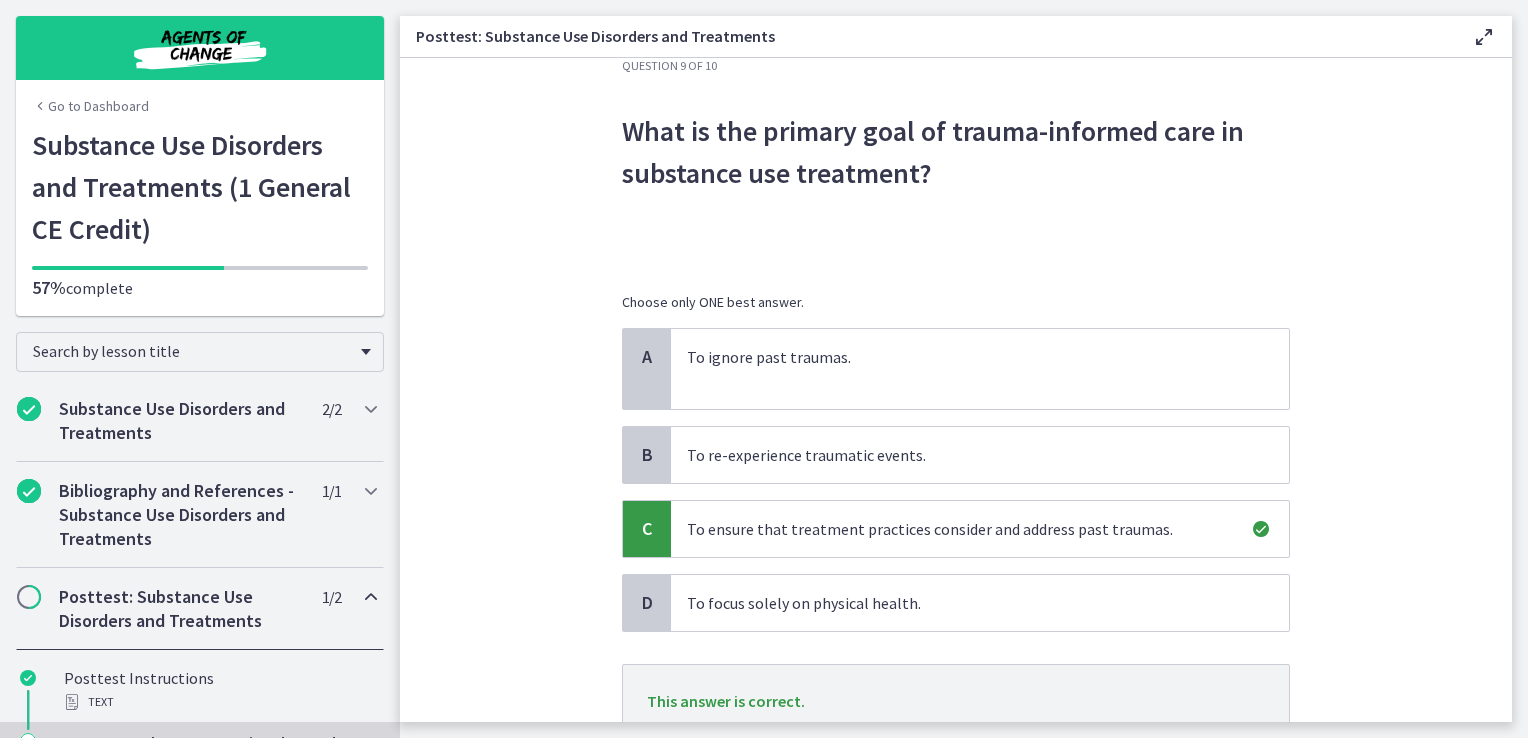 scroll, scrollTop: 197, scrollLeft: 0, axis: vertical 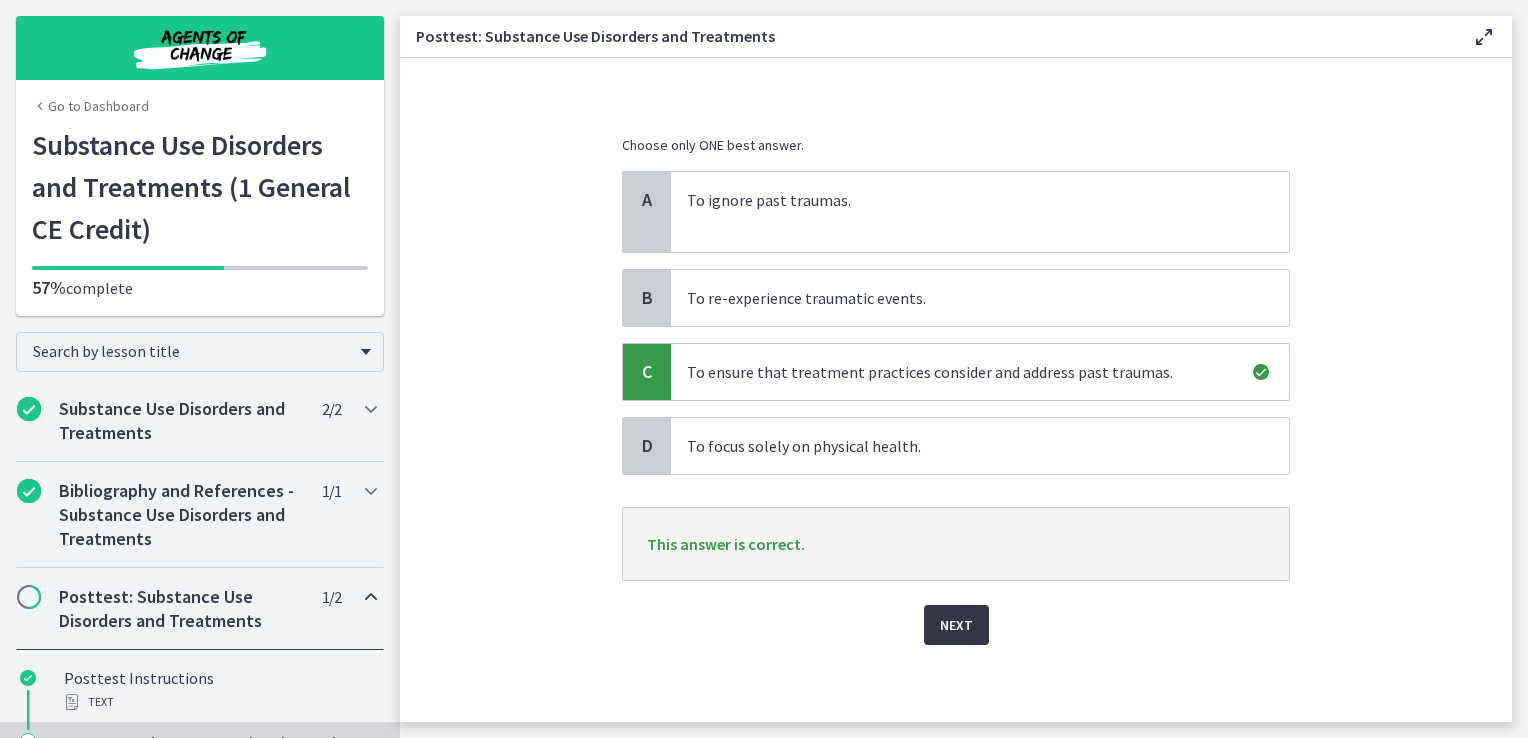 click on "Next" at bounding box center (956, 625) 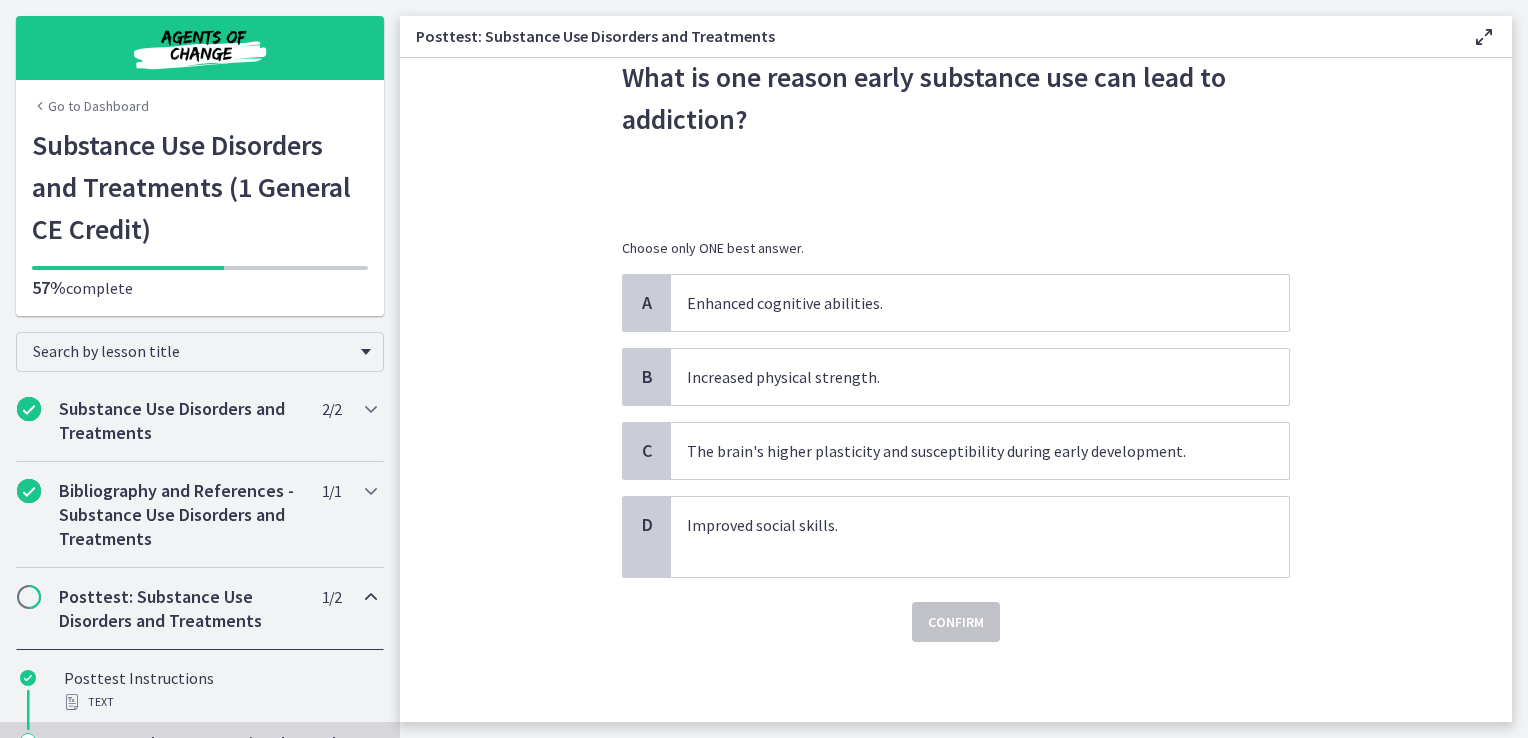 scroll, scrollTop: 0, scrollLeft: 0, axis: both 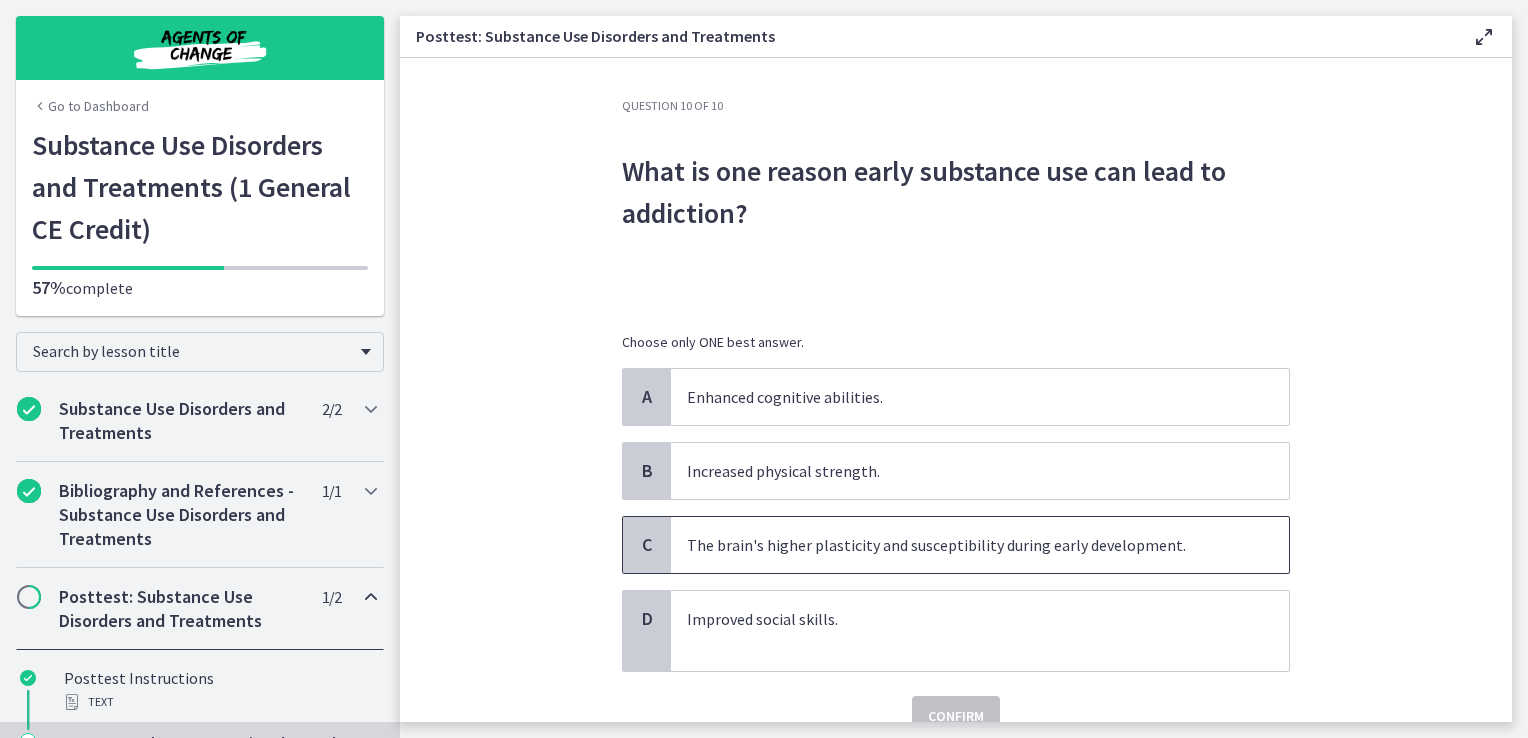 click on "The brain's higher plasticity and susceptibility during early development." at bounding box center (960, 545) 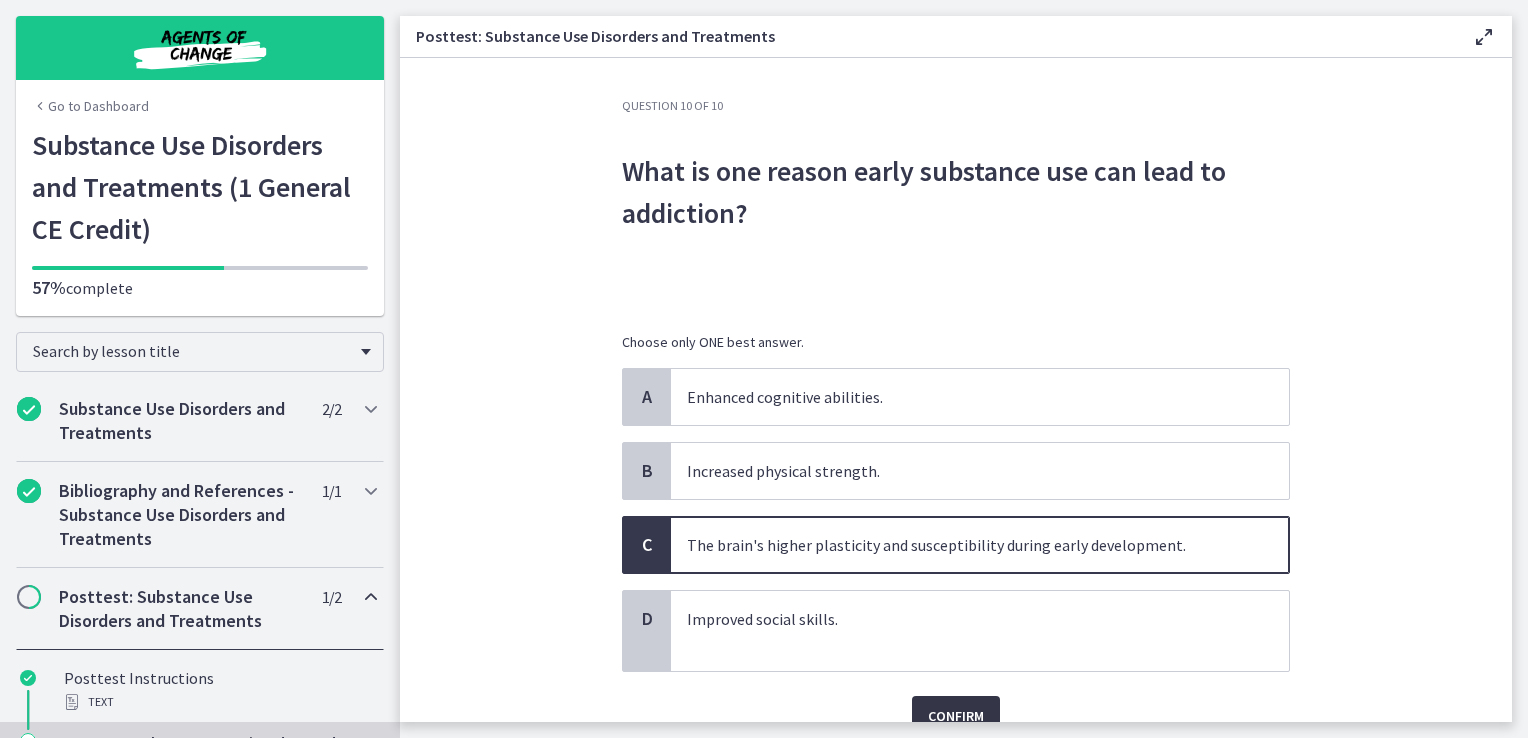 click on "Confirm" at bounding box center [956, 716] 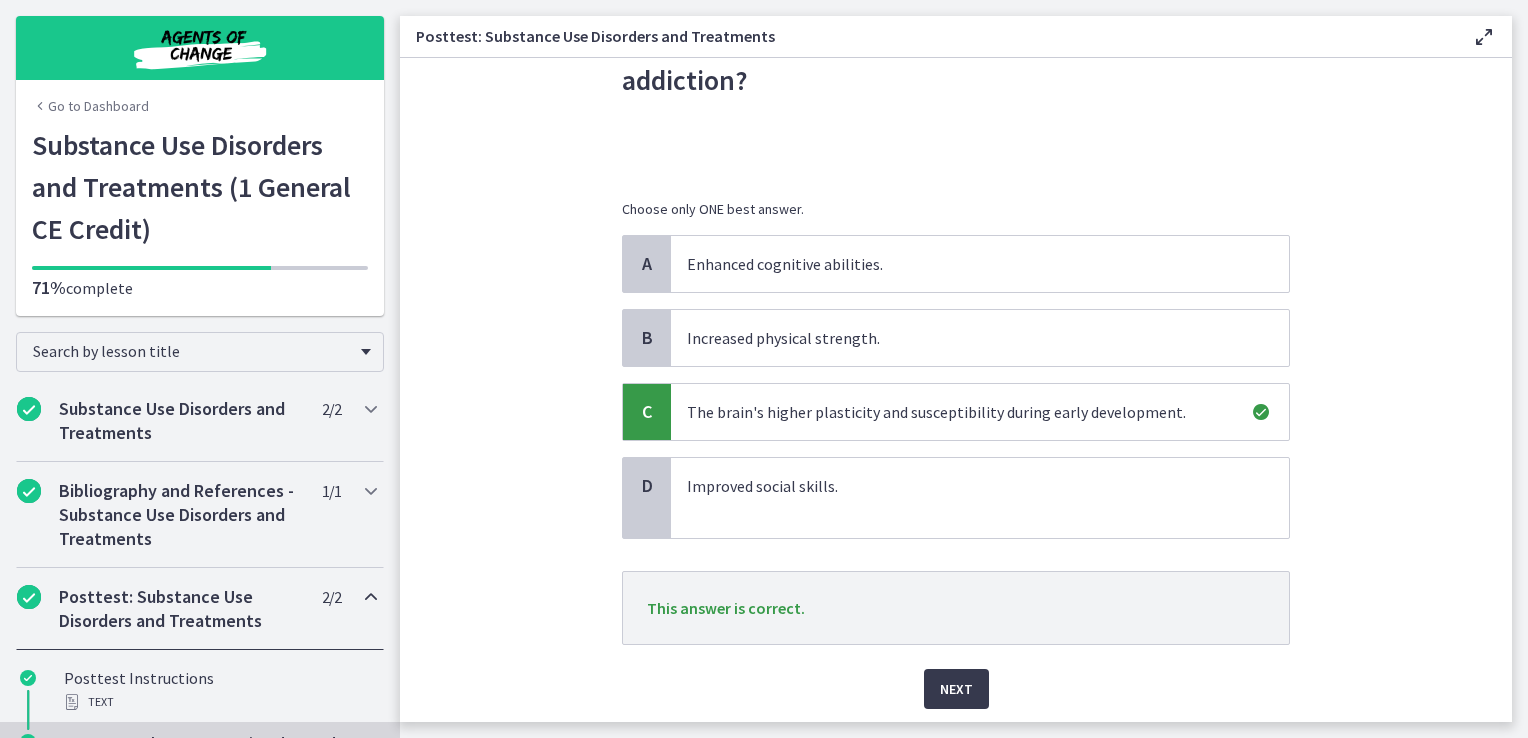 scroll, scrollTop: 197, scrollLeft: 0, axis: vertical 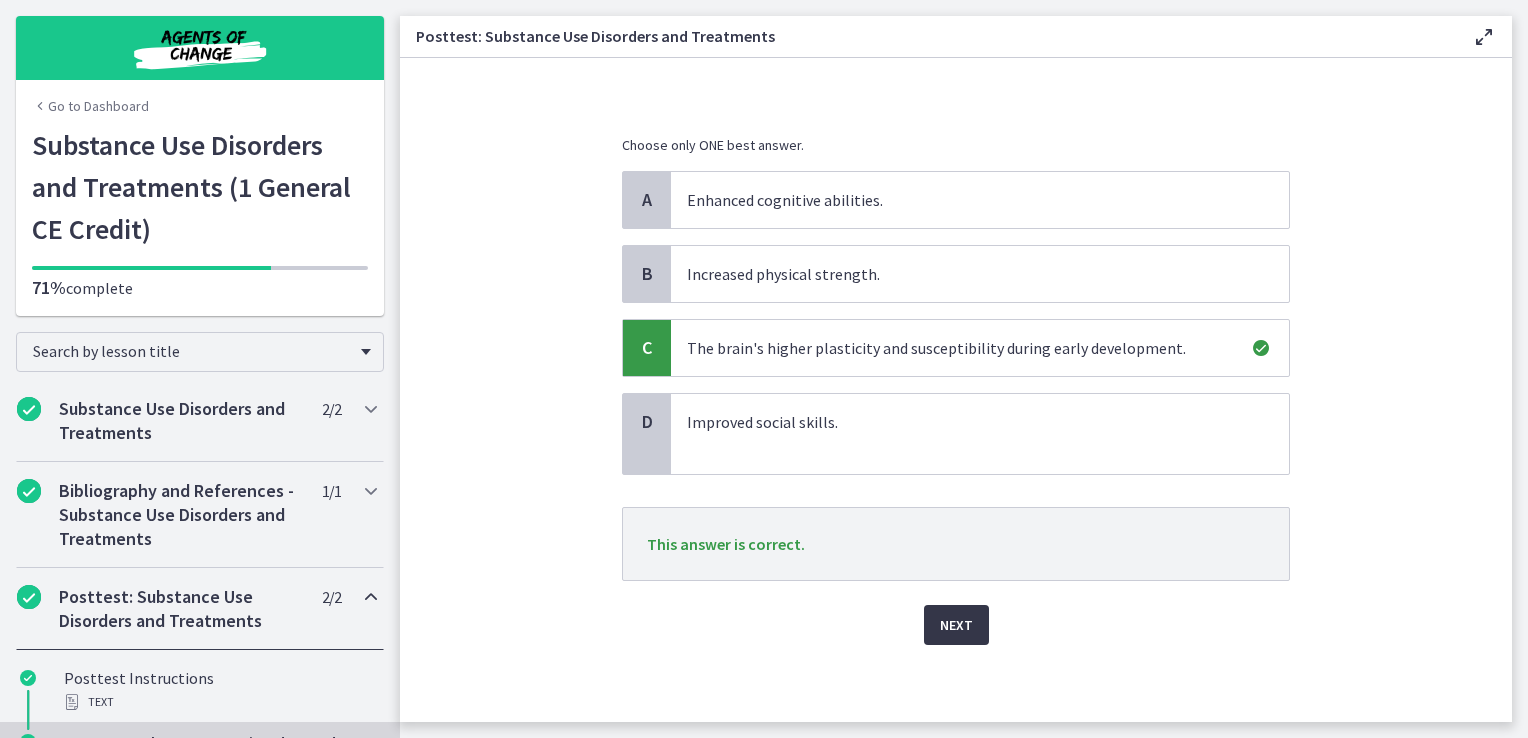 click on "Next" at bounding box center [956, 625] 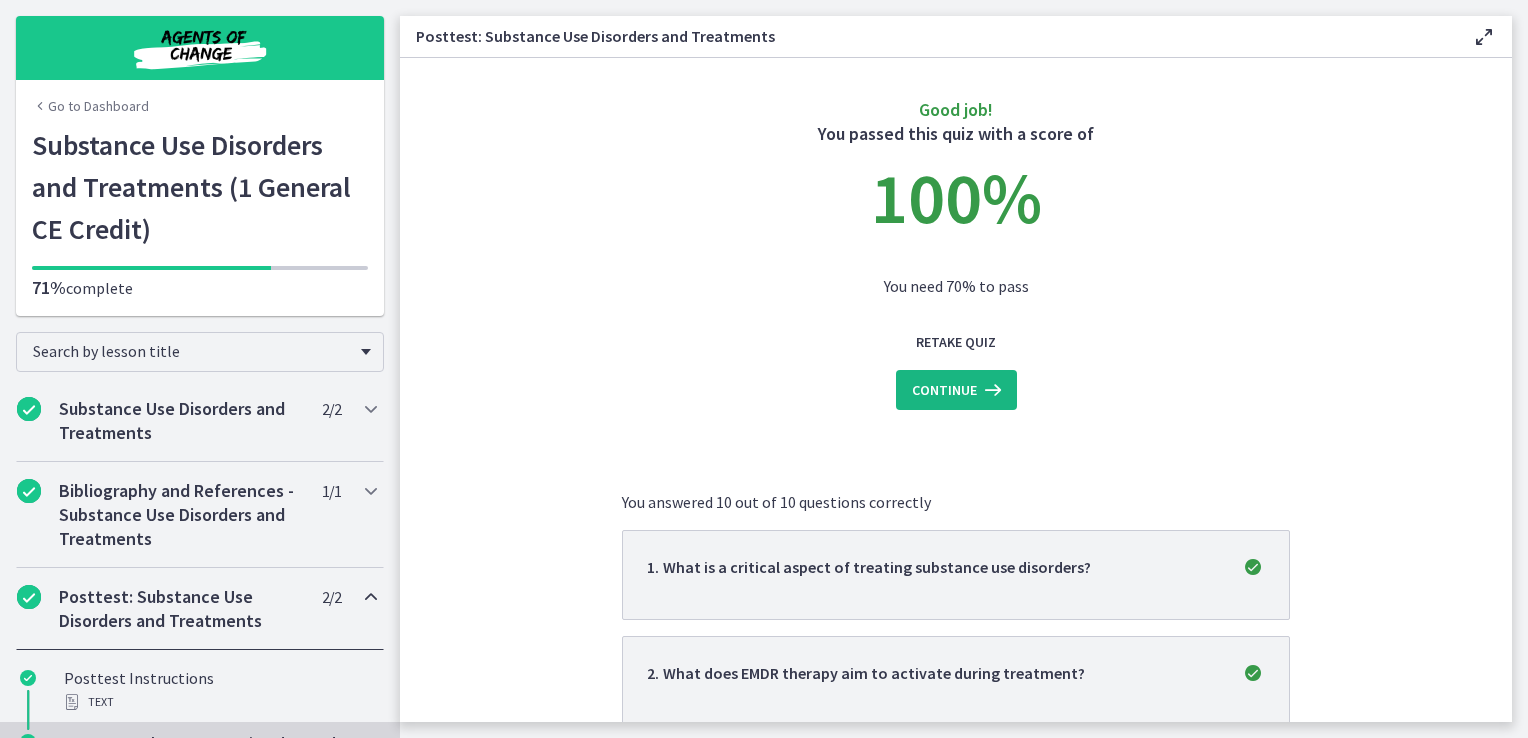 click on "Continue" at bounding box center [944, 390] 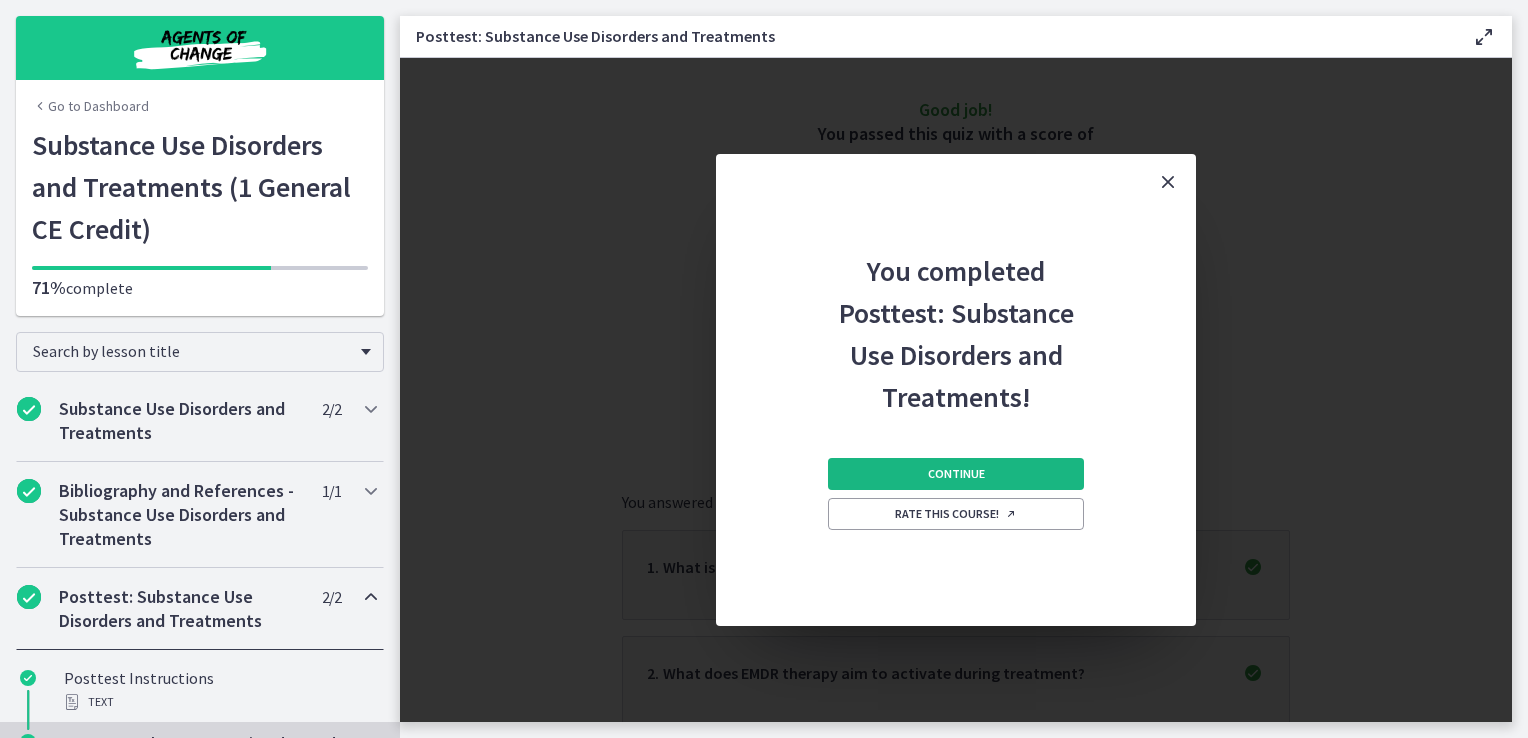 click on "Continue" at bounding box center [956, 474] 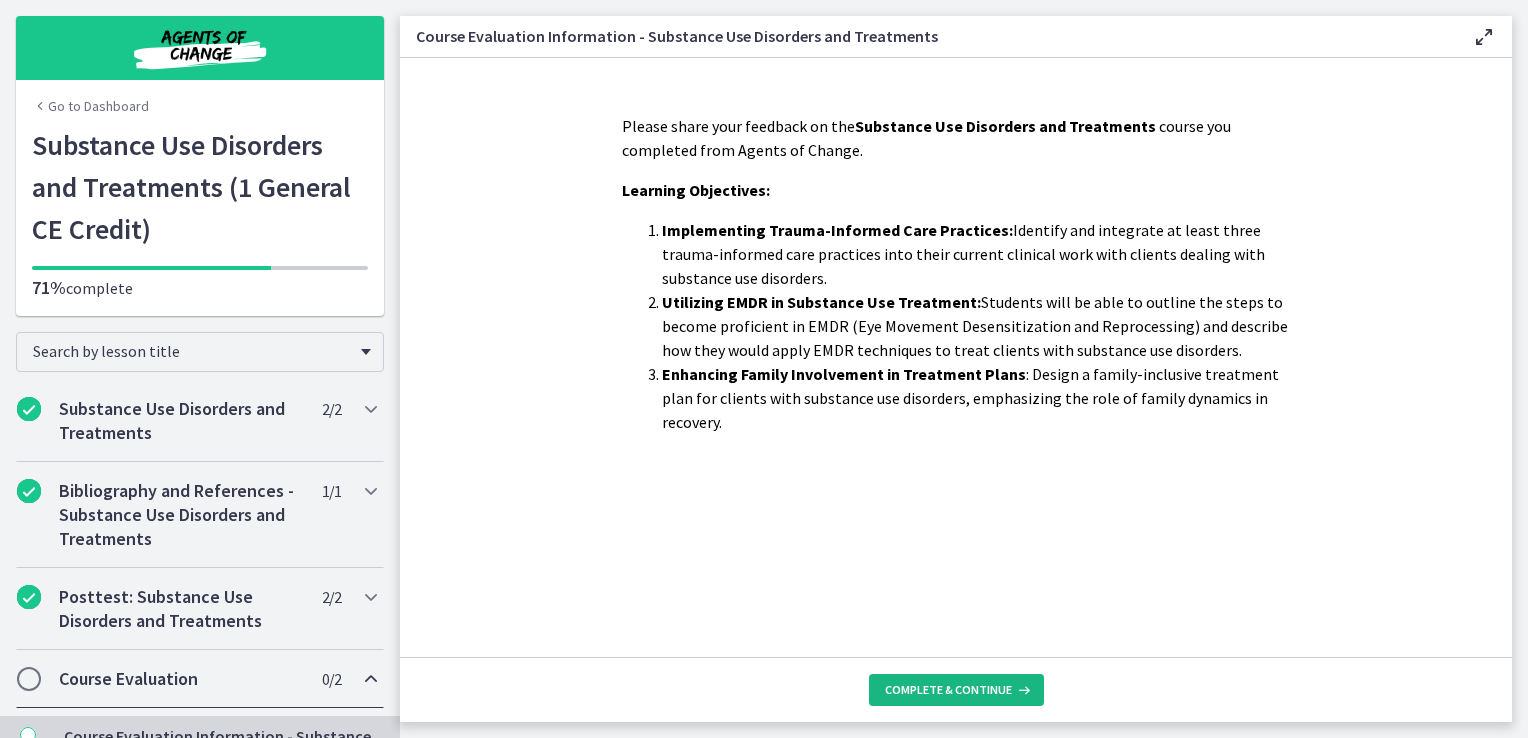 click on "Complete & continue" at bounding box center [948, 690] 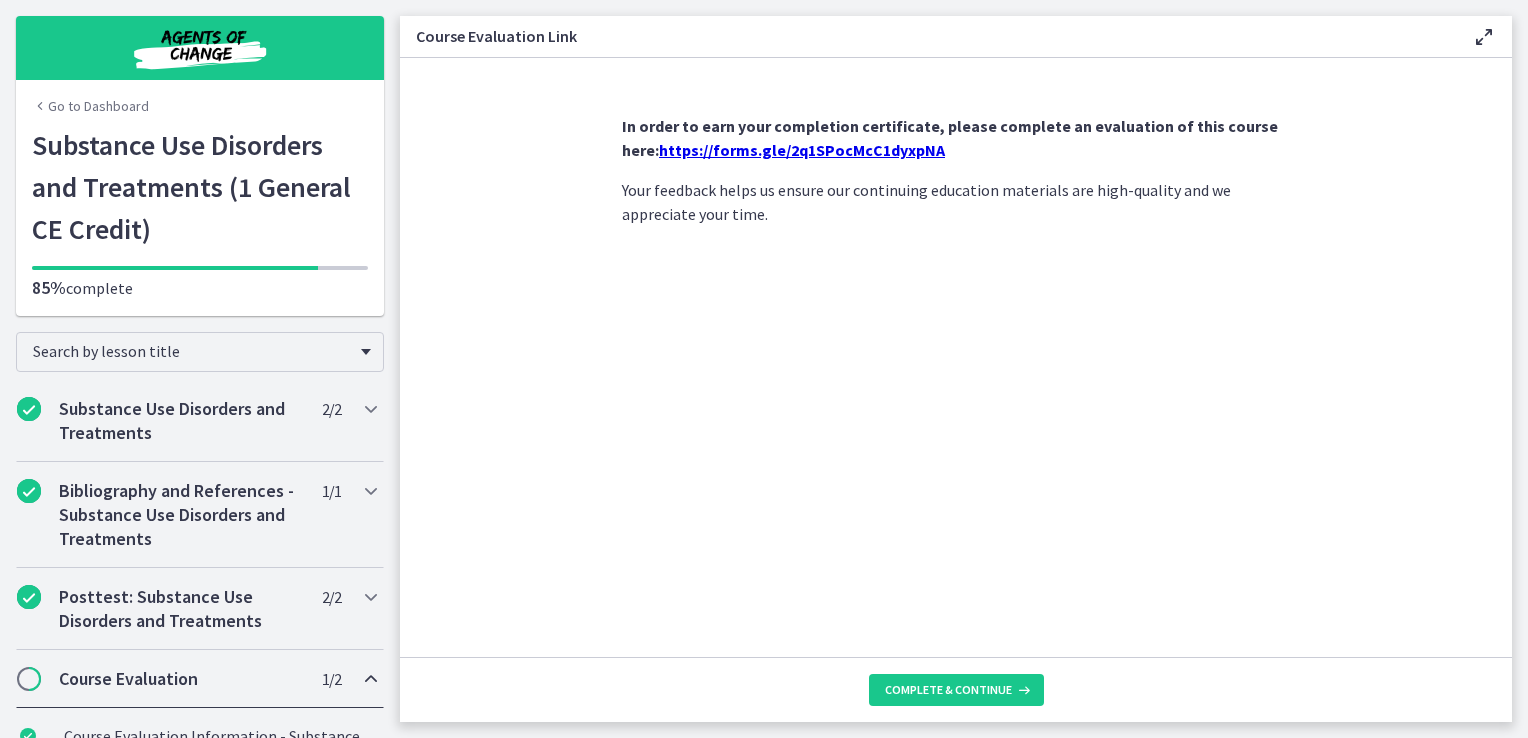 click on "https://forms.gle/2q1SPocMcC1dyxpNA" at bounding box center [802, 150] 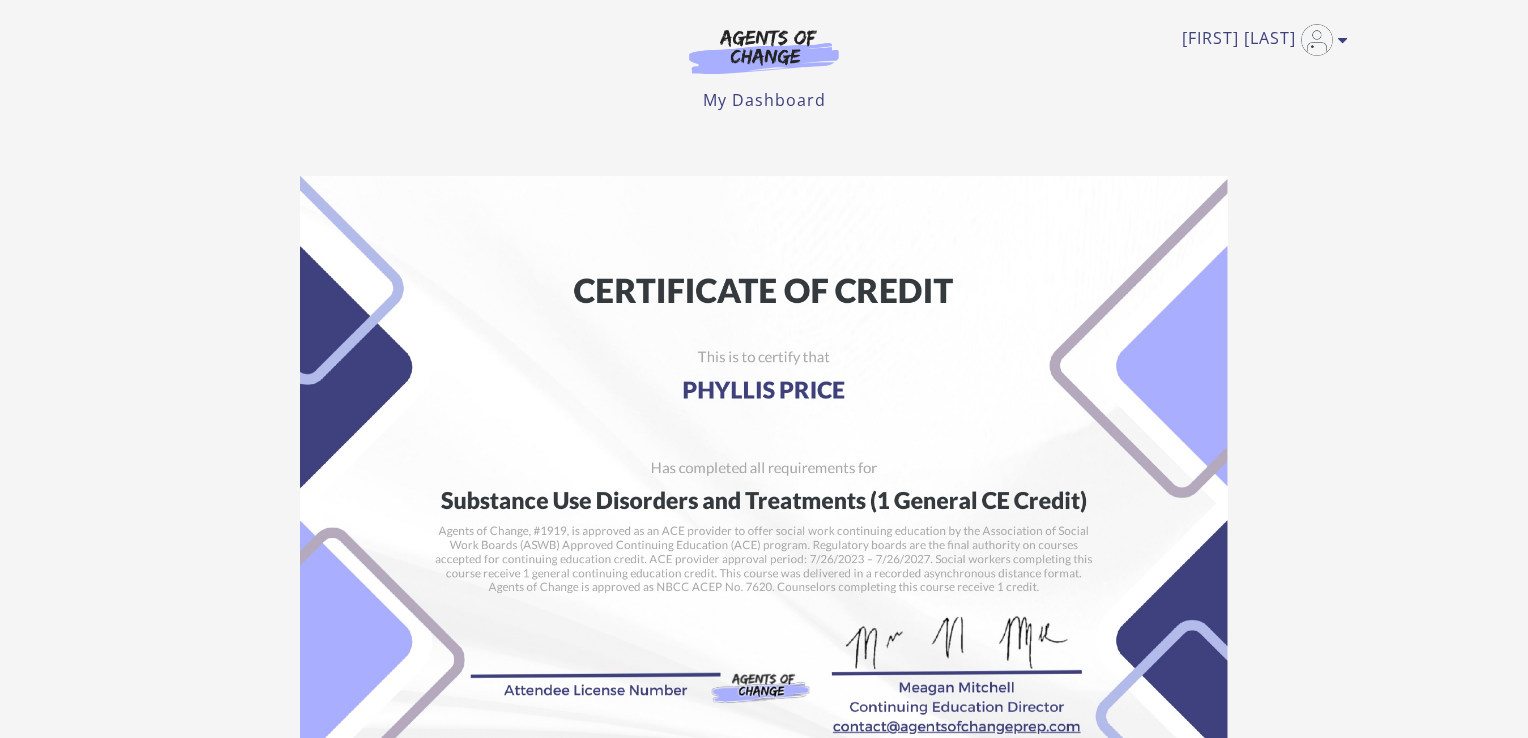 scroll, scrollTop: 0, scrollLeft: 0, axis: both 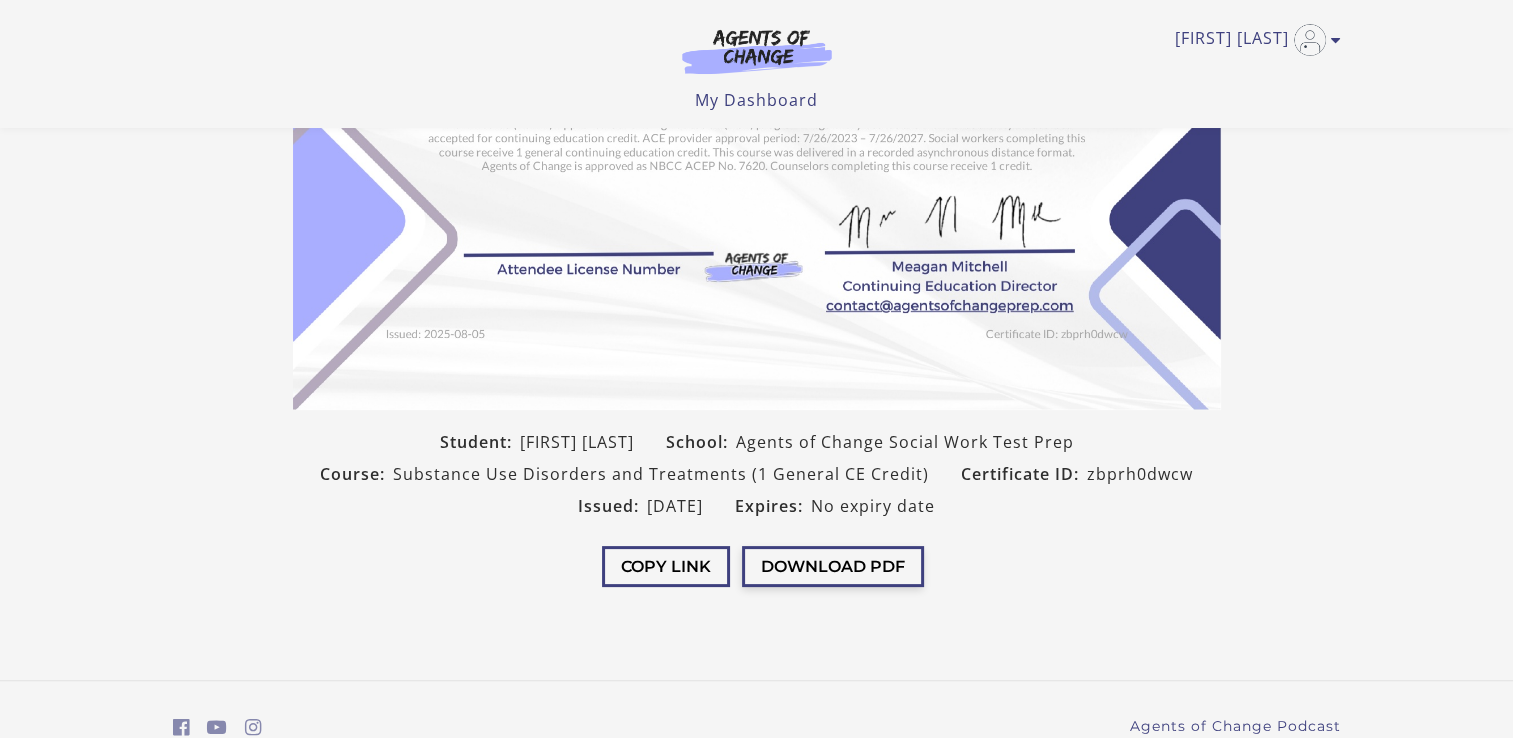 click on "Download PDF" at bounding box center [833, 566] 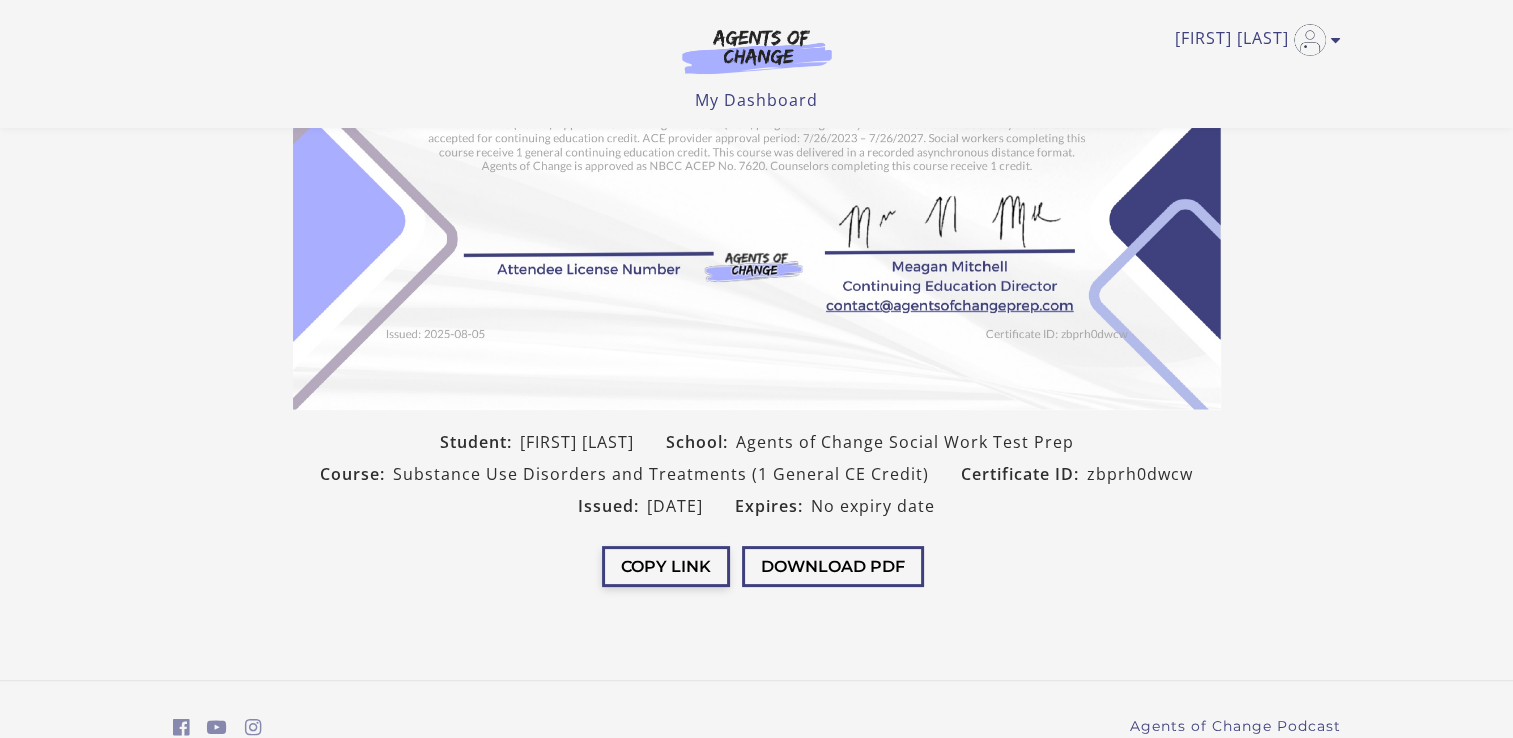 click on "Copy Link" at bounding box center (666, 566) 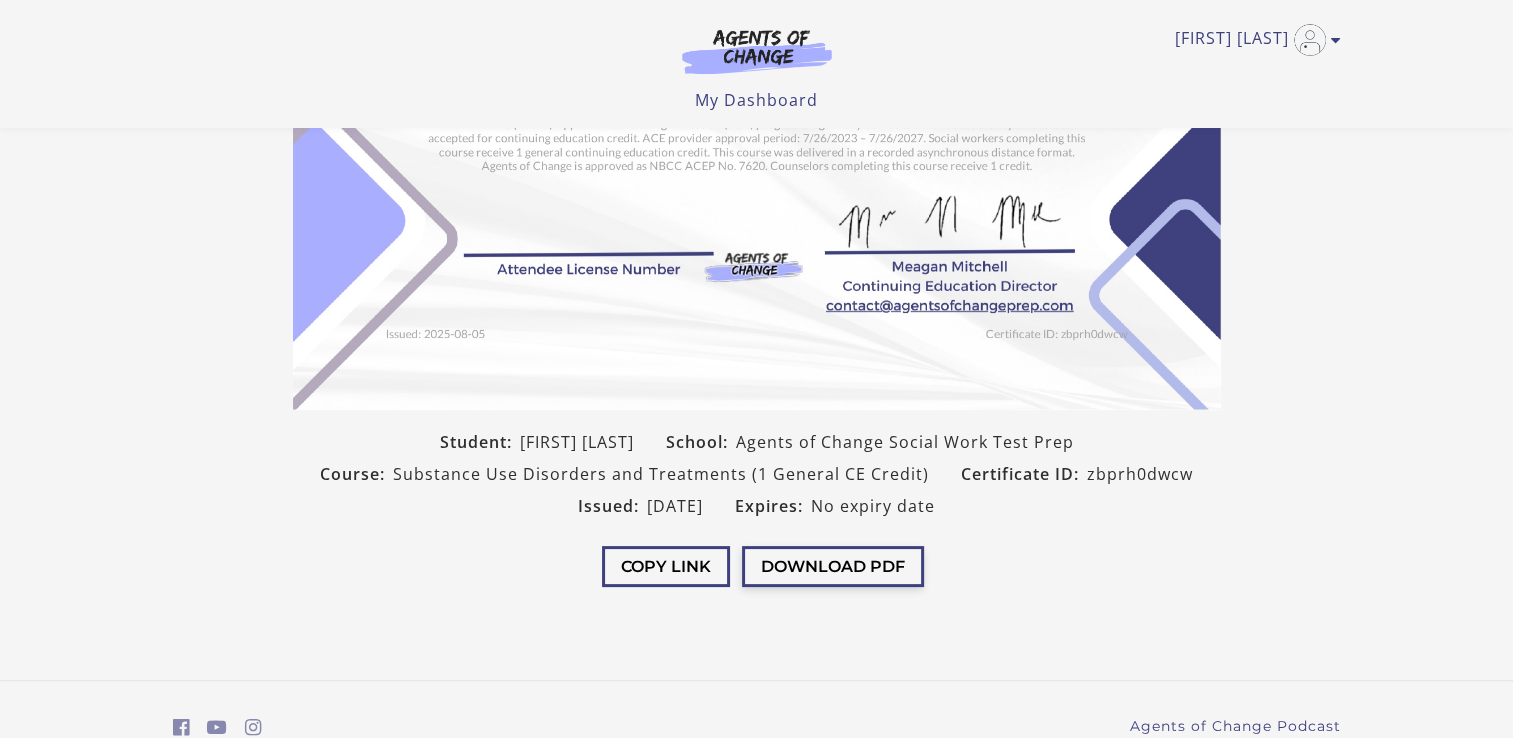 click on "Download PDF" at bounding box center [833, 566] 